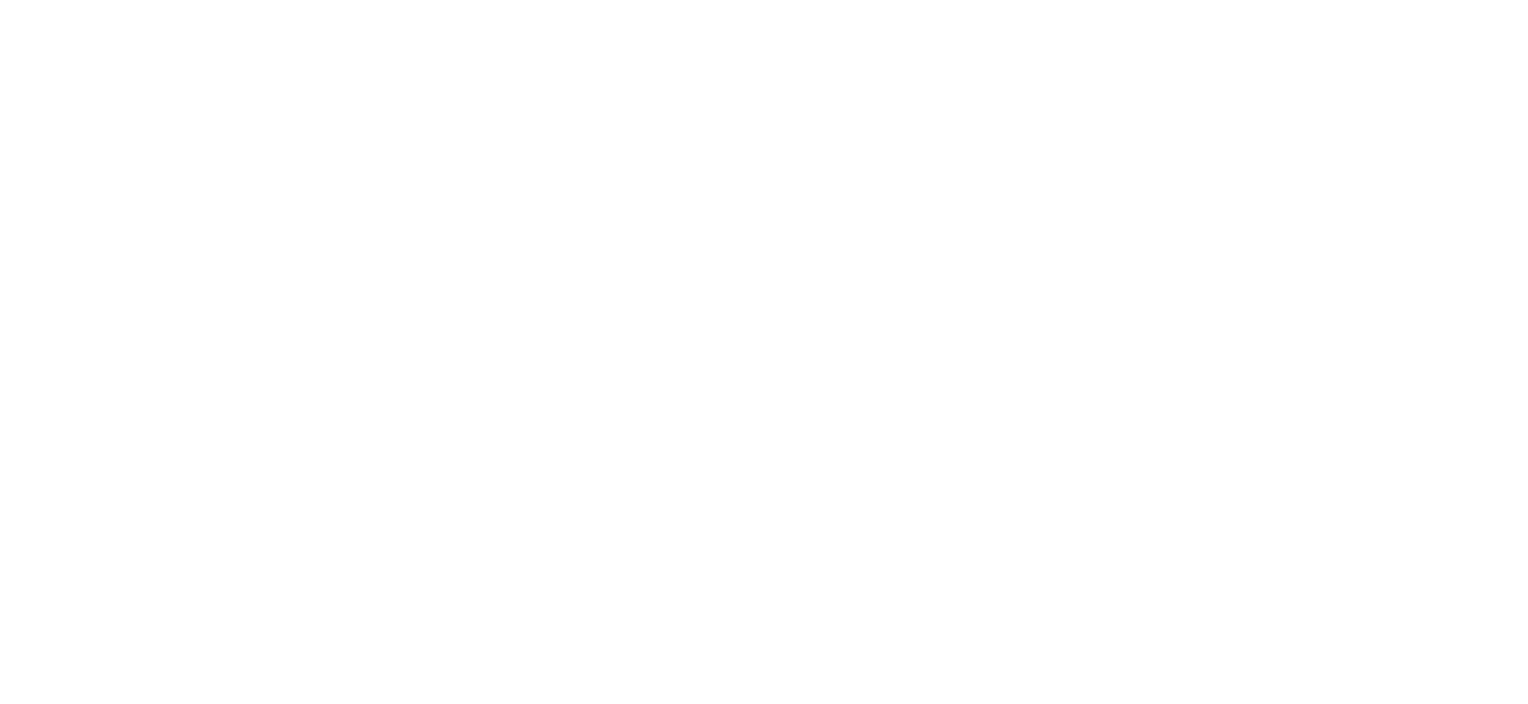 scroll, scrollTop: 0, scrollLeft: 0, axis: both 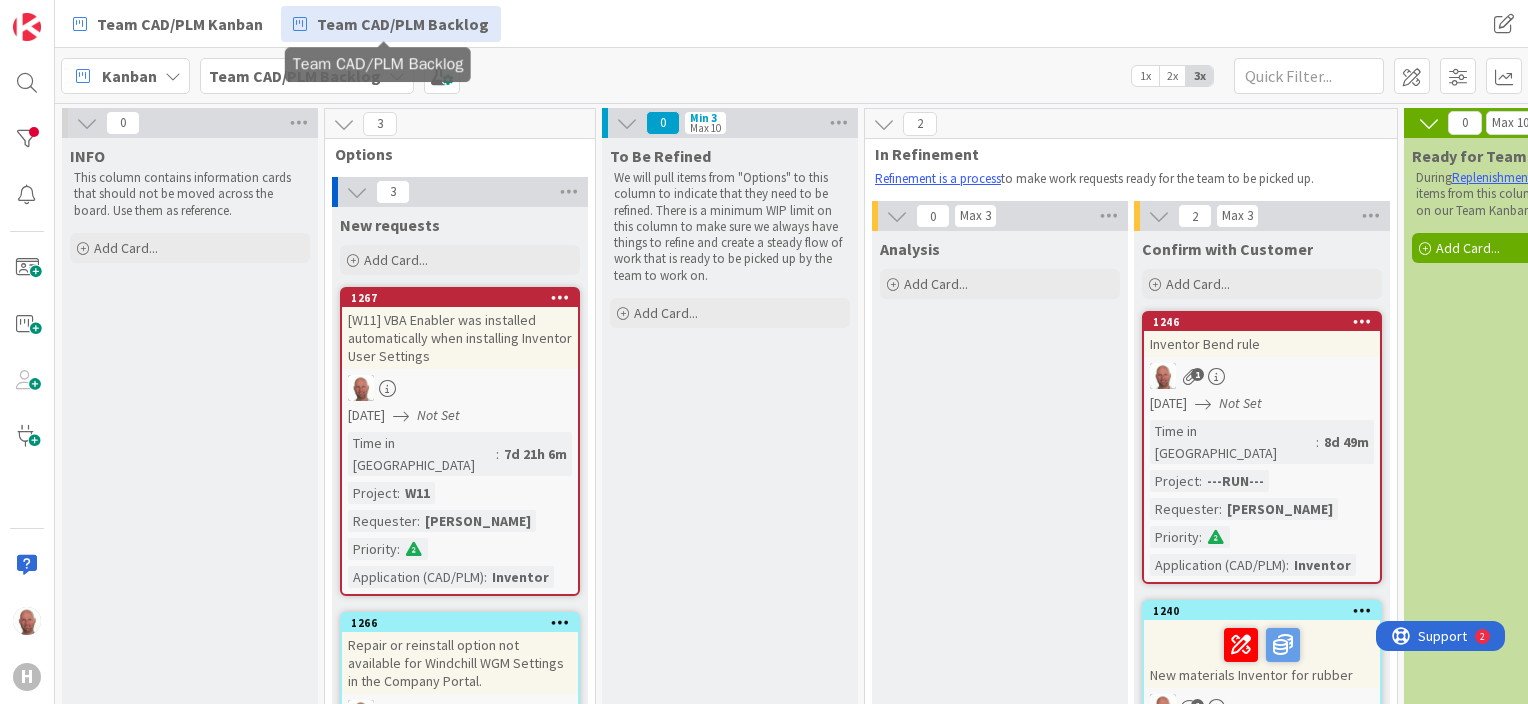 click on "Team CAD/PLM Backlog" at bounding box center [403, 24] 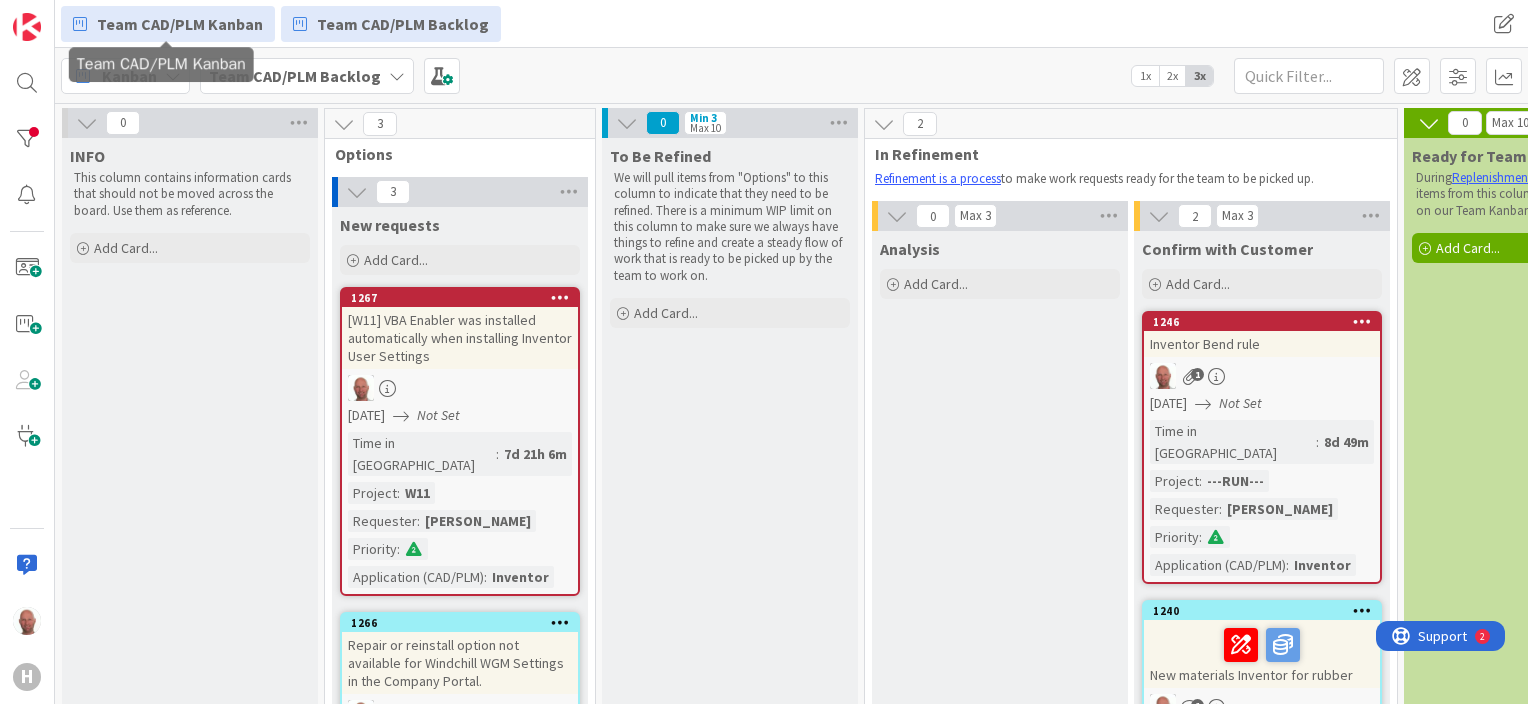 click on "Team CAD/PLM Kanban" at bounding box center [180, 24] 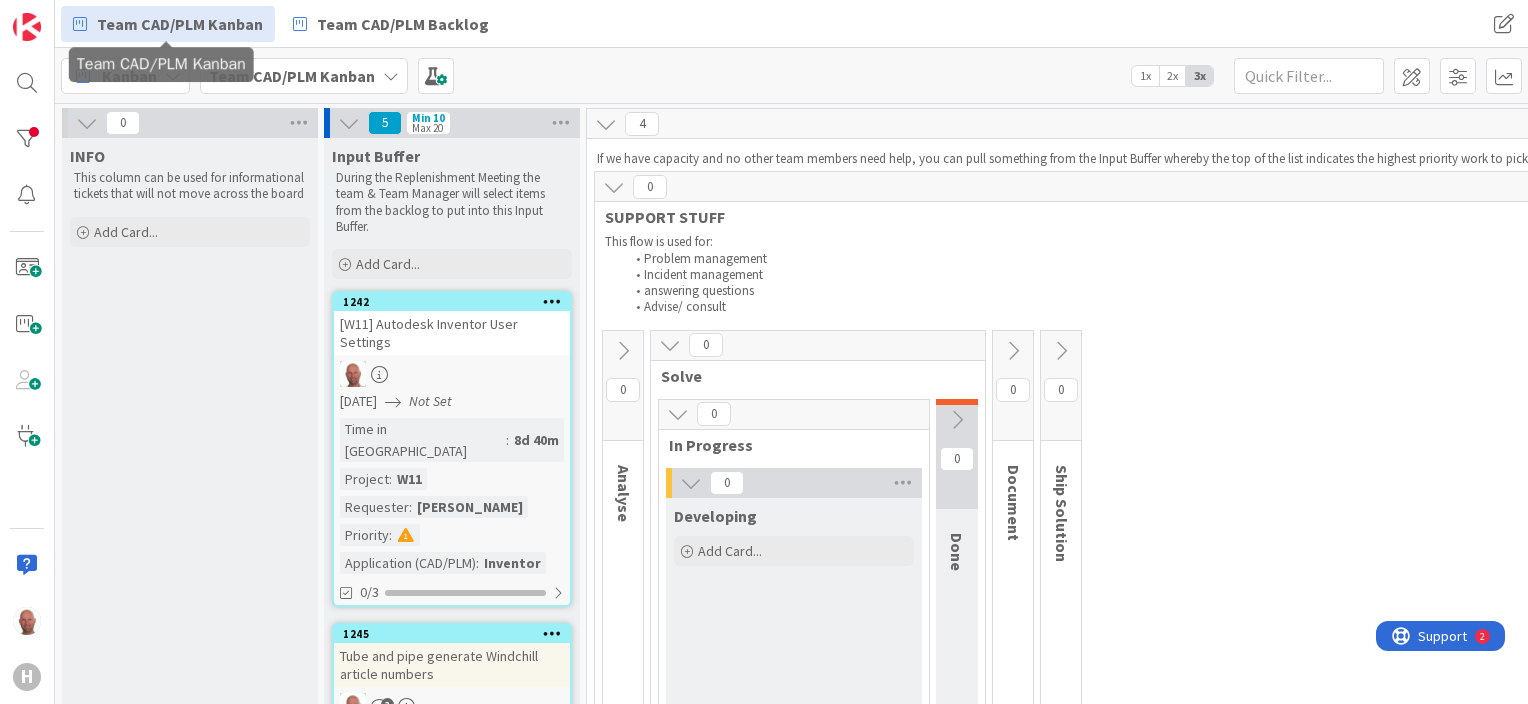 scroll, scrollTop: 0, scrollLeft: 0, axis: both 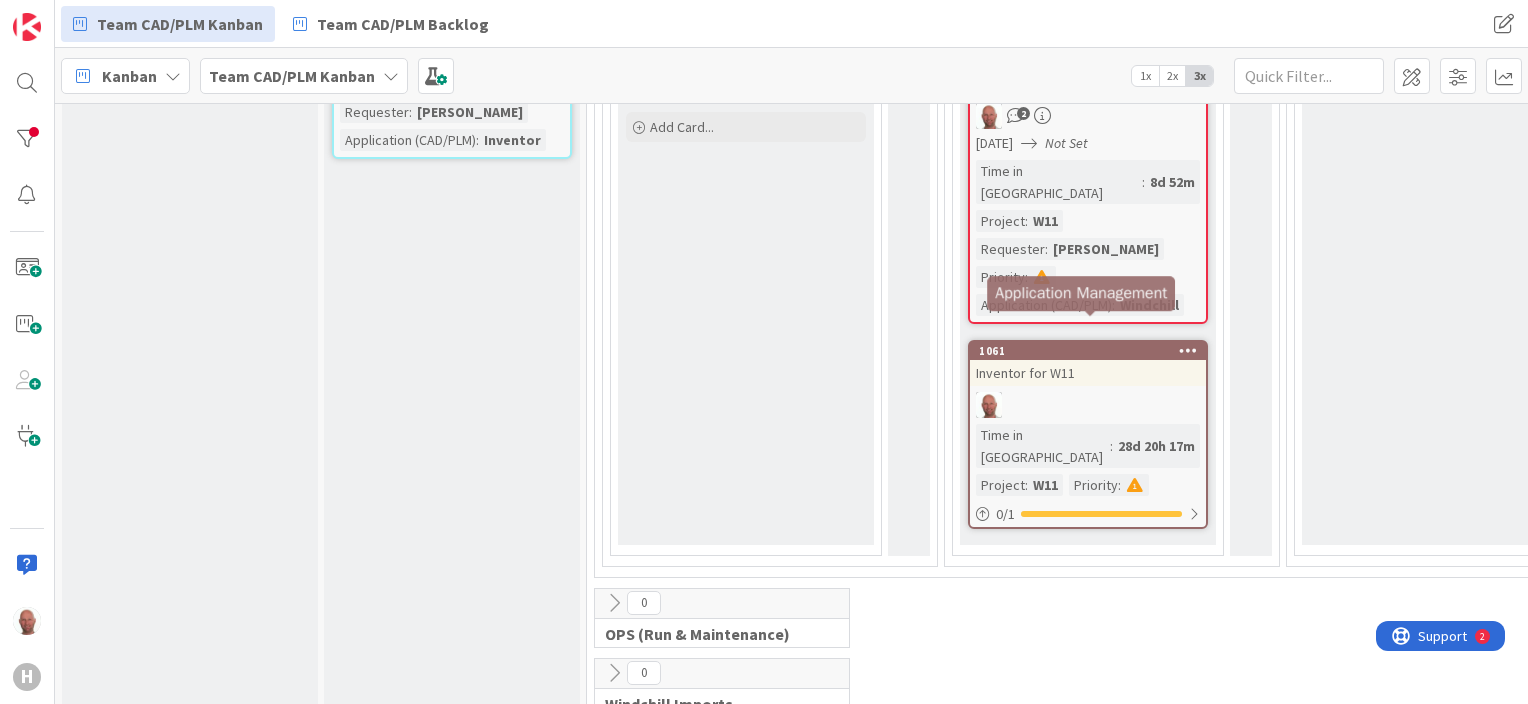 click on "1061" at bounding box center [1092, 351] 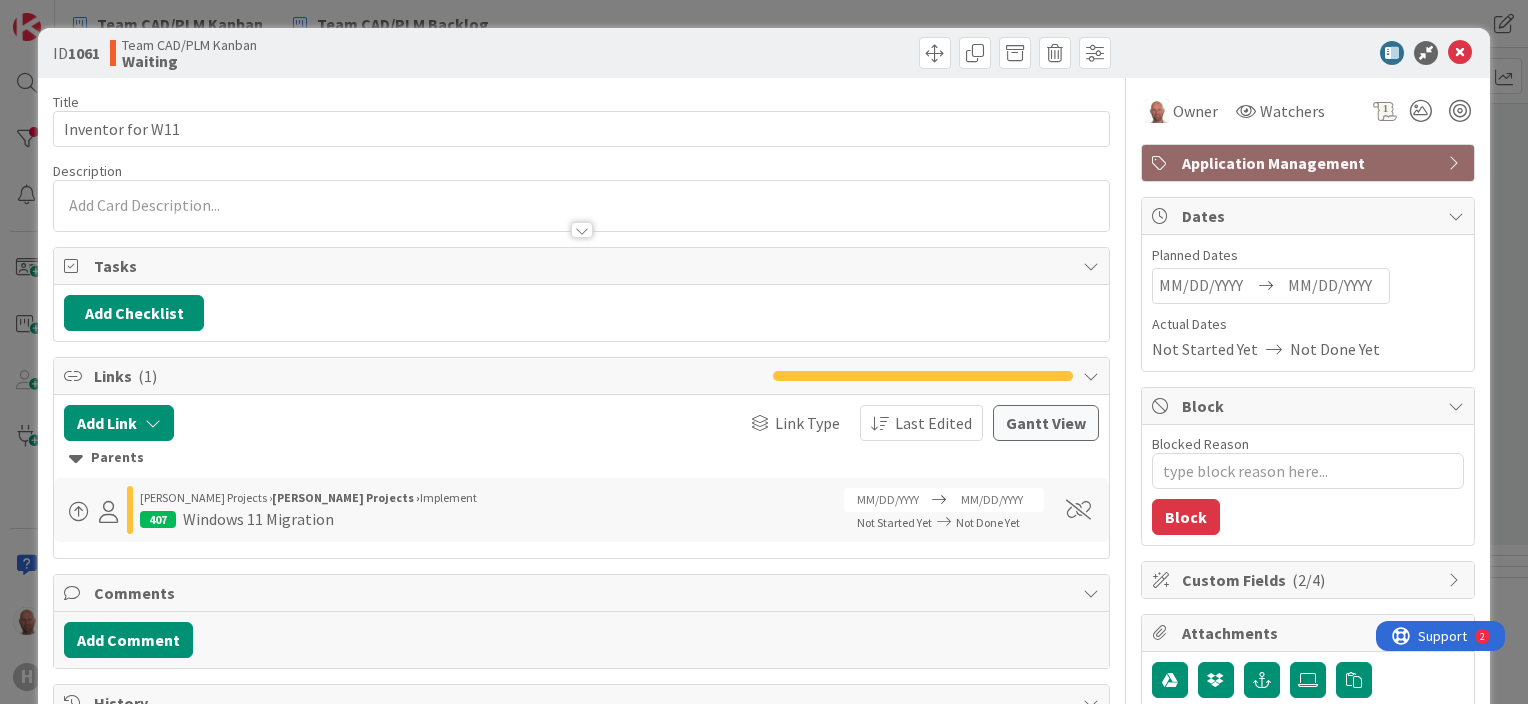 scroll, scrollTop: 0, scrollLeft: 0, axis: both 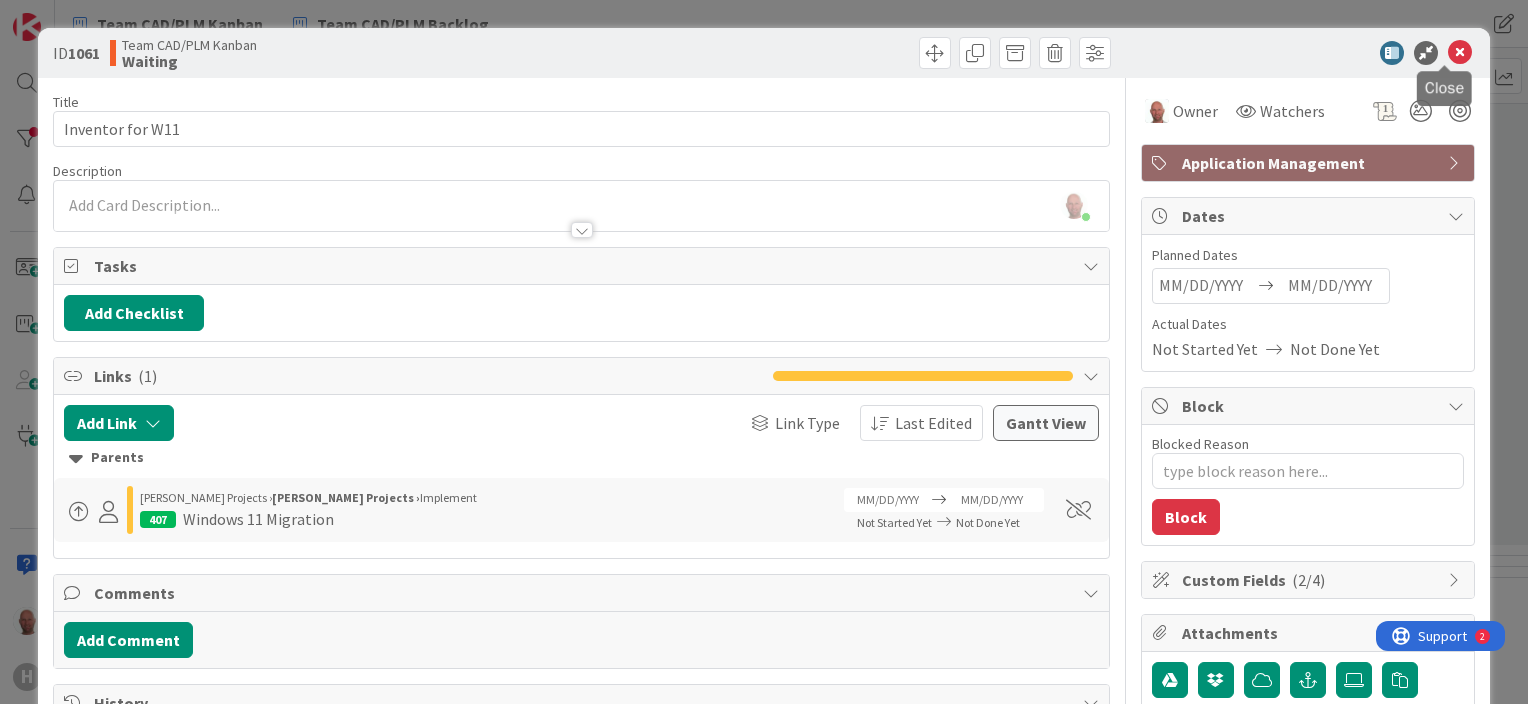 click at bounding box center (1460, 53) 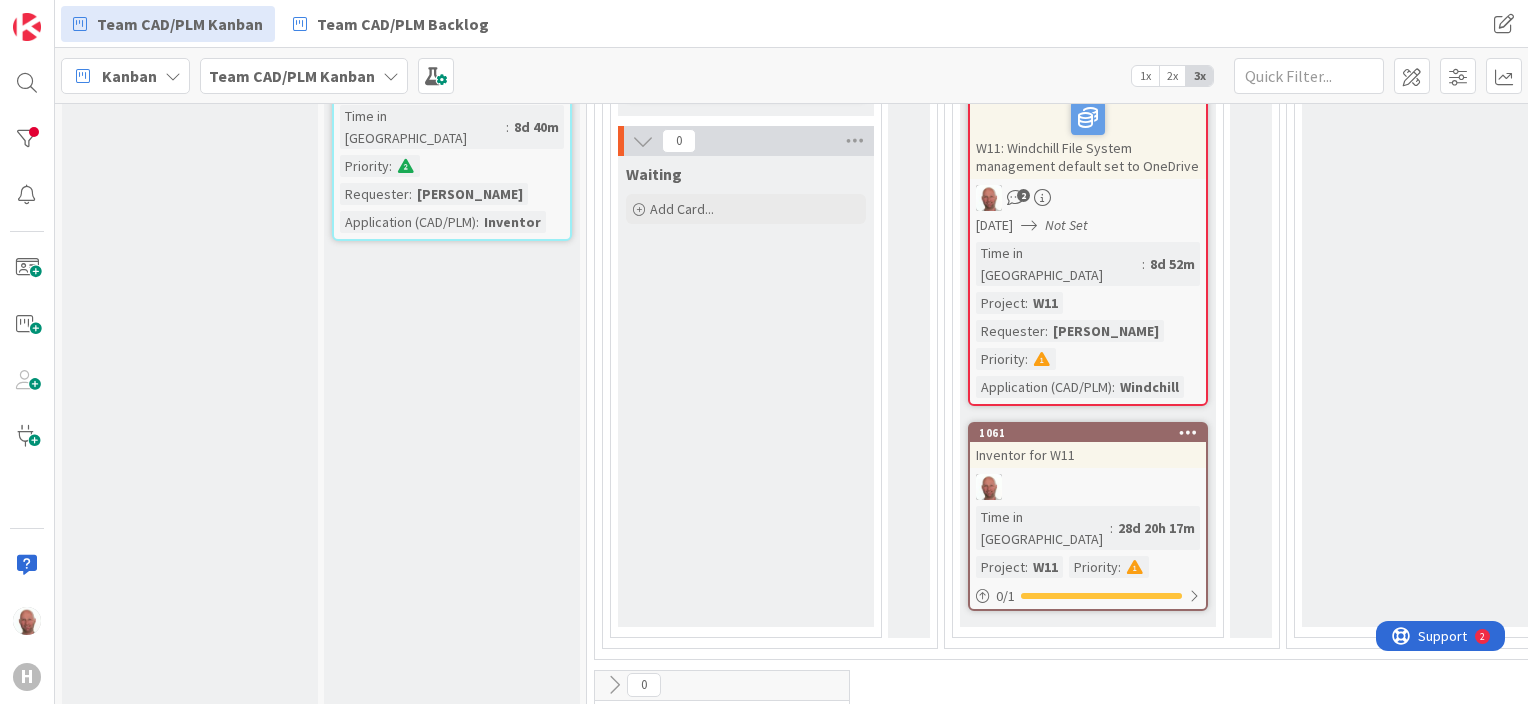 scroll, scrollTop: 0, scrollLeft: 0, axis: both 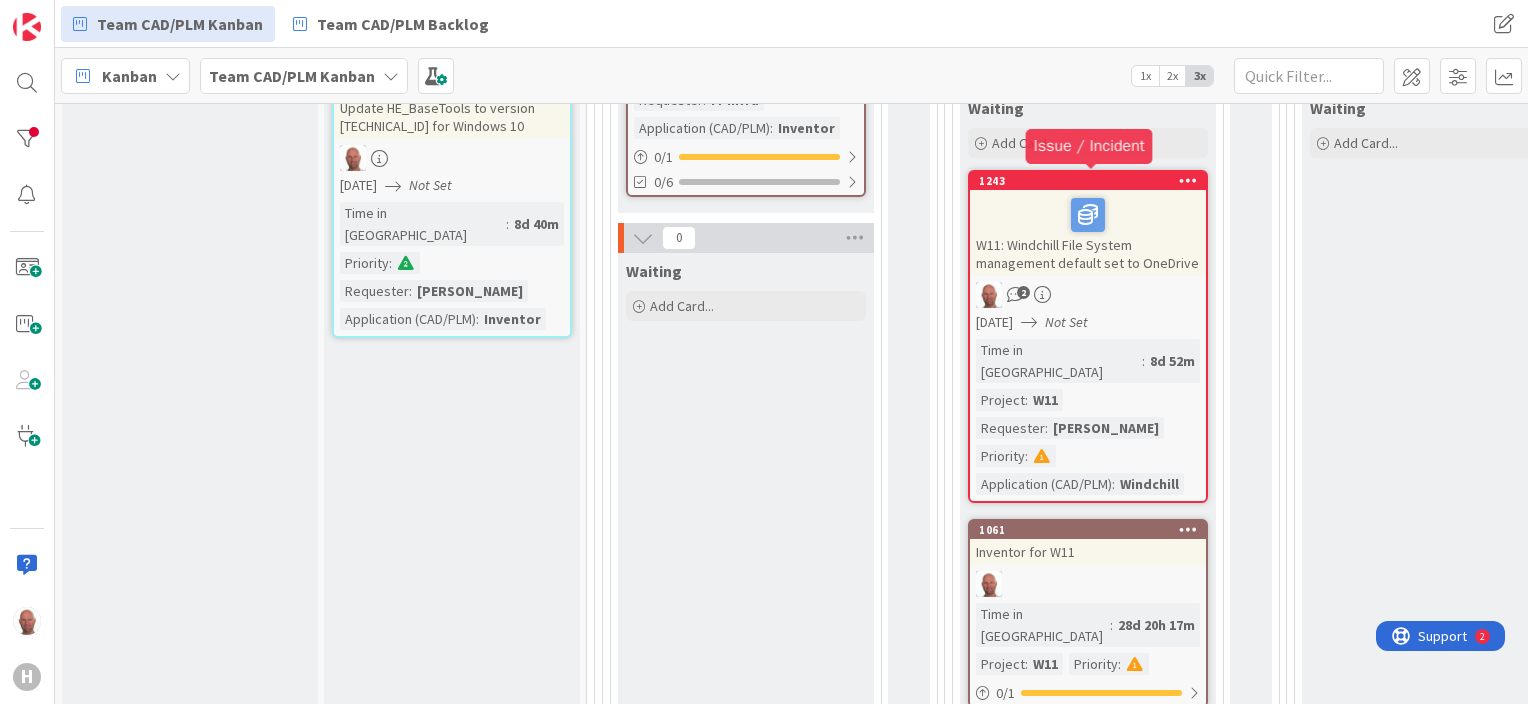 click on "1243" at bounding box center [1092, 181] 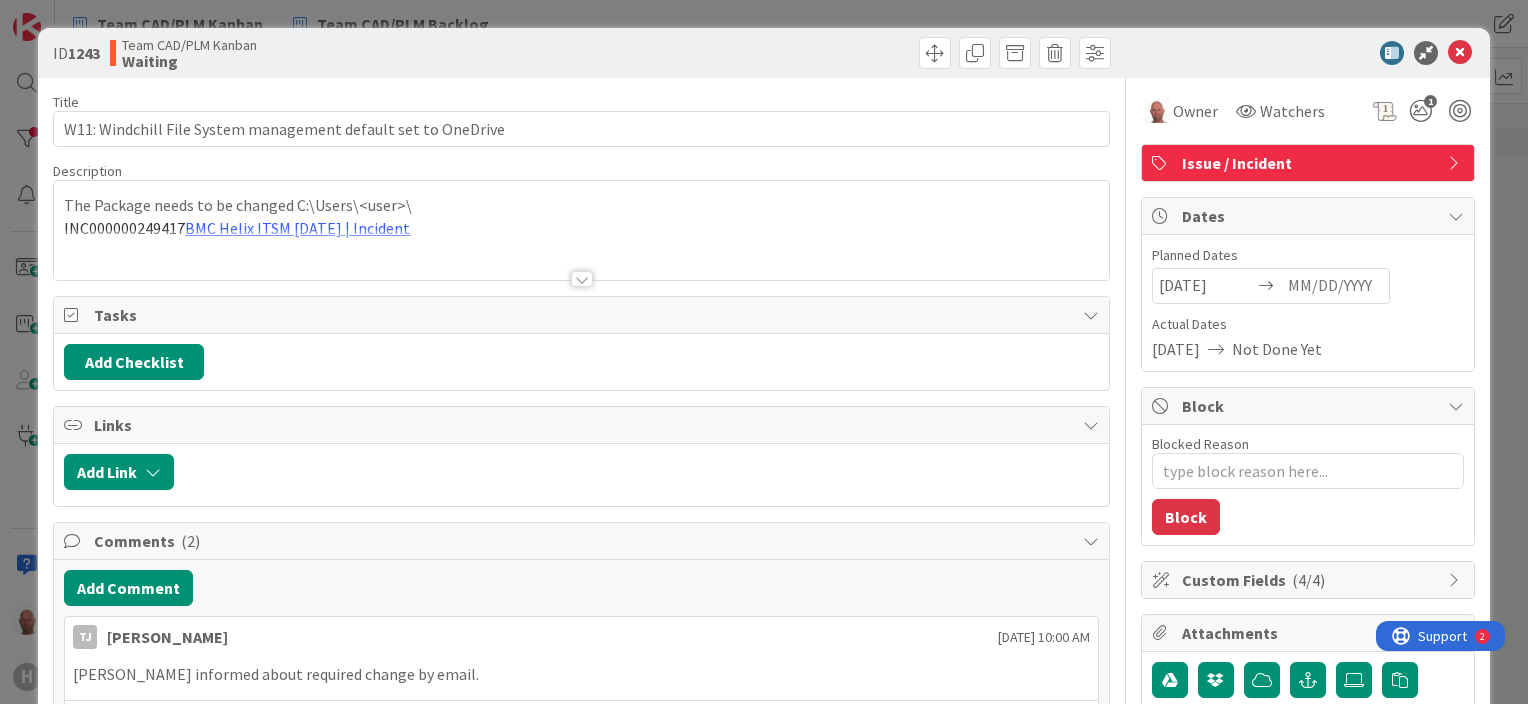 scroll, scrollTop: 0, scrollLeft: 0, axis: both 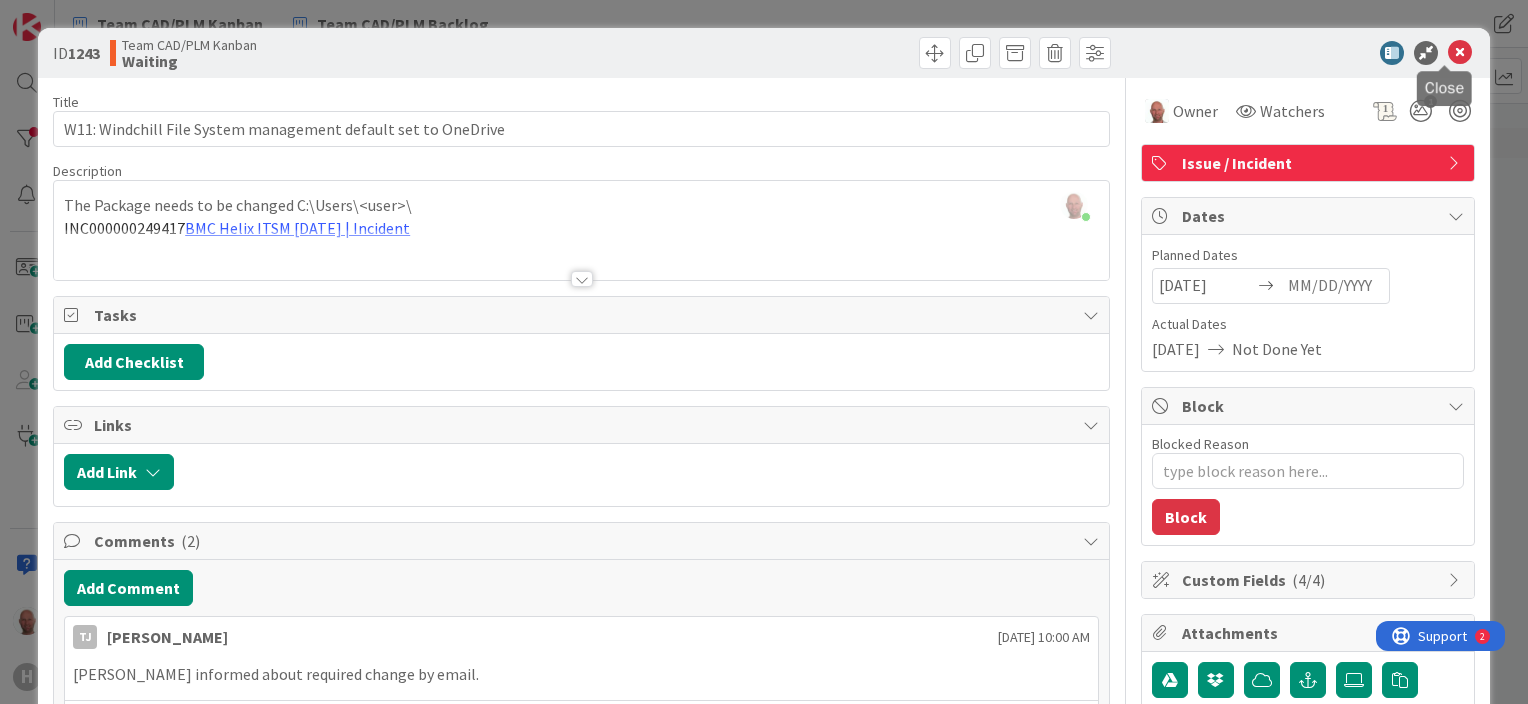 click at bounding box center (1460, 53) 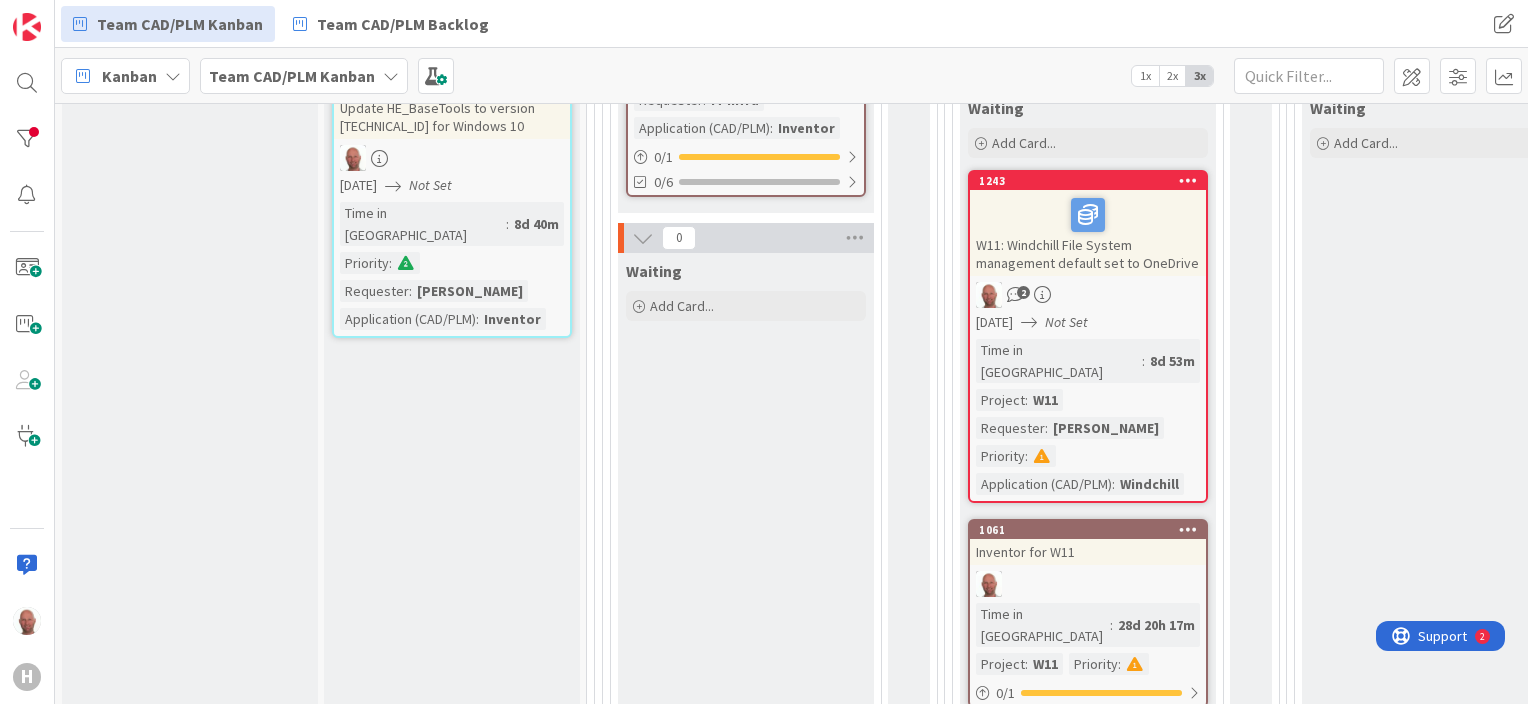 scroll, scrollTop: 0, scrollLeft: 0, axis: both 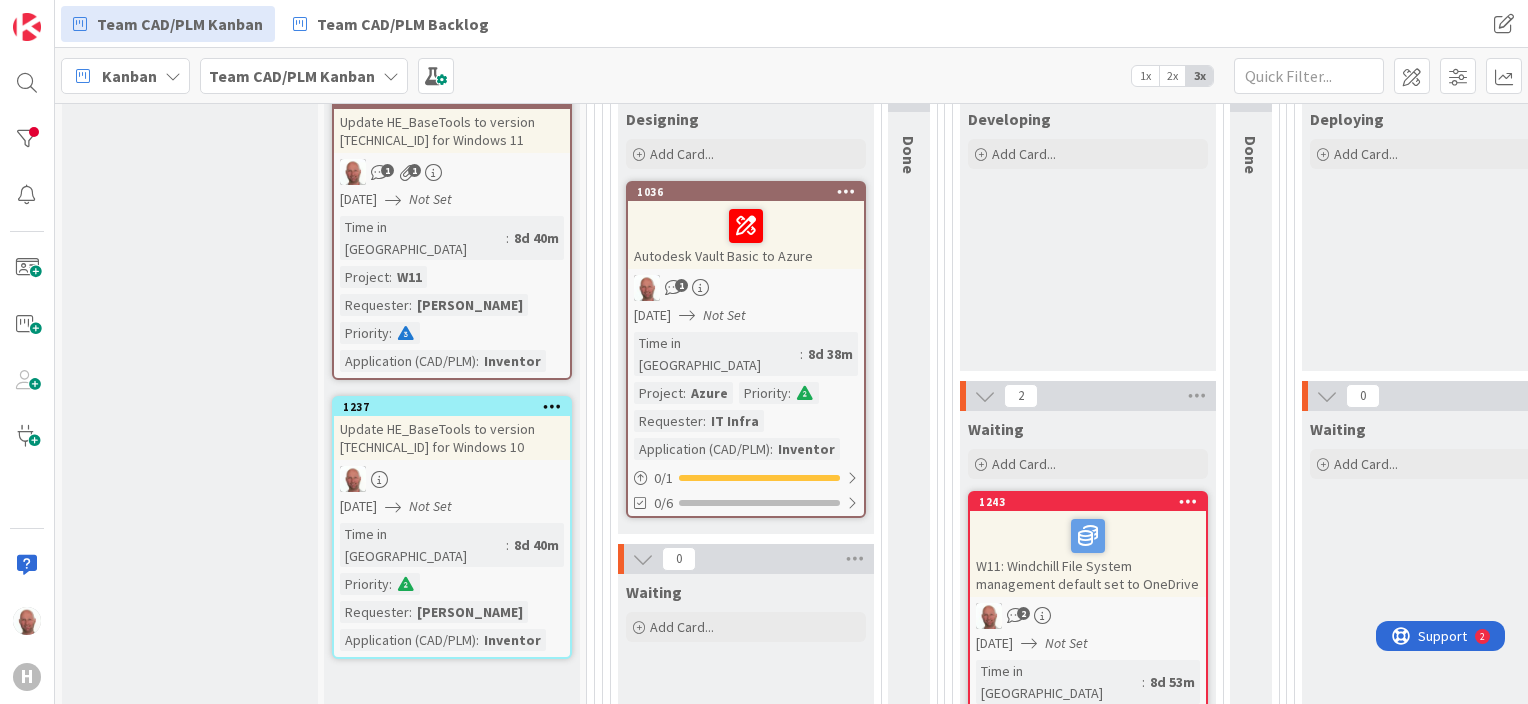click at bounding box center [746, 226] 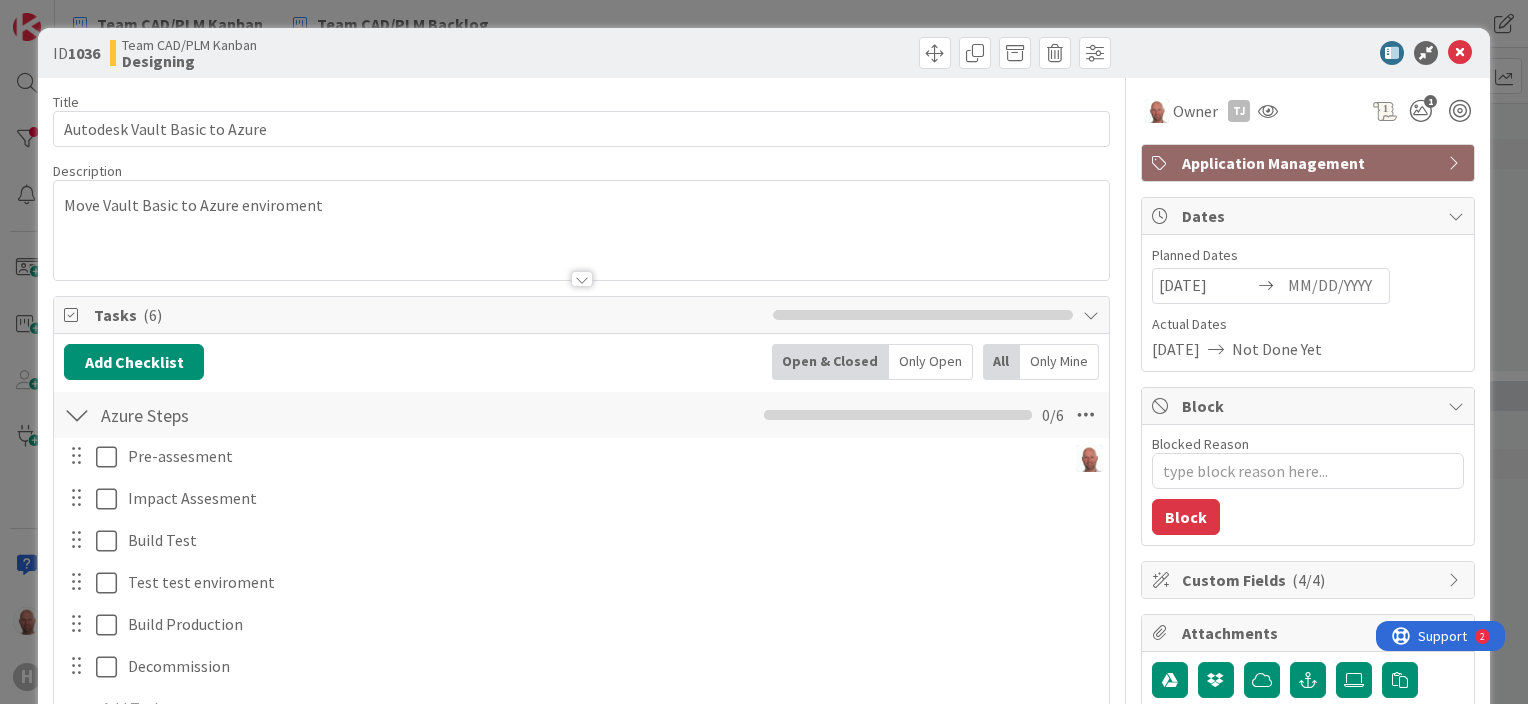 scroll, scrollTop: 0, scrollLeft: 0, axis: both 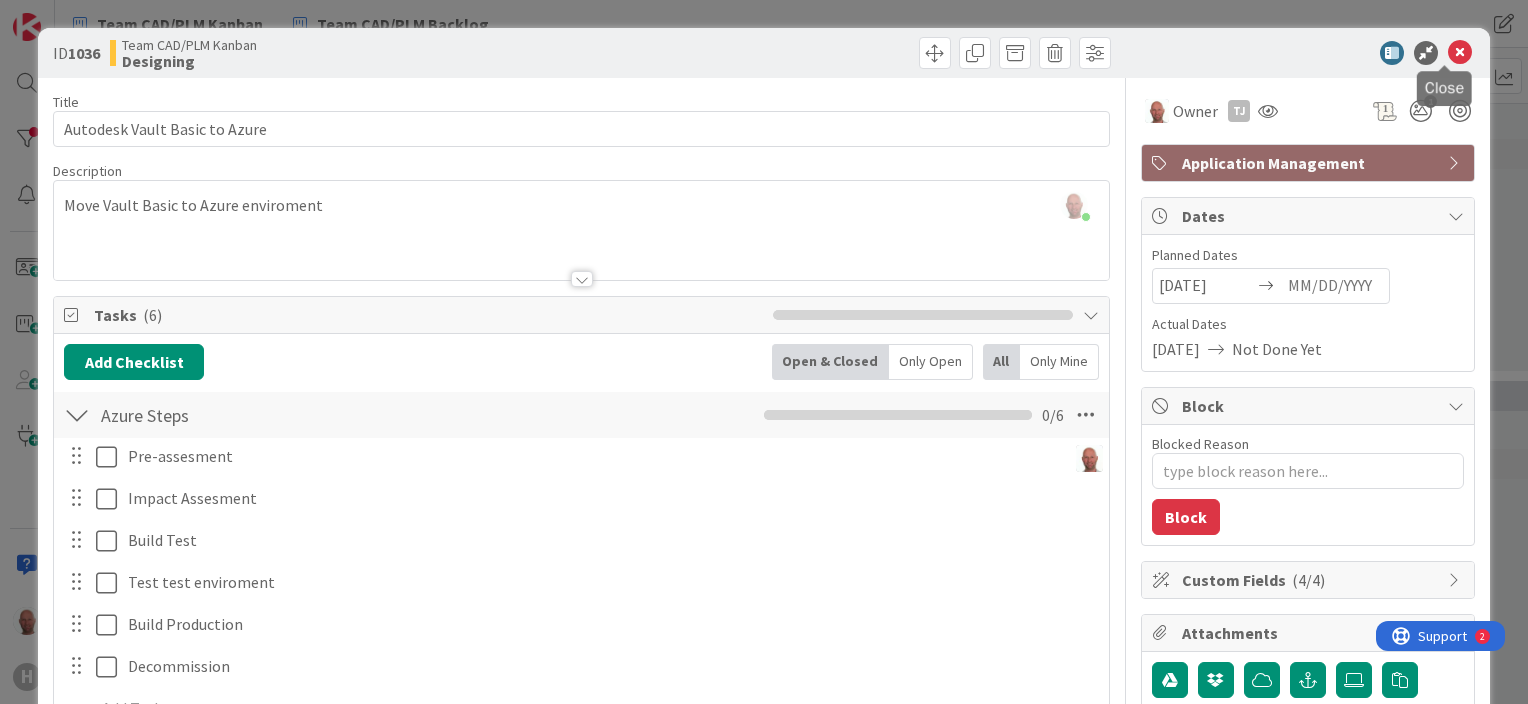 click at bounding box center [1460, 53] 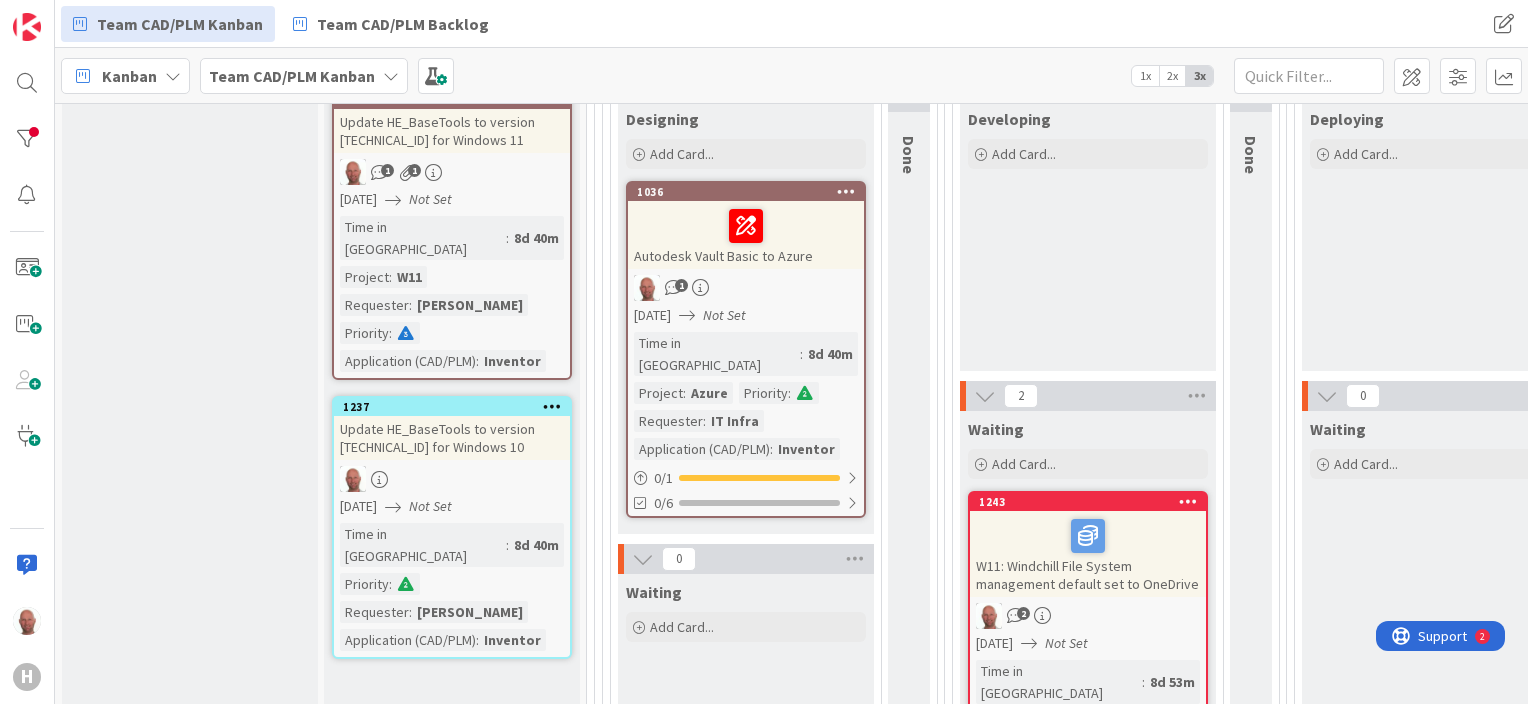 scroll, scrollTop: 0, scrollLeft: 0, axis: both 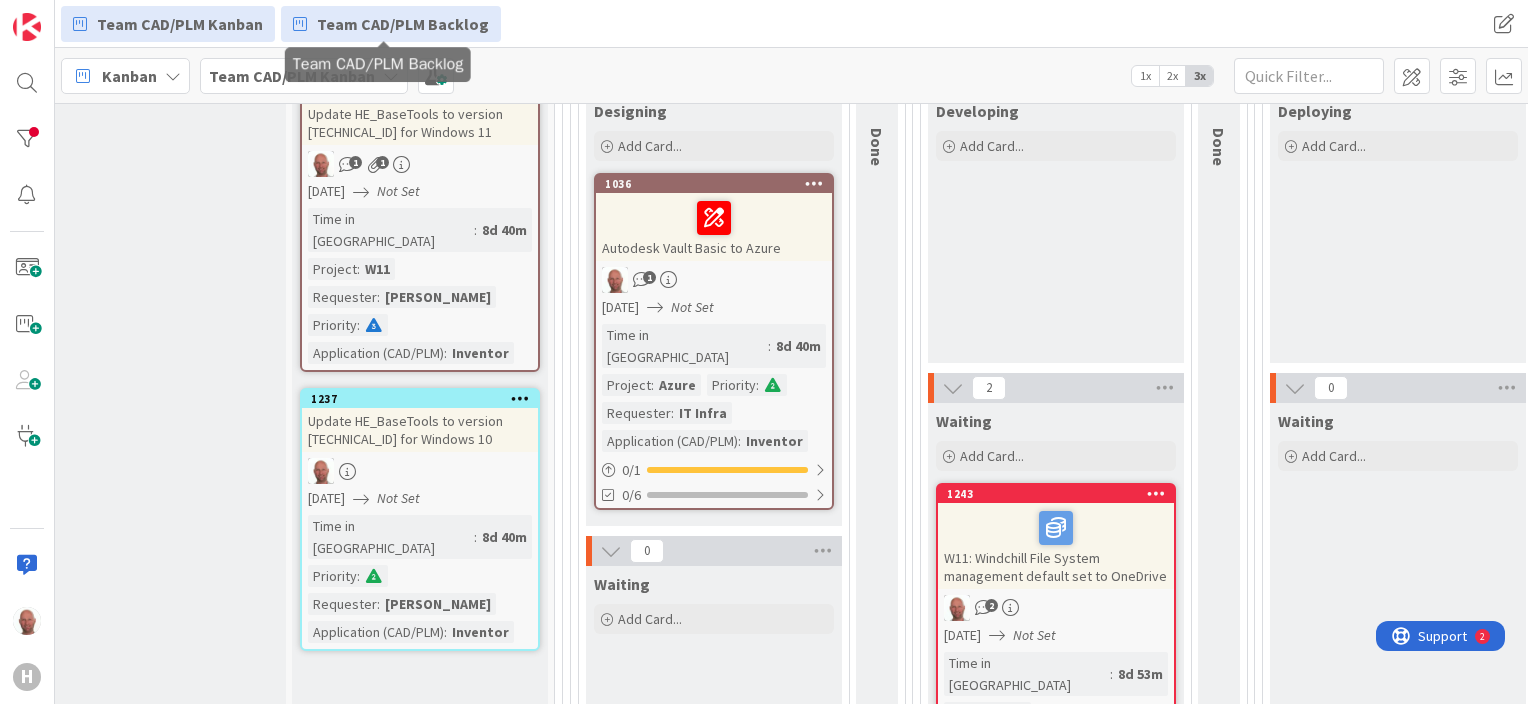 click on "Team CAD/PLM Backlog" at bounding box center (403, 24) 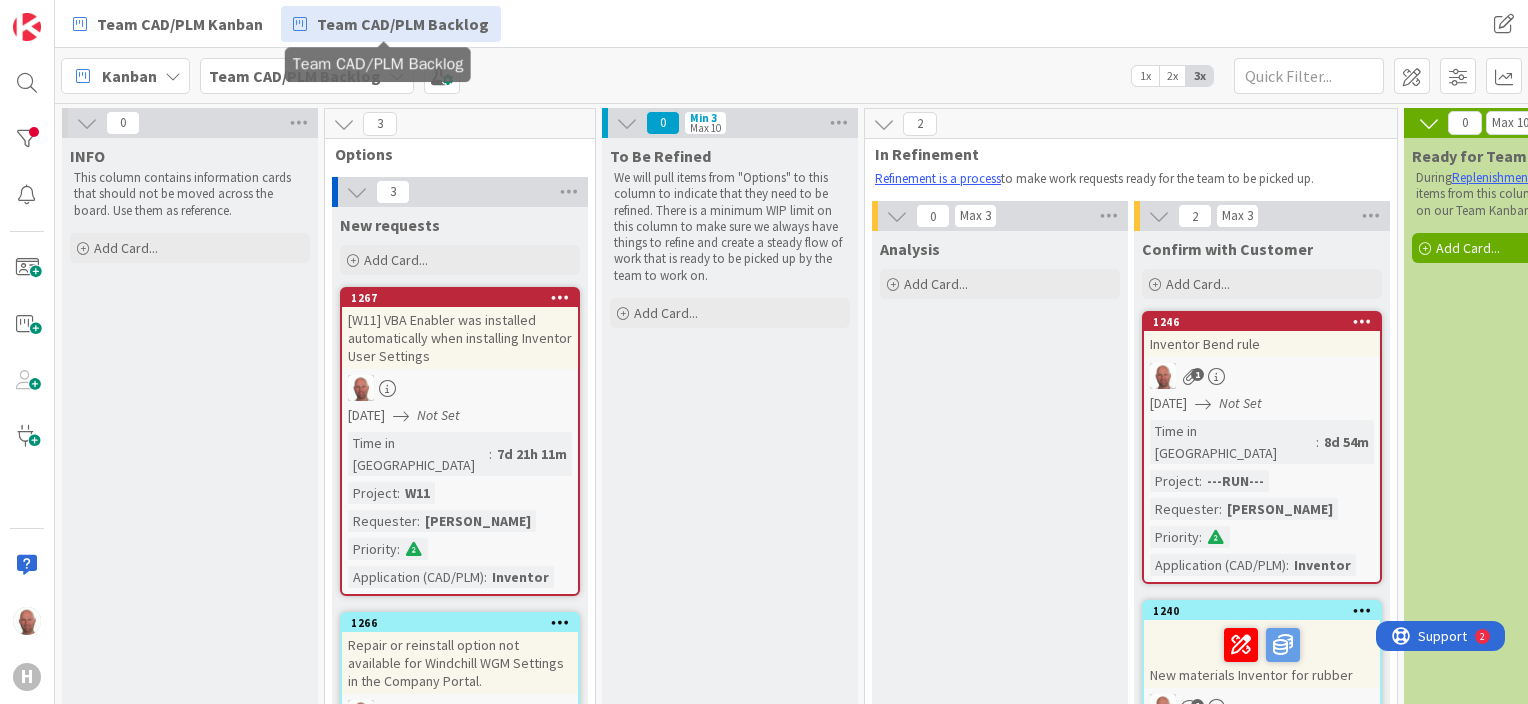 scroll, scrollTop: 0, scrollLeft: 0, axis: both 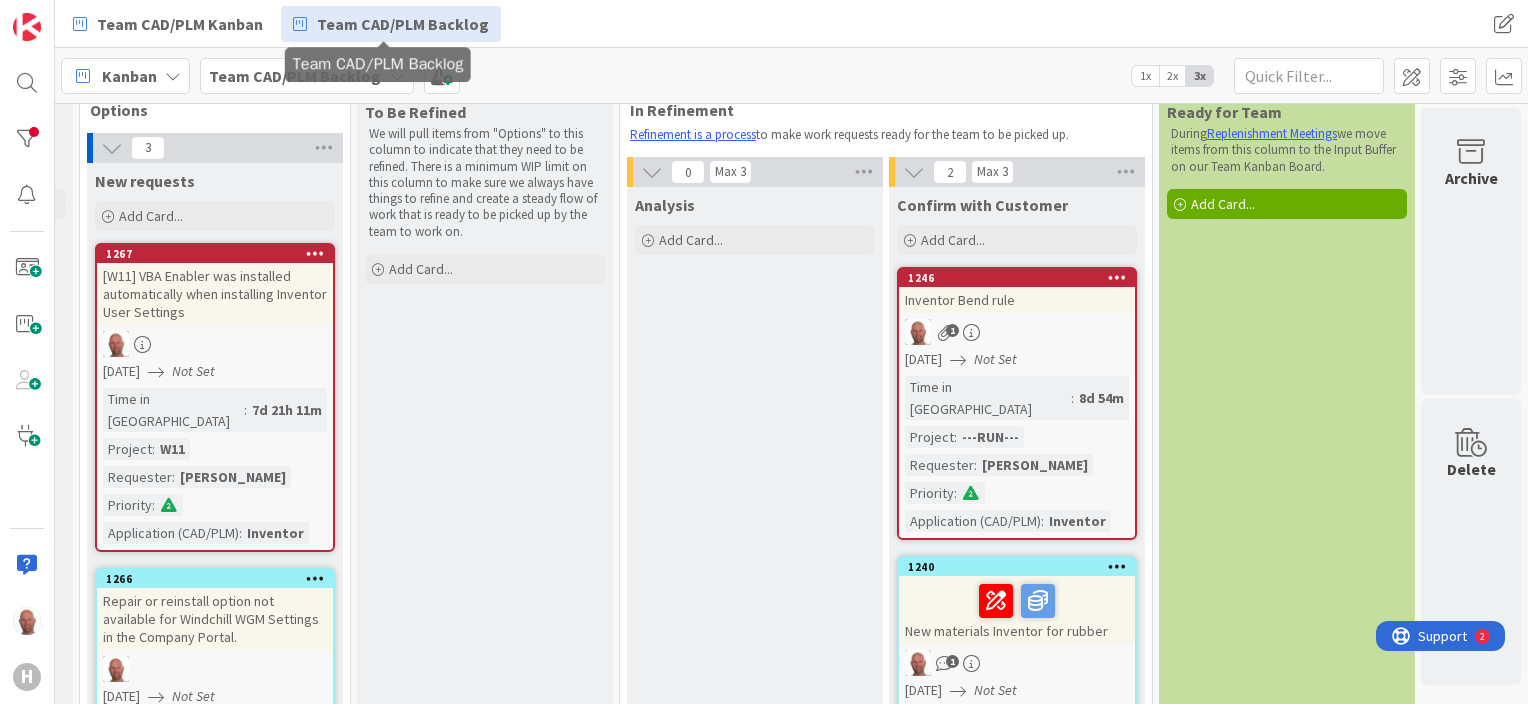 click on "Team CAD/PLM Backlog" at bounding box center [403, 24] 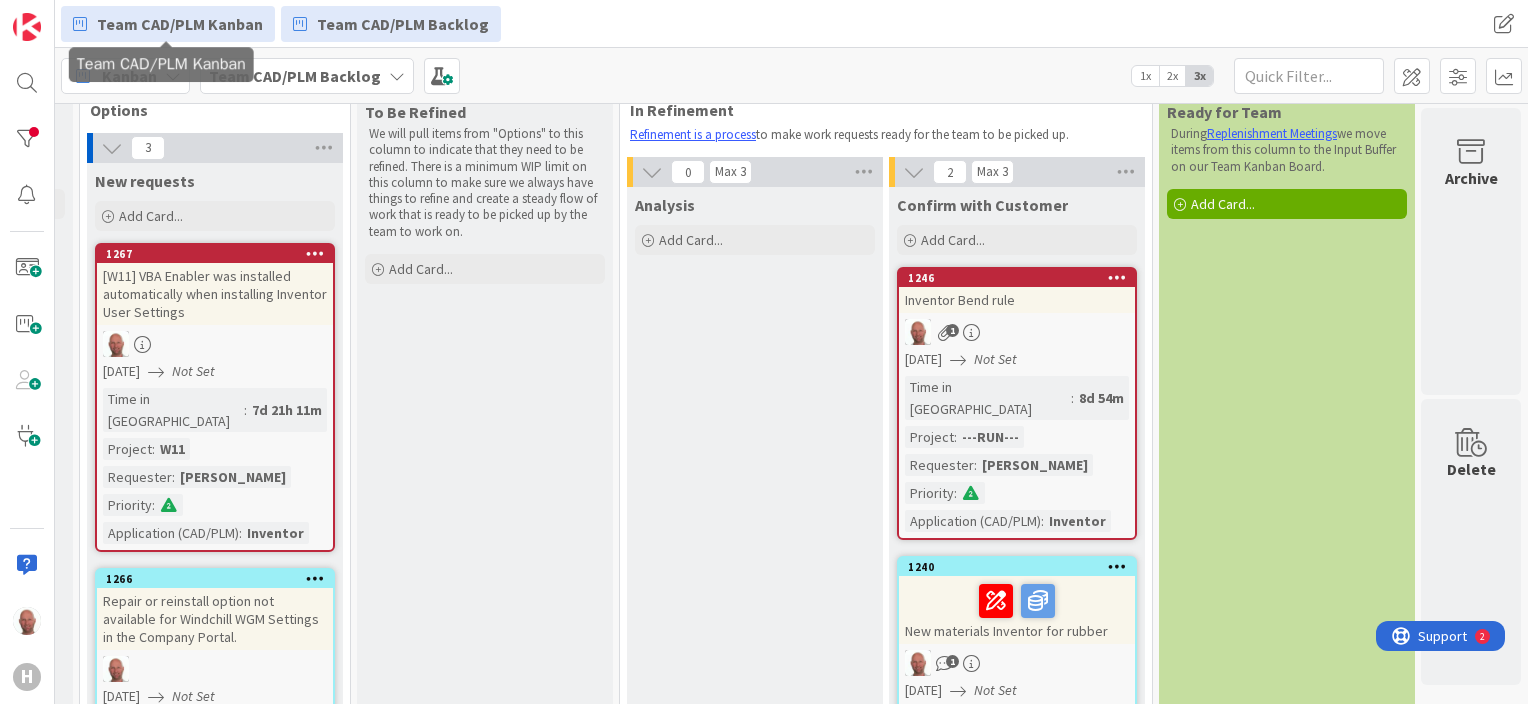 click on "Team CAD/PLM Kanban" at bounding box center (168, 24) 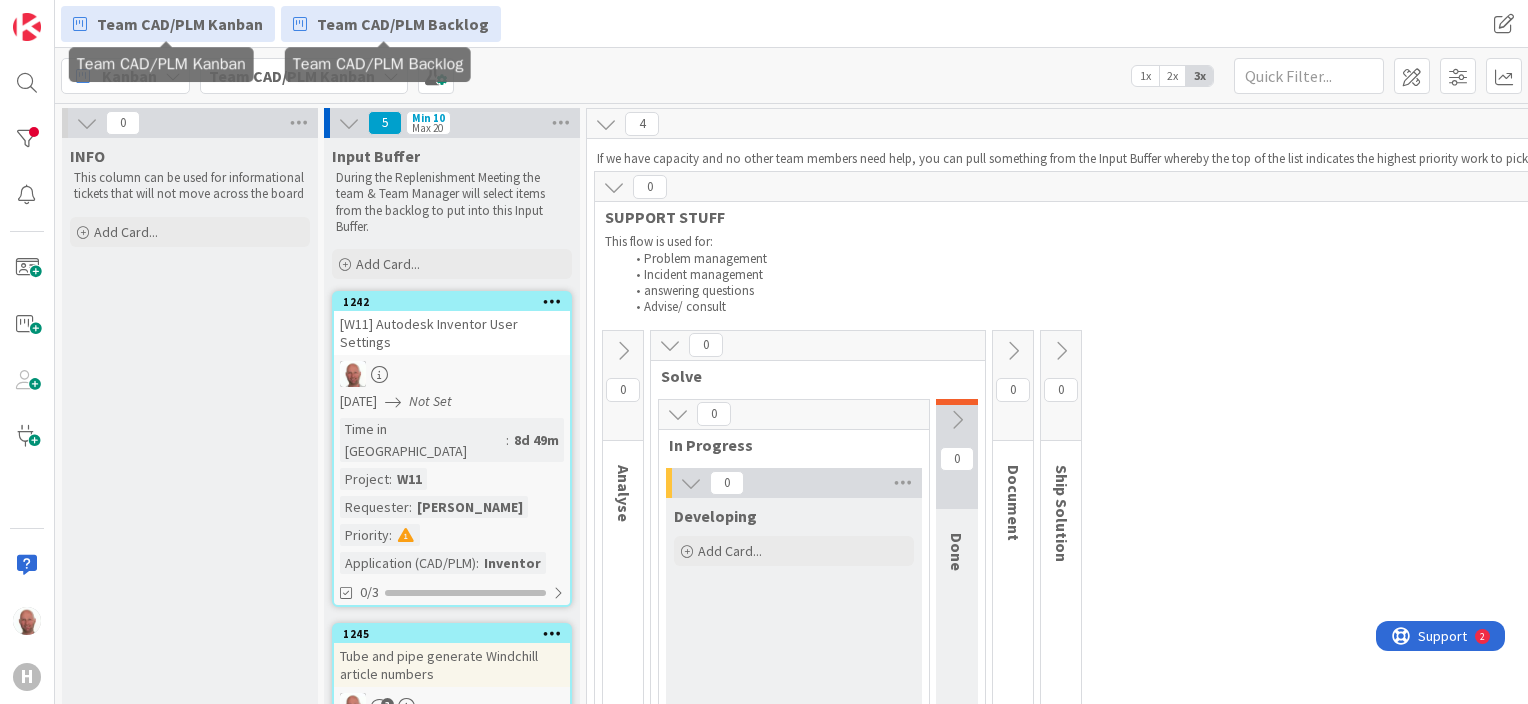 scroll, scrollTop: 0, scrollLeft: 0, axis: both 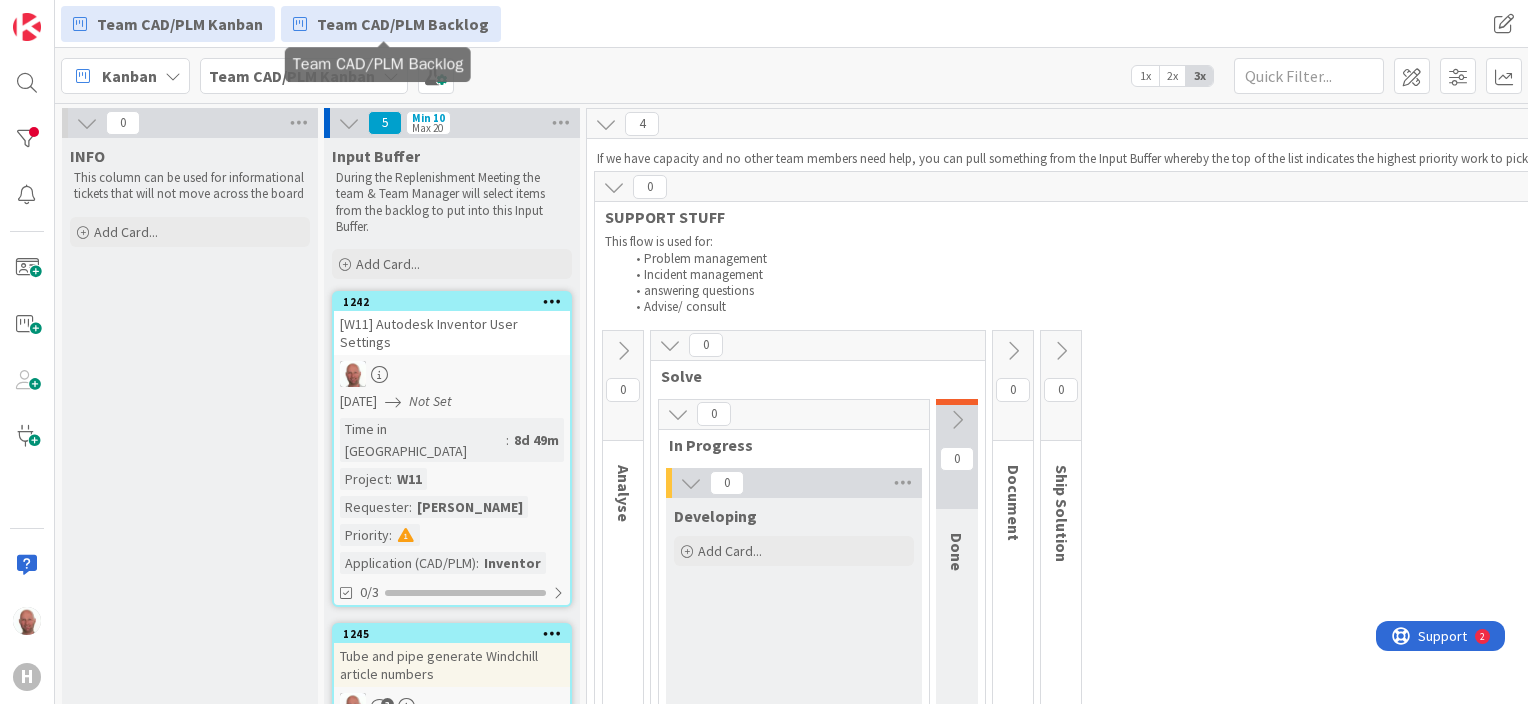 click on "Team CAD/PLM Backlog" at bounding box center [403, 24] 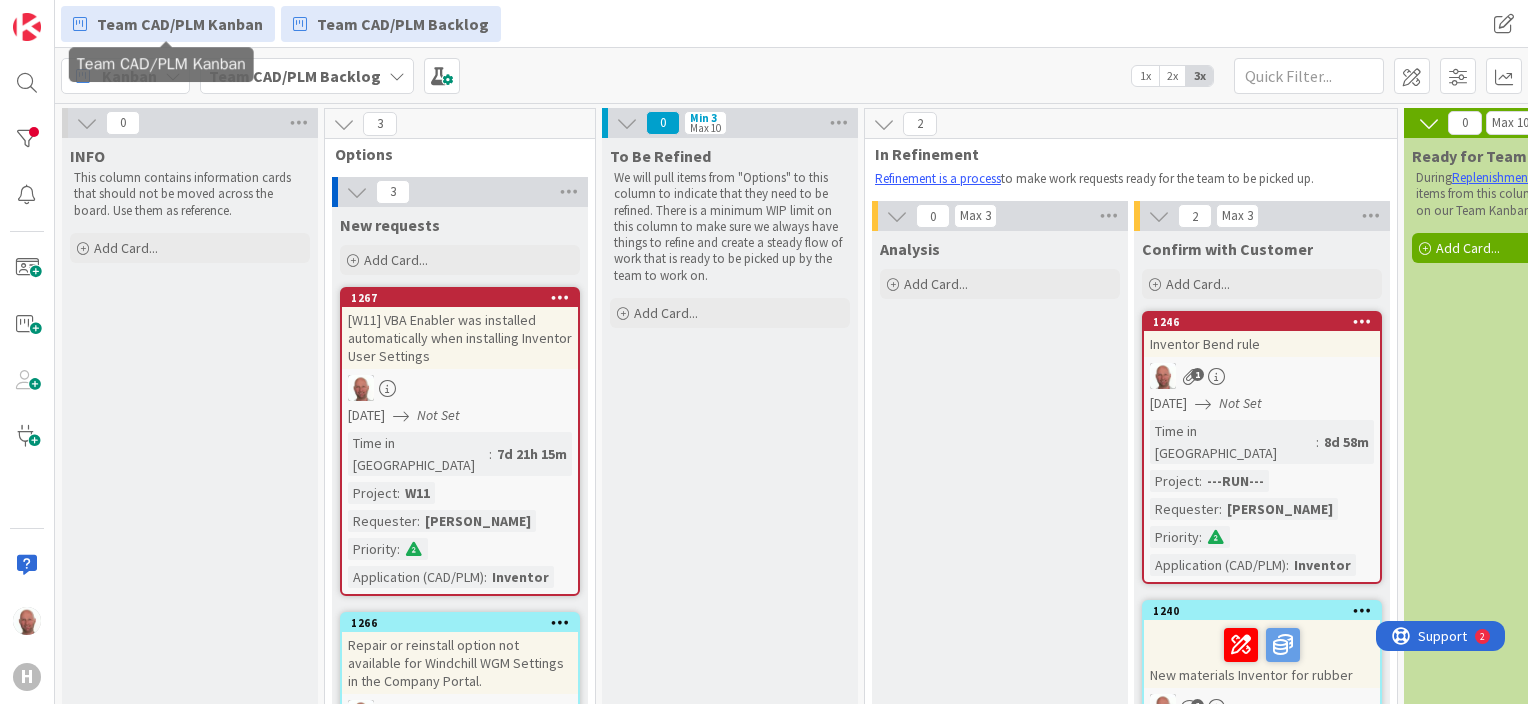 scroll, scrollTop: 0, scrollLeft: 0, axis: both 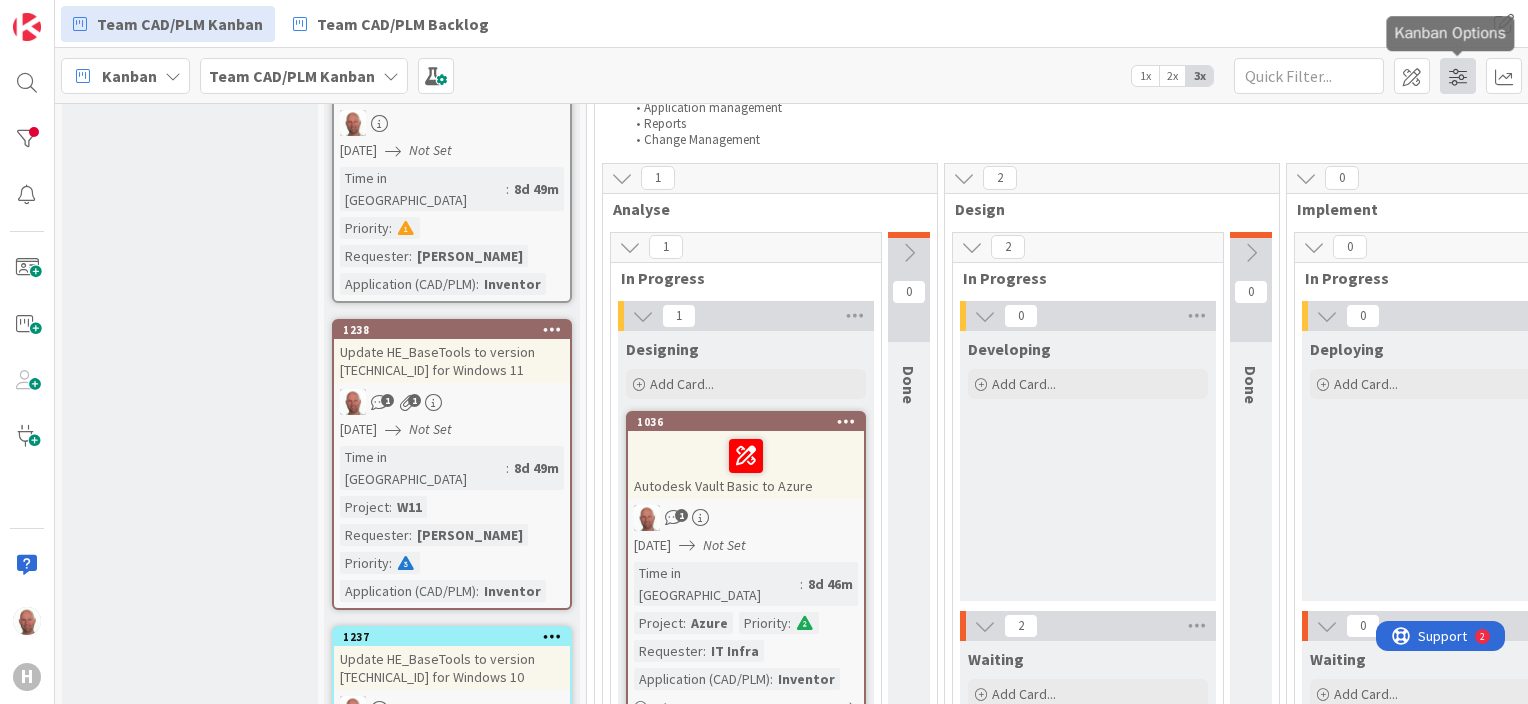 click at bounding box center (1458, 76) 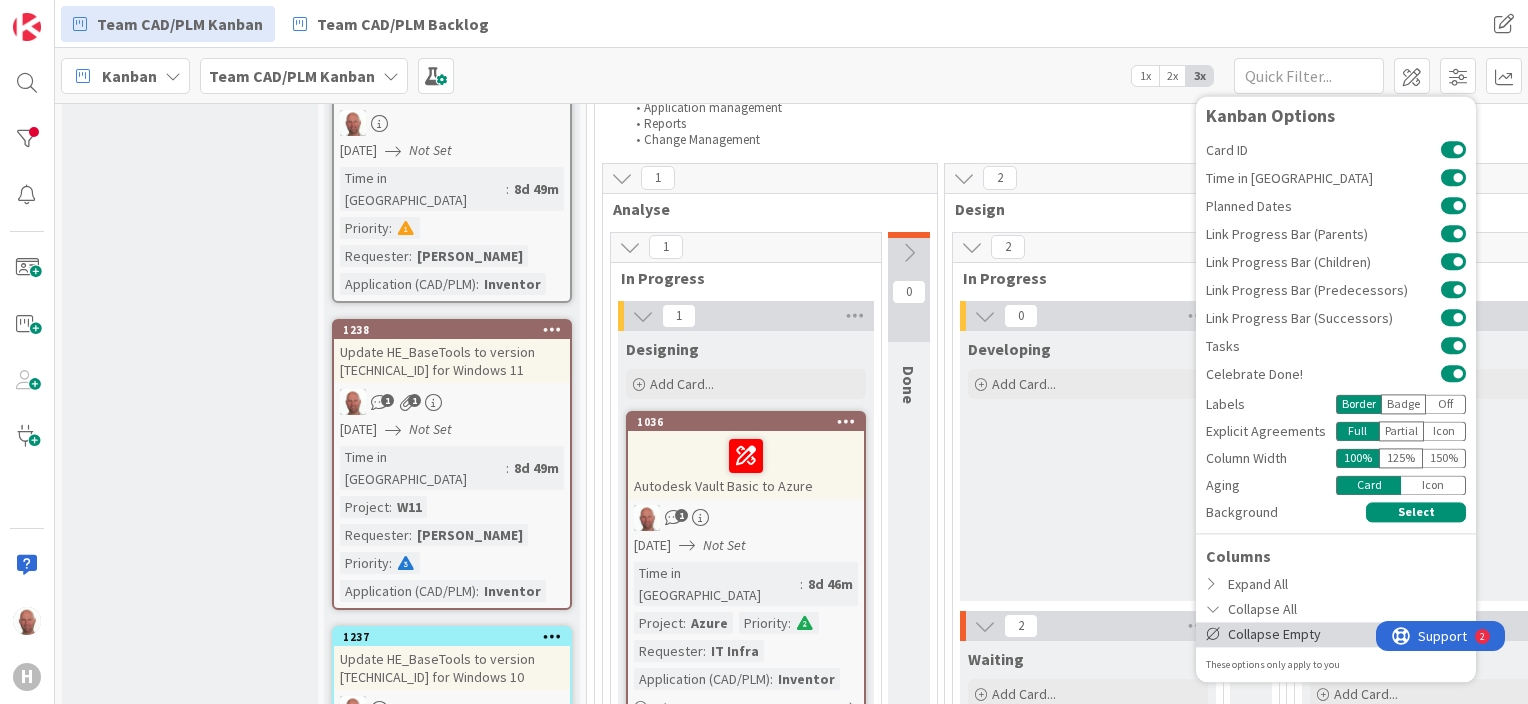 click on "Collapse Empty" at bounding box center [1336, 634] 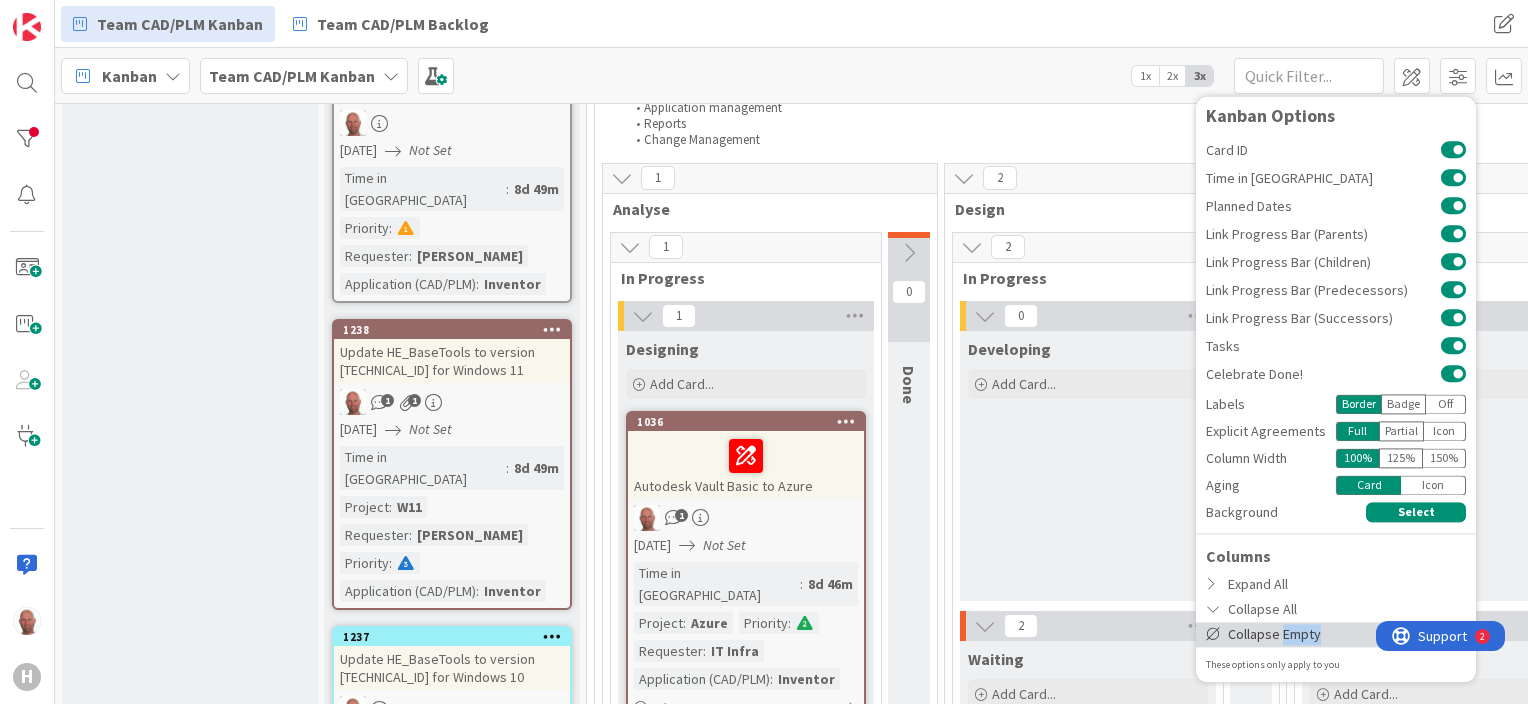 click on "Collapse Empty" at bounding box center [1336, 634] 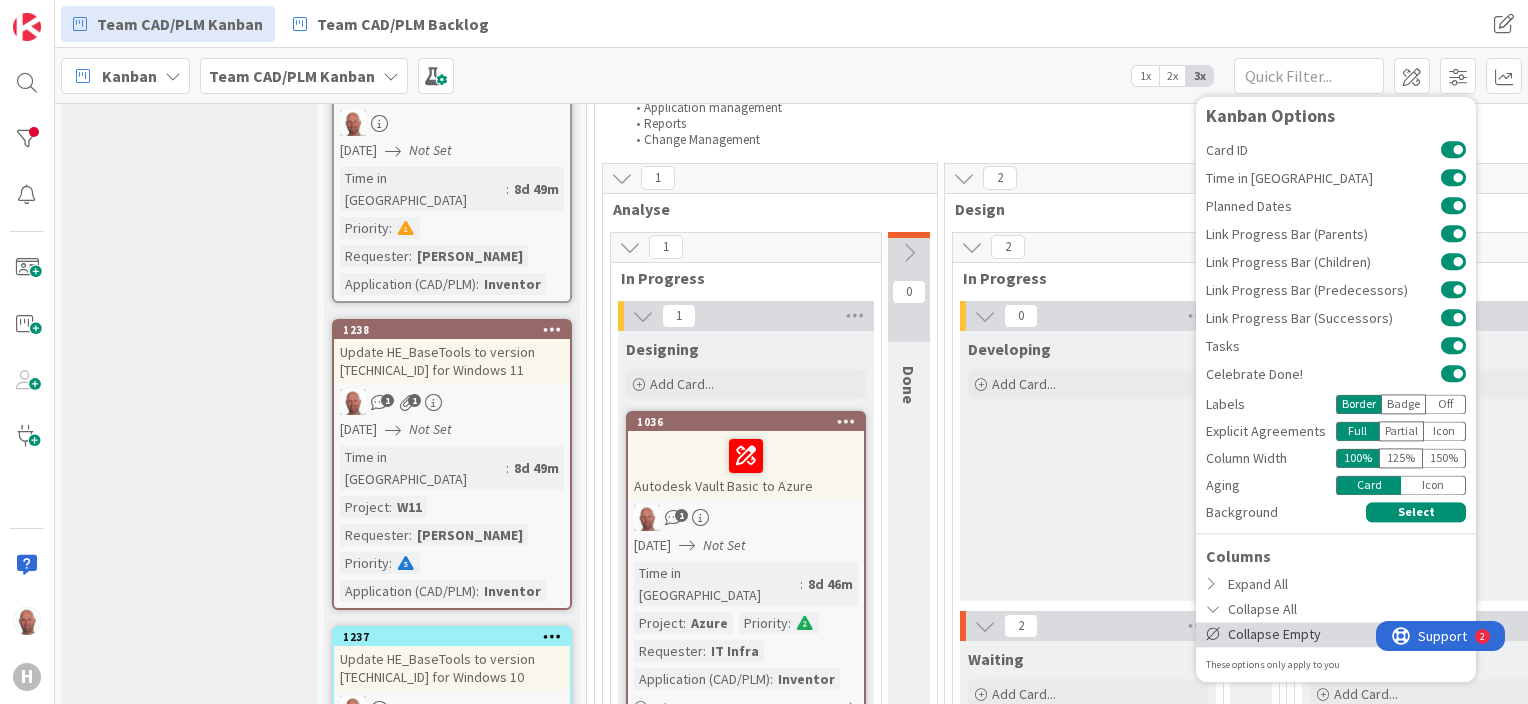 drag, startPoint x: 1281, startPoint y: 635, endPoint x: 1208, endPoint y: 628, distance: 73.33485 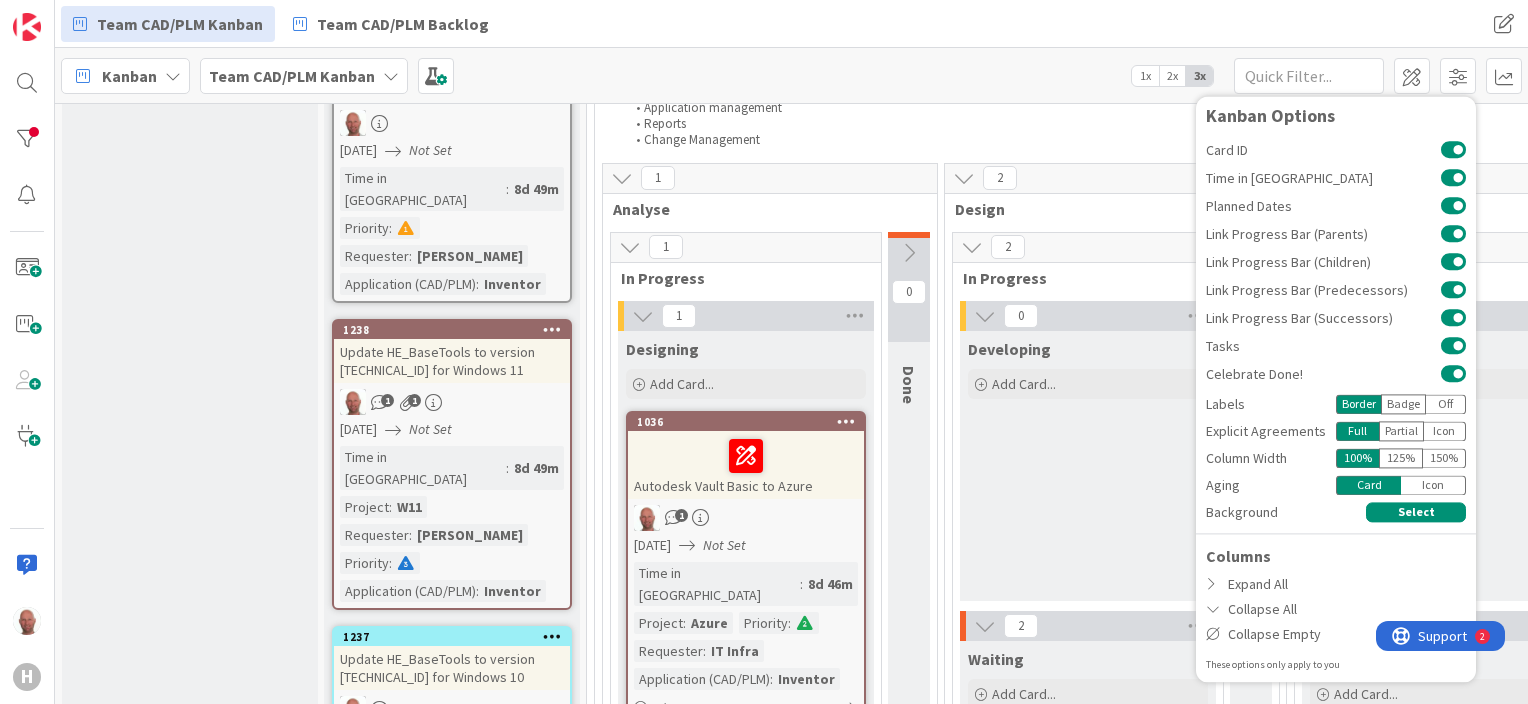 click on "Team CAD/PLM Kanban Team CAD/PLM Backlog Team CAD/PLM Kanban Team CAD/PLM Backlog" at bounding box center [791, 24] 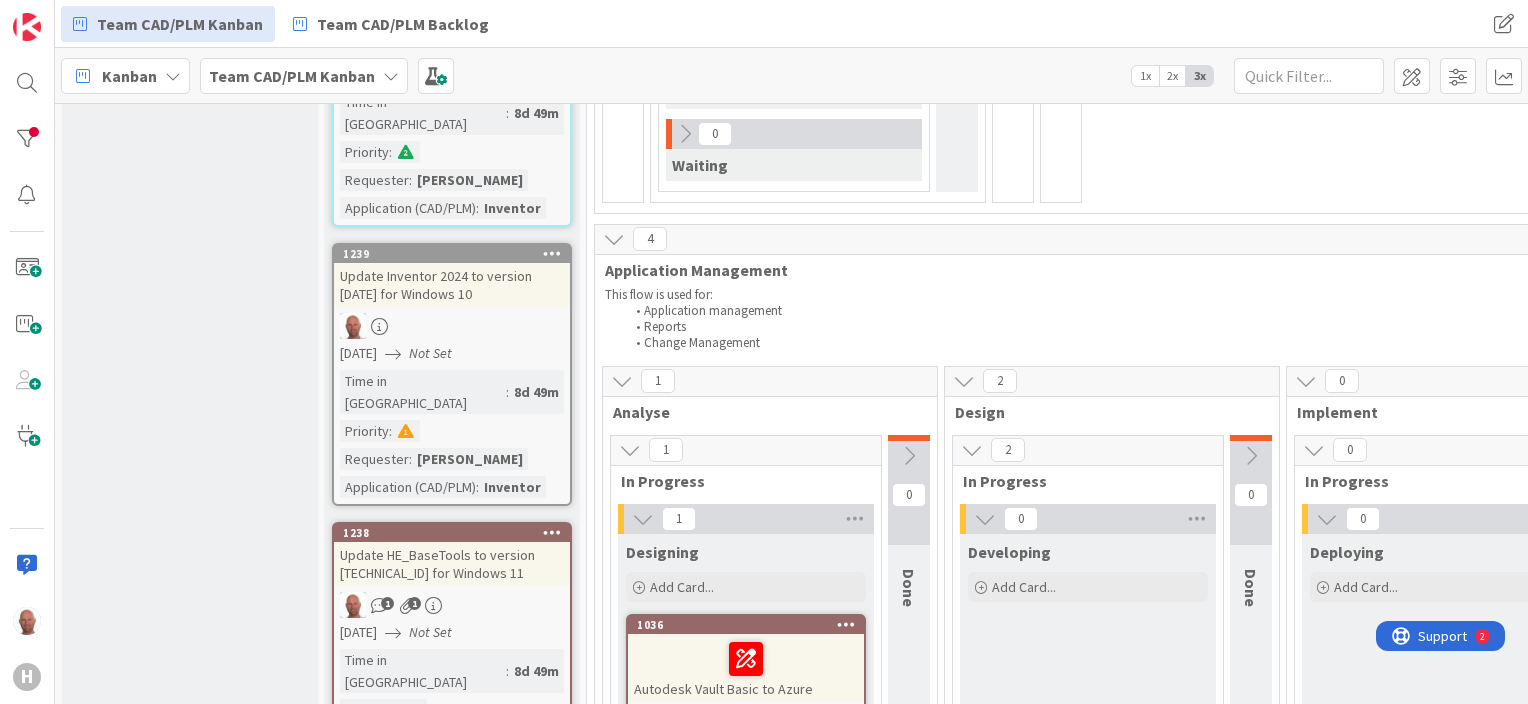 scroll, scrollTop: 662, scrollLeft: 0, axis: vertical 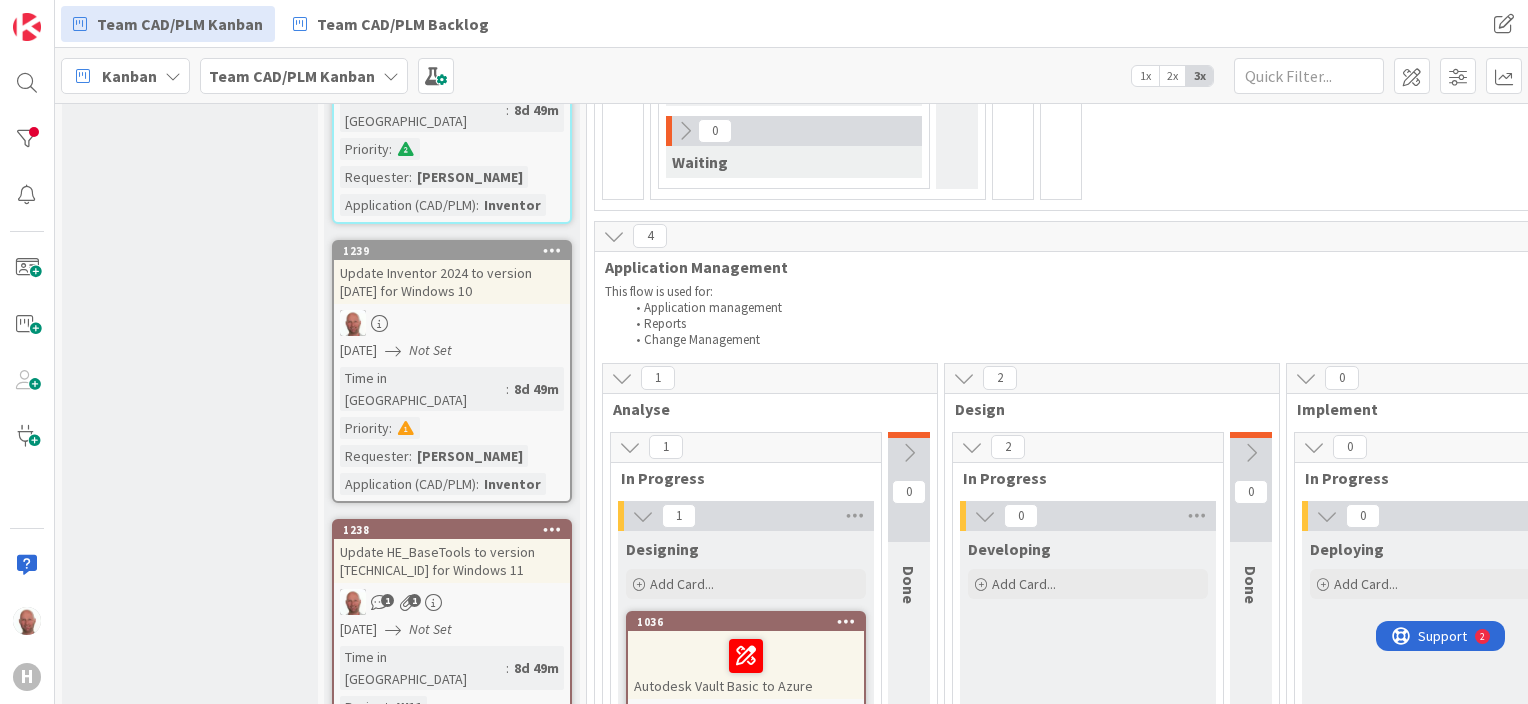 click at bounding box center (173, 76) 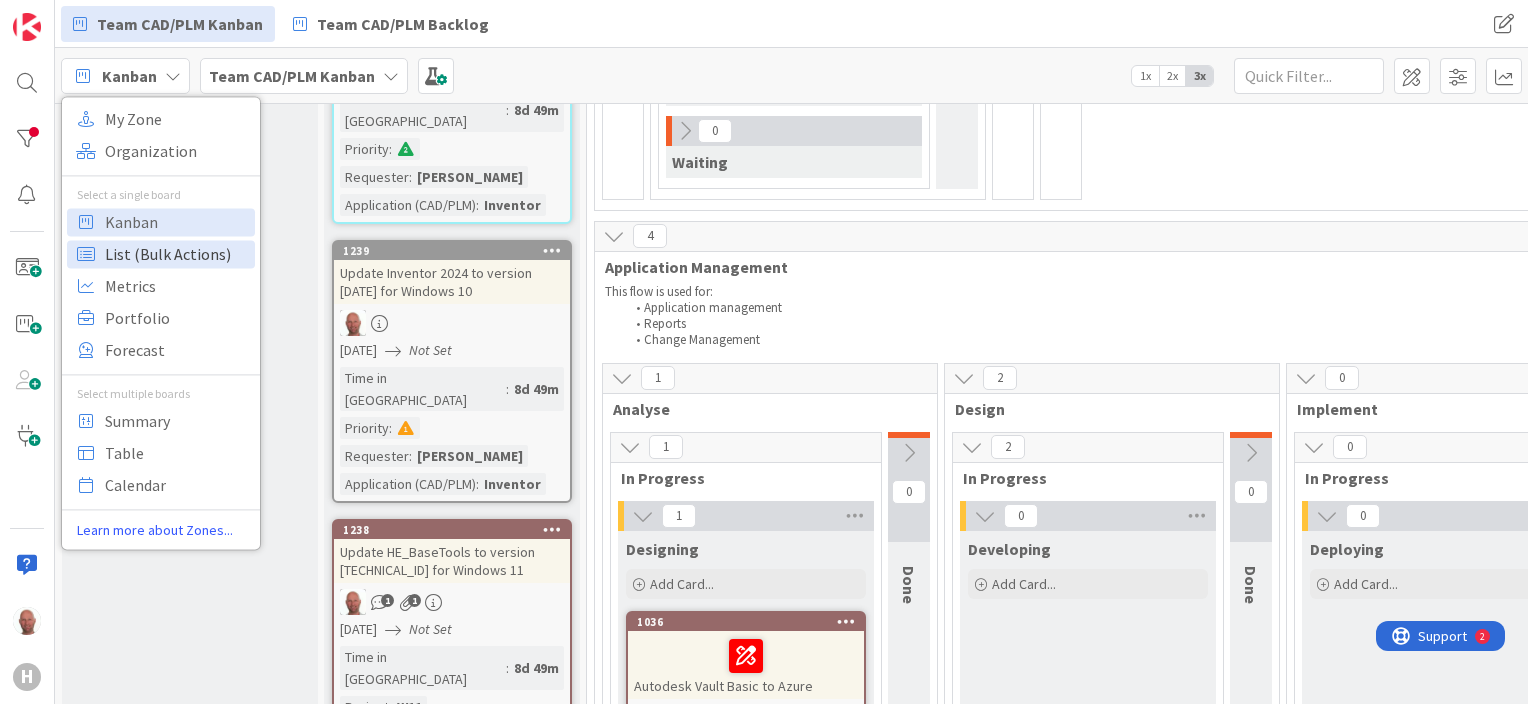 click on "List (Bulk Actions)" at bounding box center [177, 254] 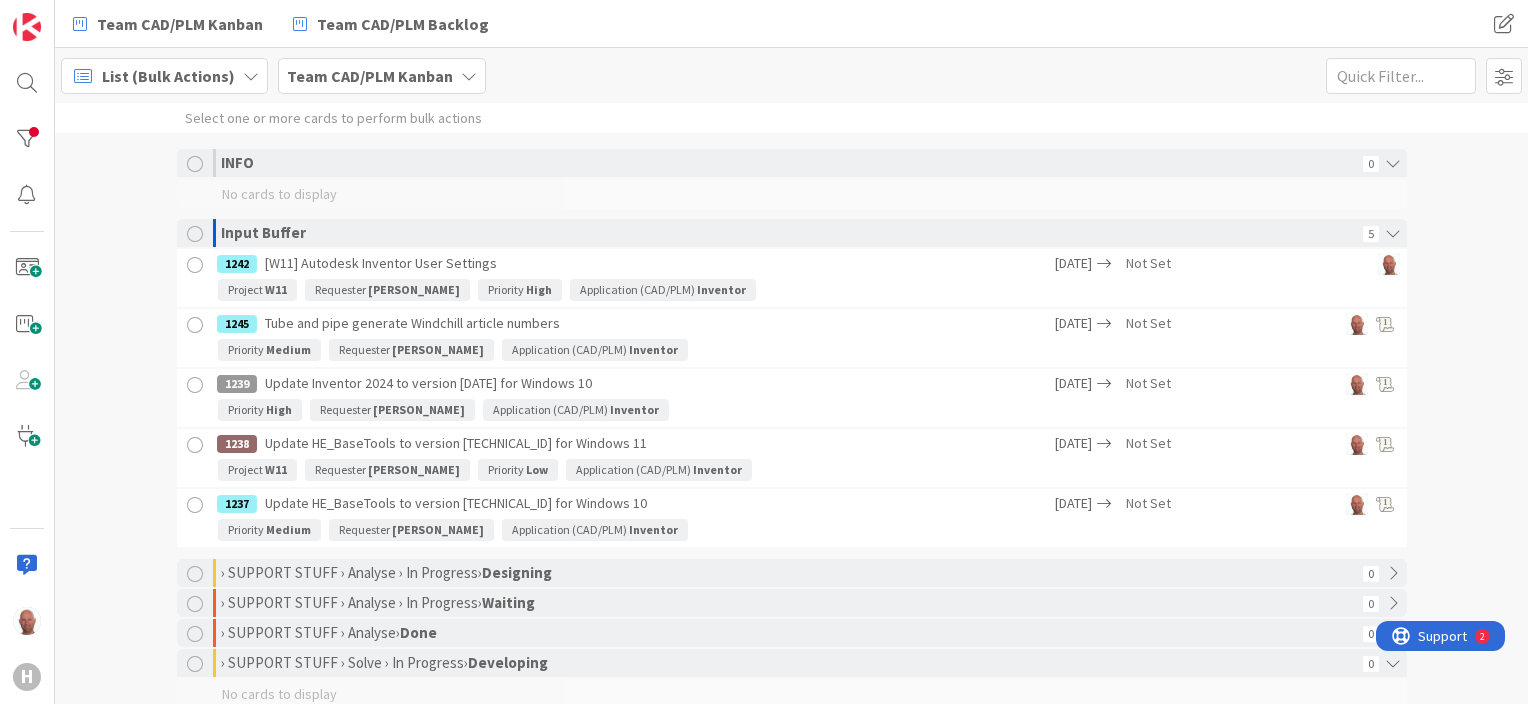 scroll, scrollTop: 0, scrollLeft: 0, axis: both 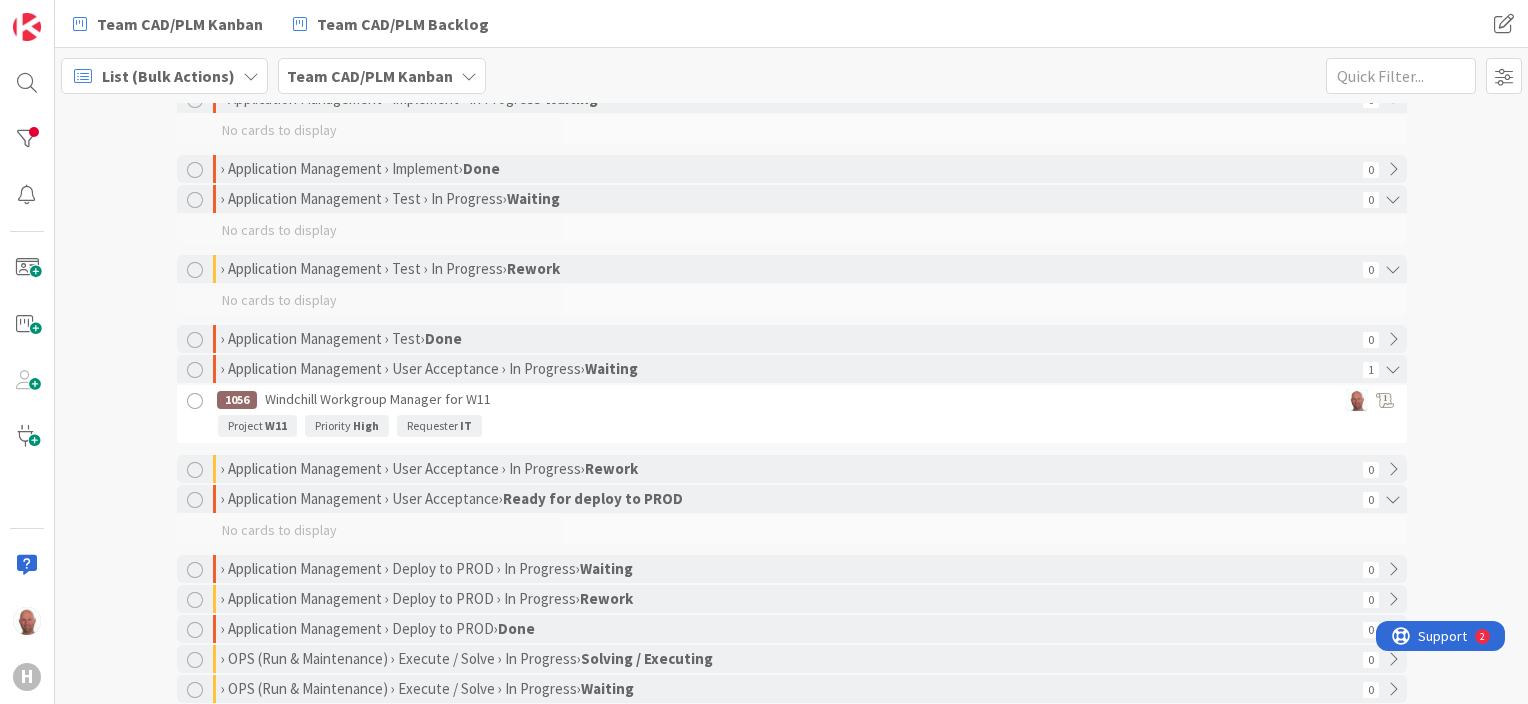 click on "1056 Windchill Workgroup Manager for W11" at bounding box center (724, 400) 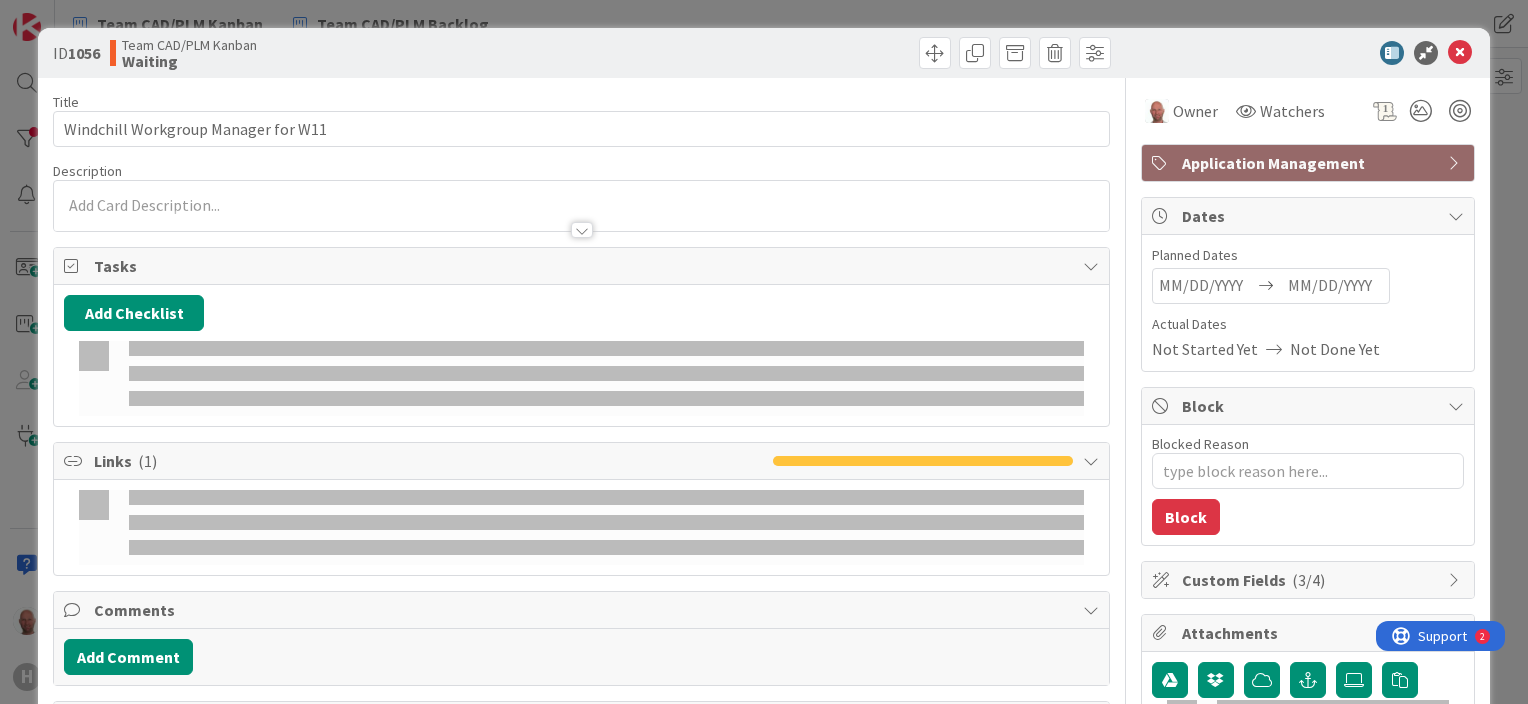 scroll, scrollTop: 0, scrollLeft: 0, axis: both 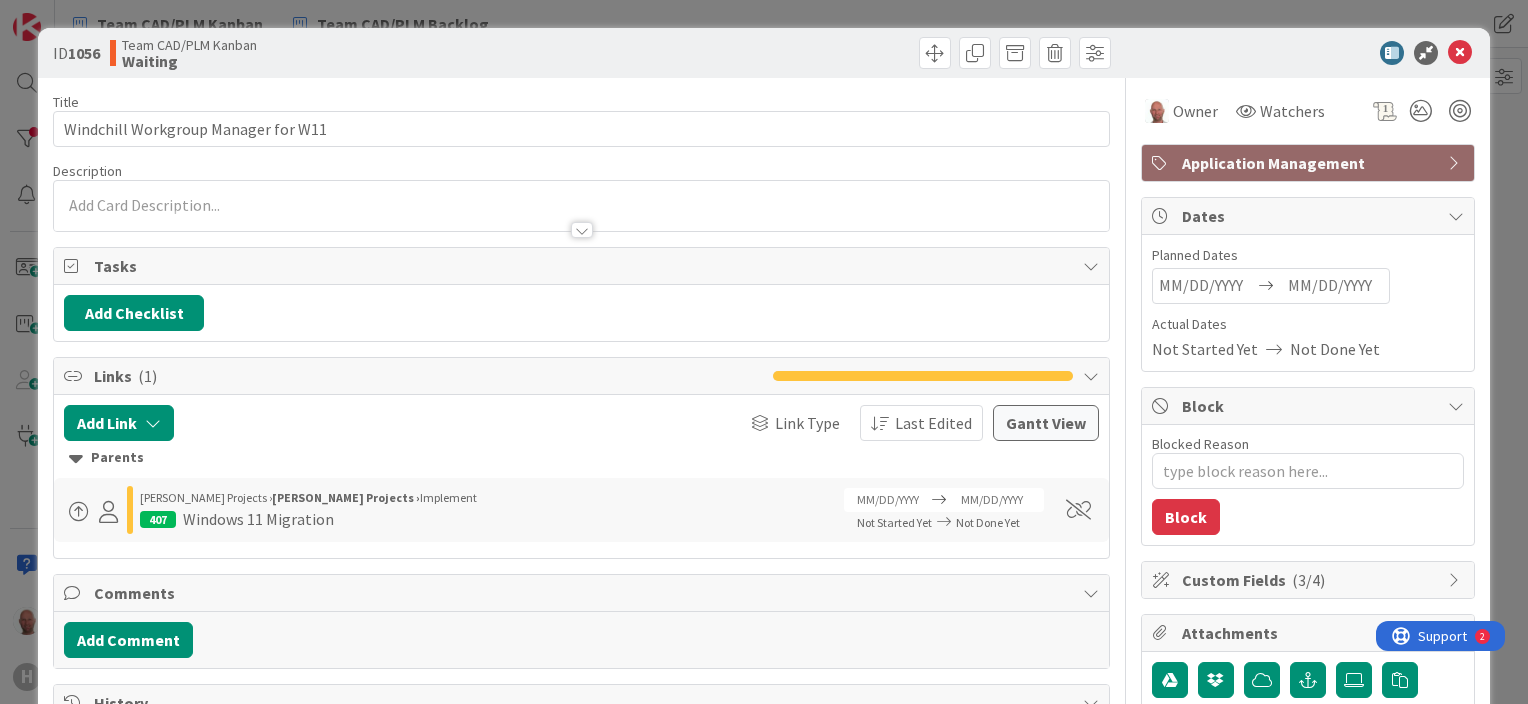 type on "x" 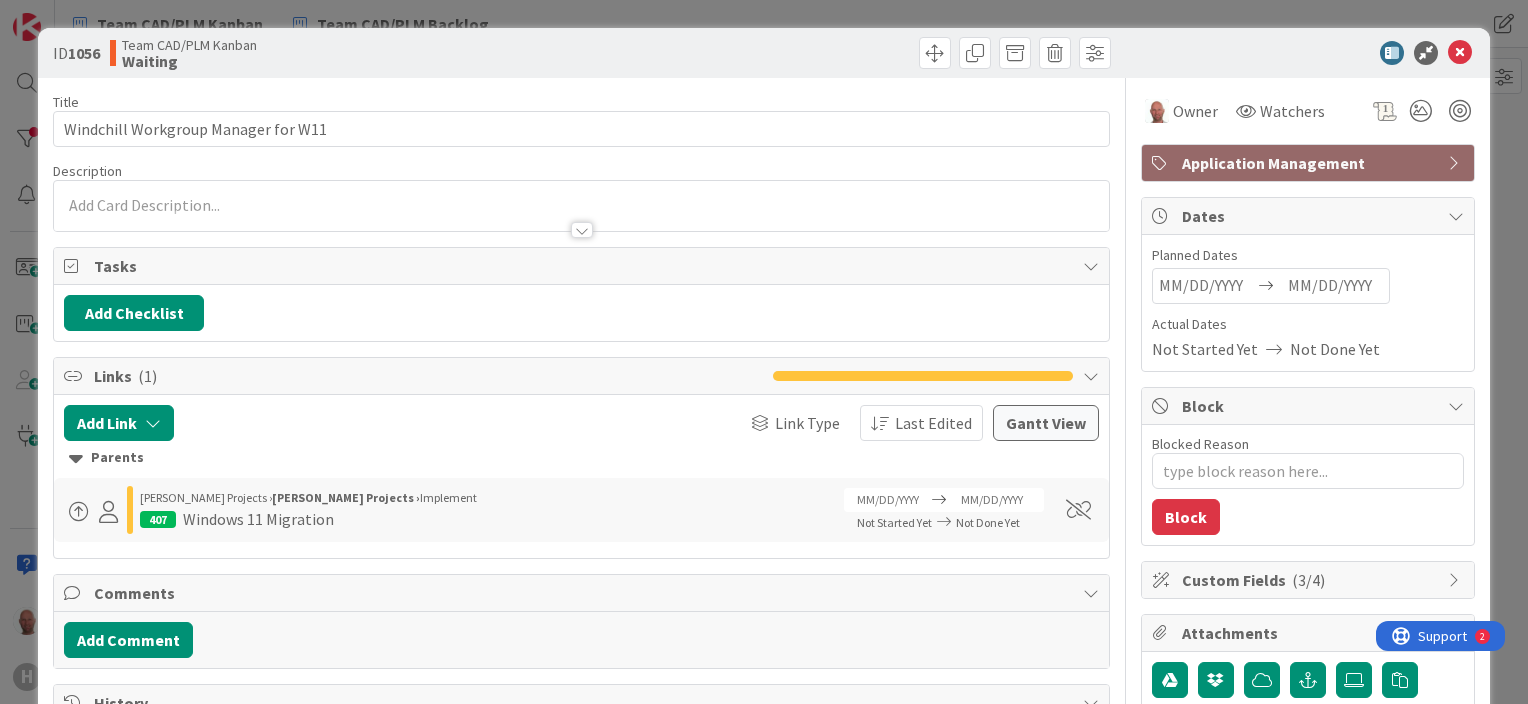 scroll, scrollTop: 0, scrollLeft: 0, axis: both 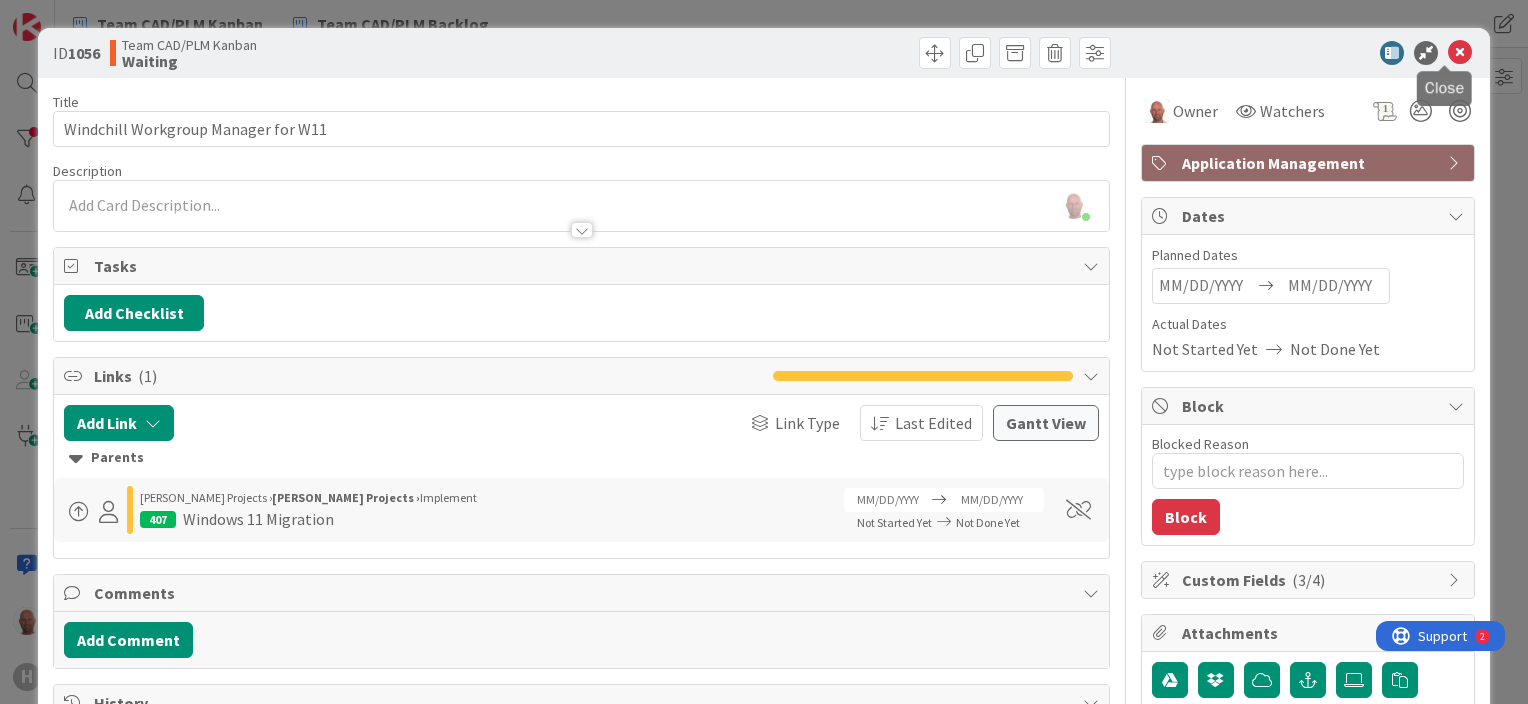 click at bounding box center (1460, 53) 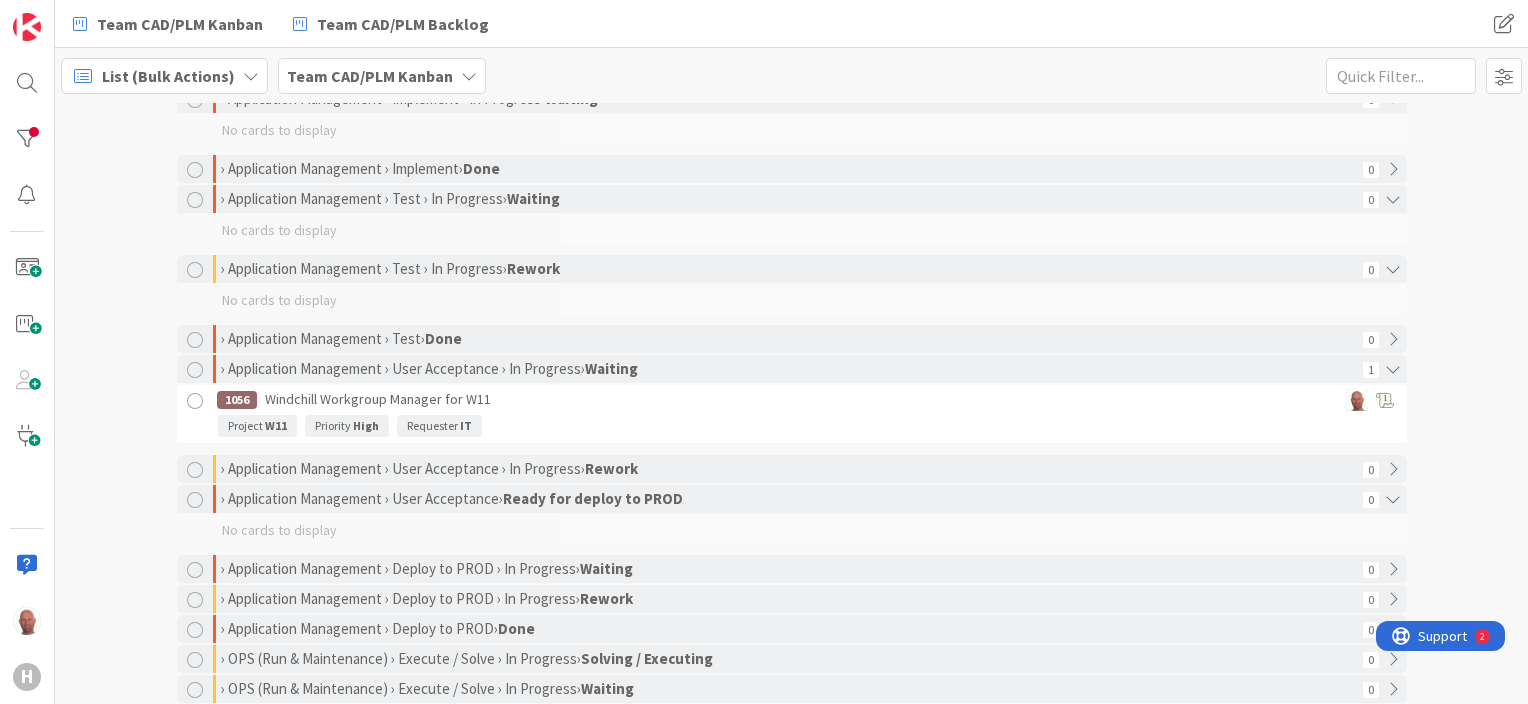 scroll, scrollTop: 0, scrollLeft: 0, axis: both 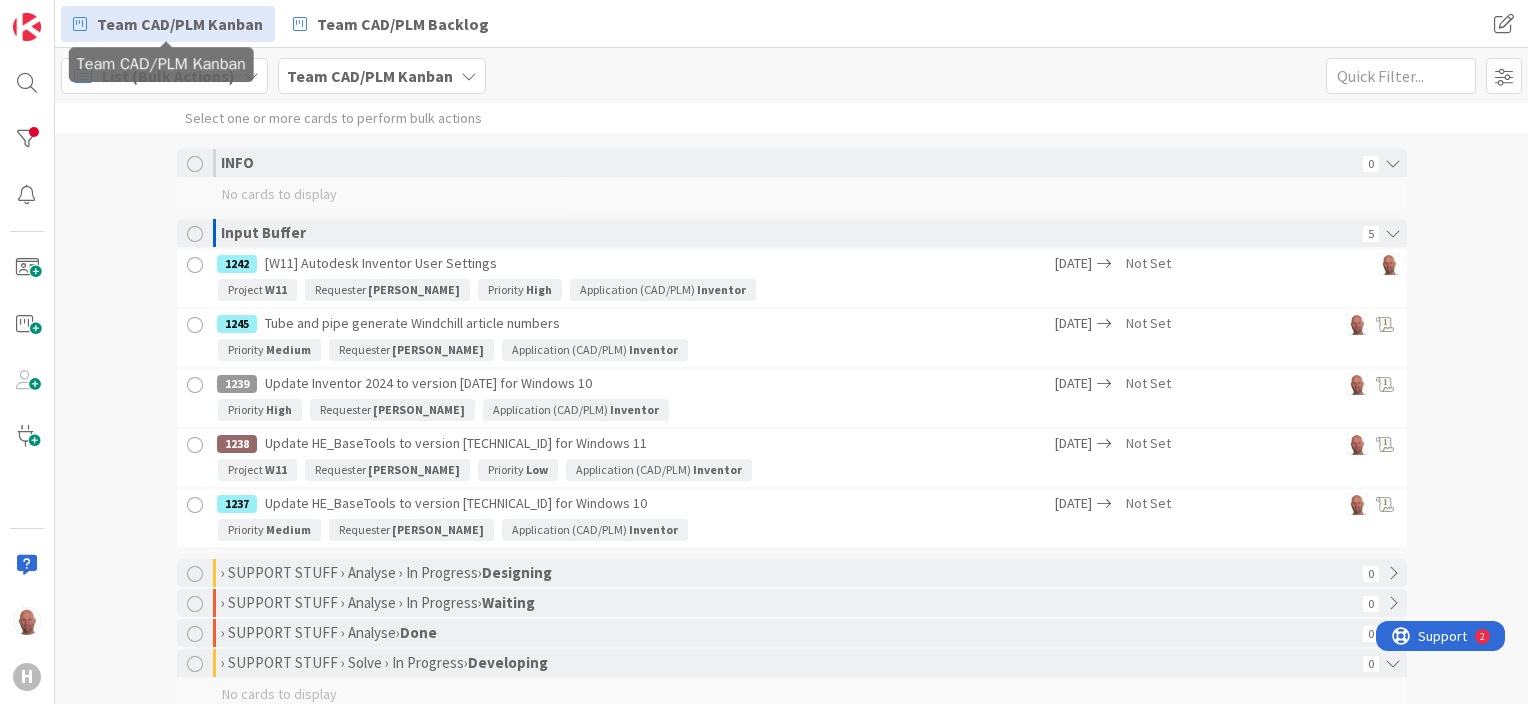click on "Team CAD/PLM Kanban" at bounding box center (180, 24) 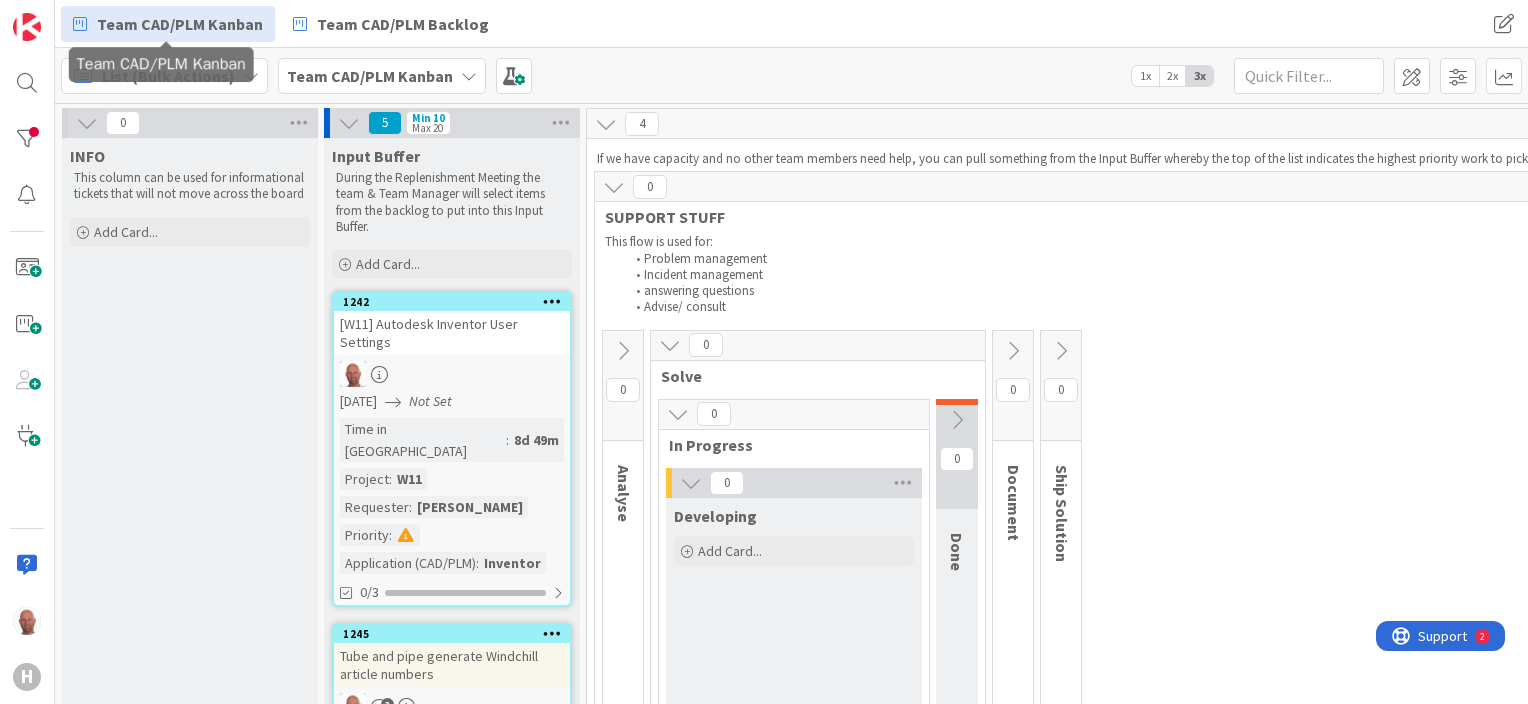 scroll, scrollTop: 0, scrollLeft: 0, axis: both 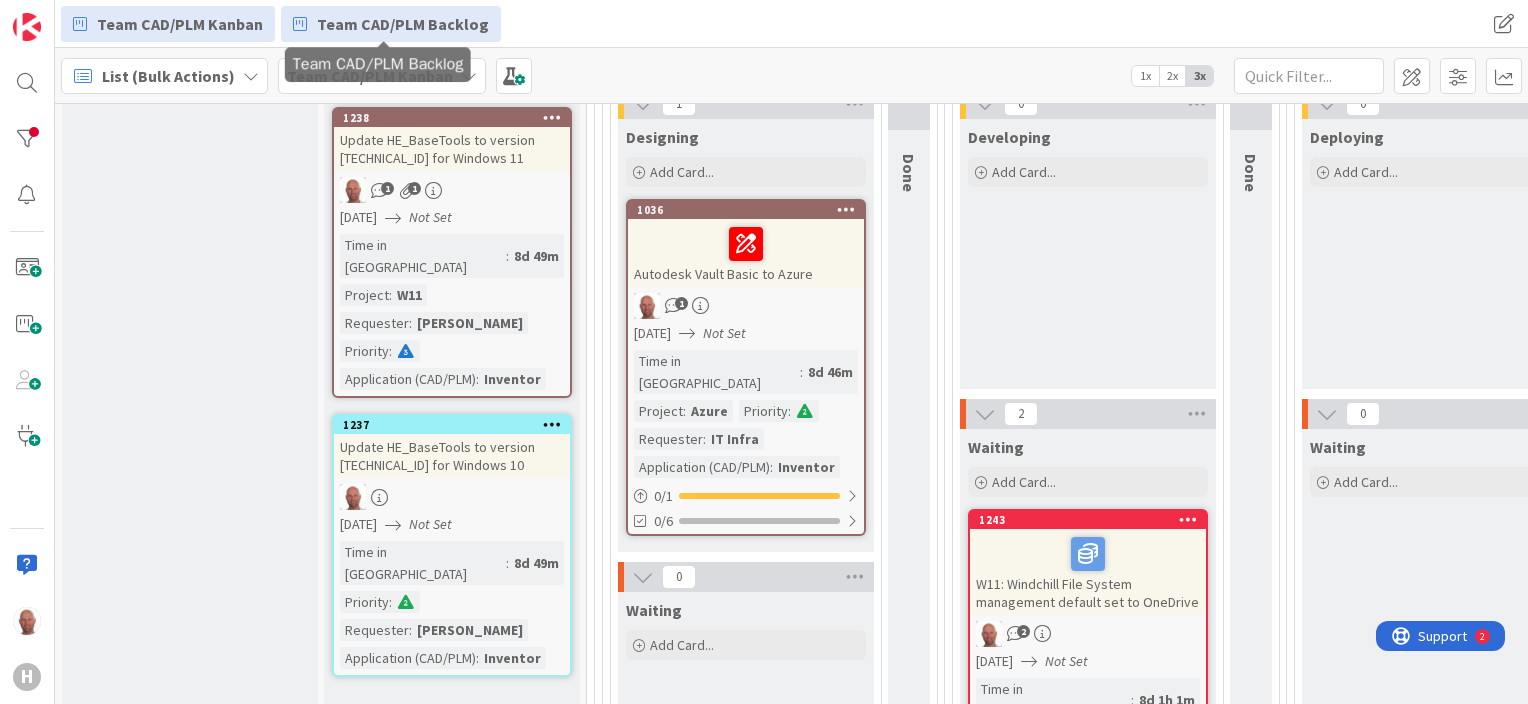 click on "Team CAD/PLM Backlog" at bounding box center (403, 24) 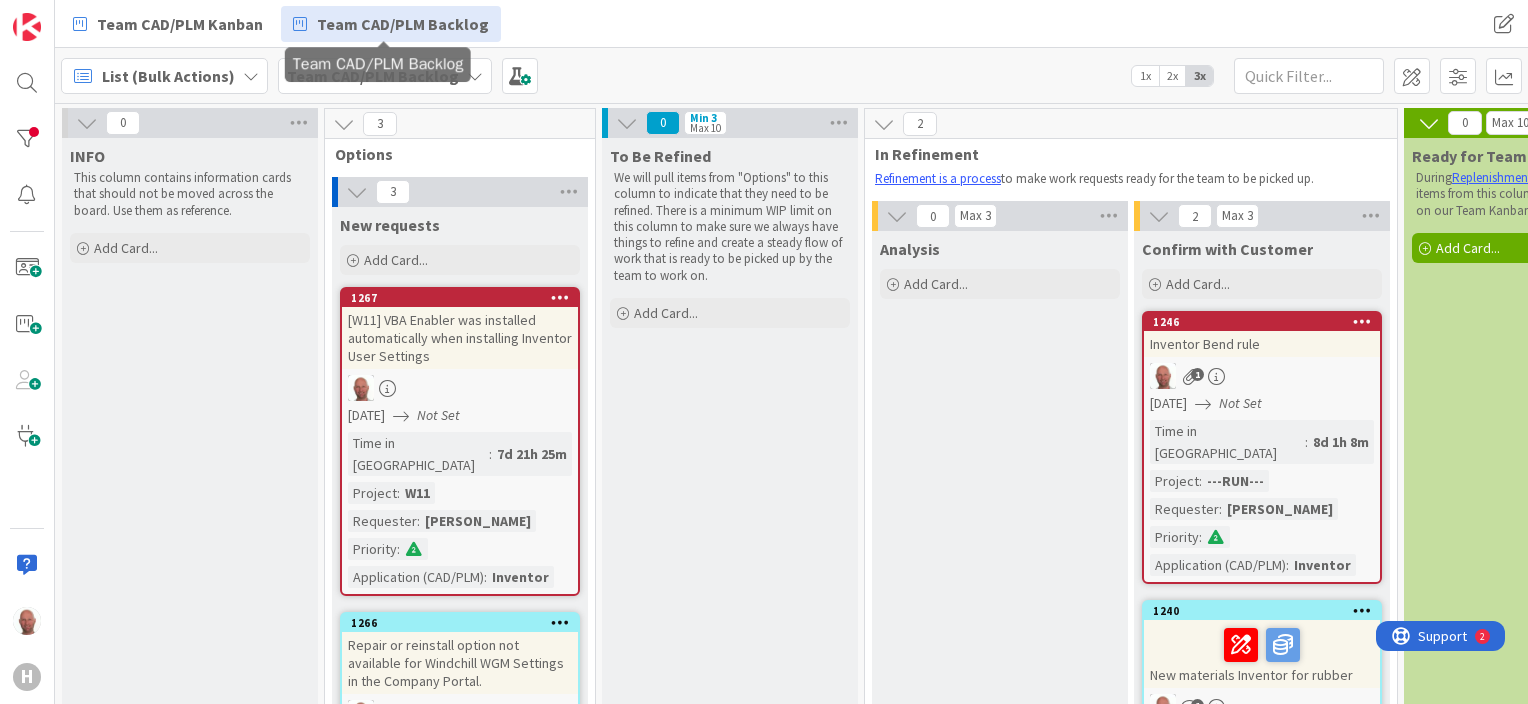 scroll, scrollTop: 0, scrollLeft: 0, axis: both 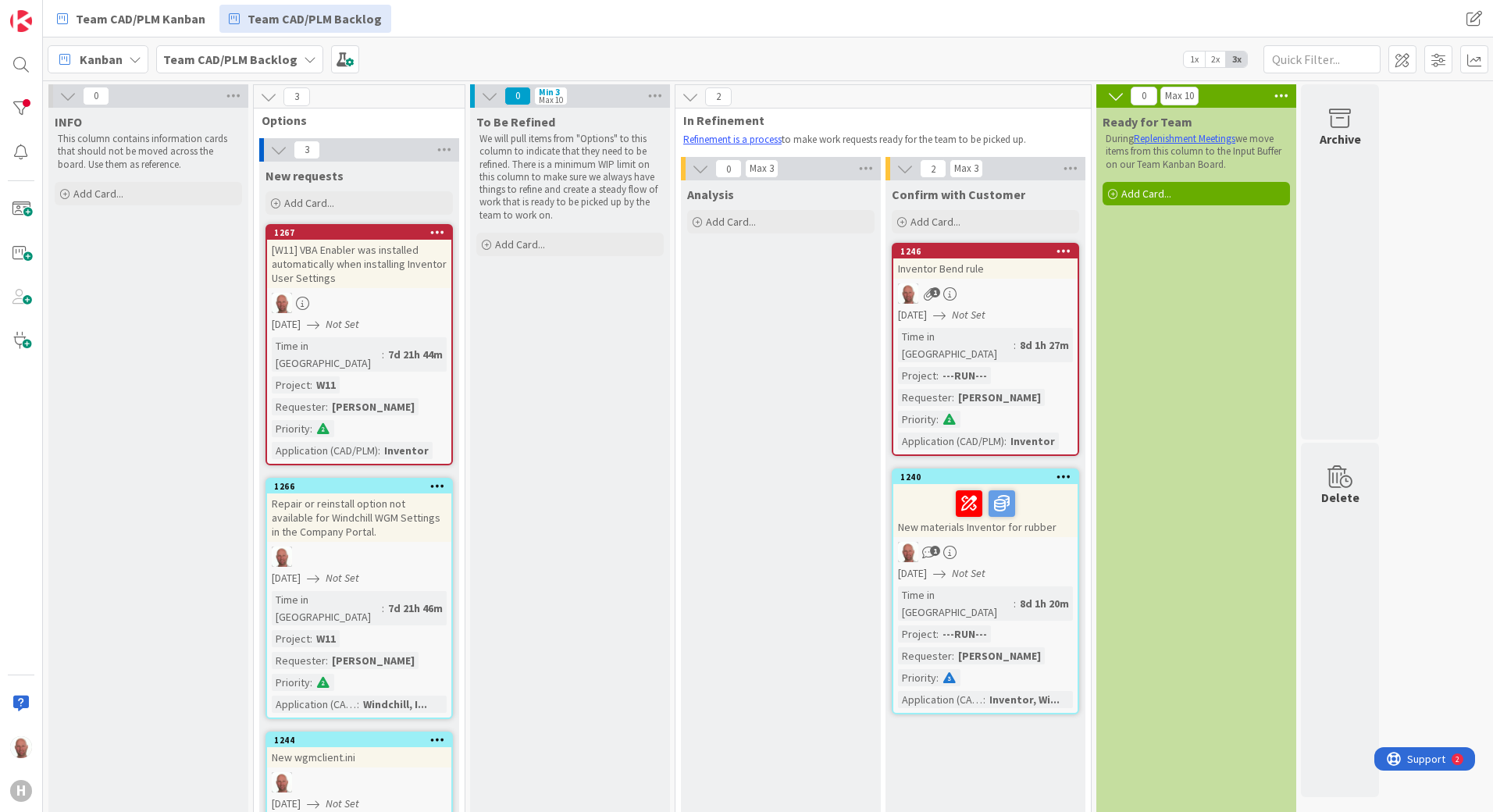 click on "Kanban" at bounding box center (101, 59) 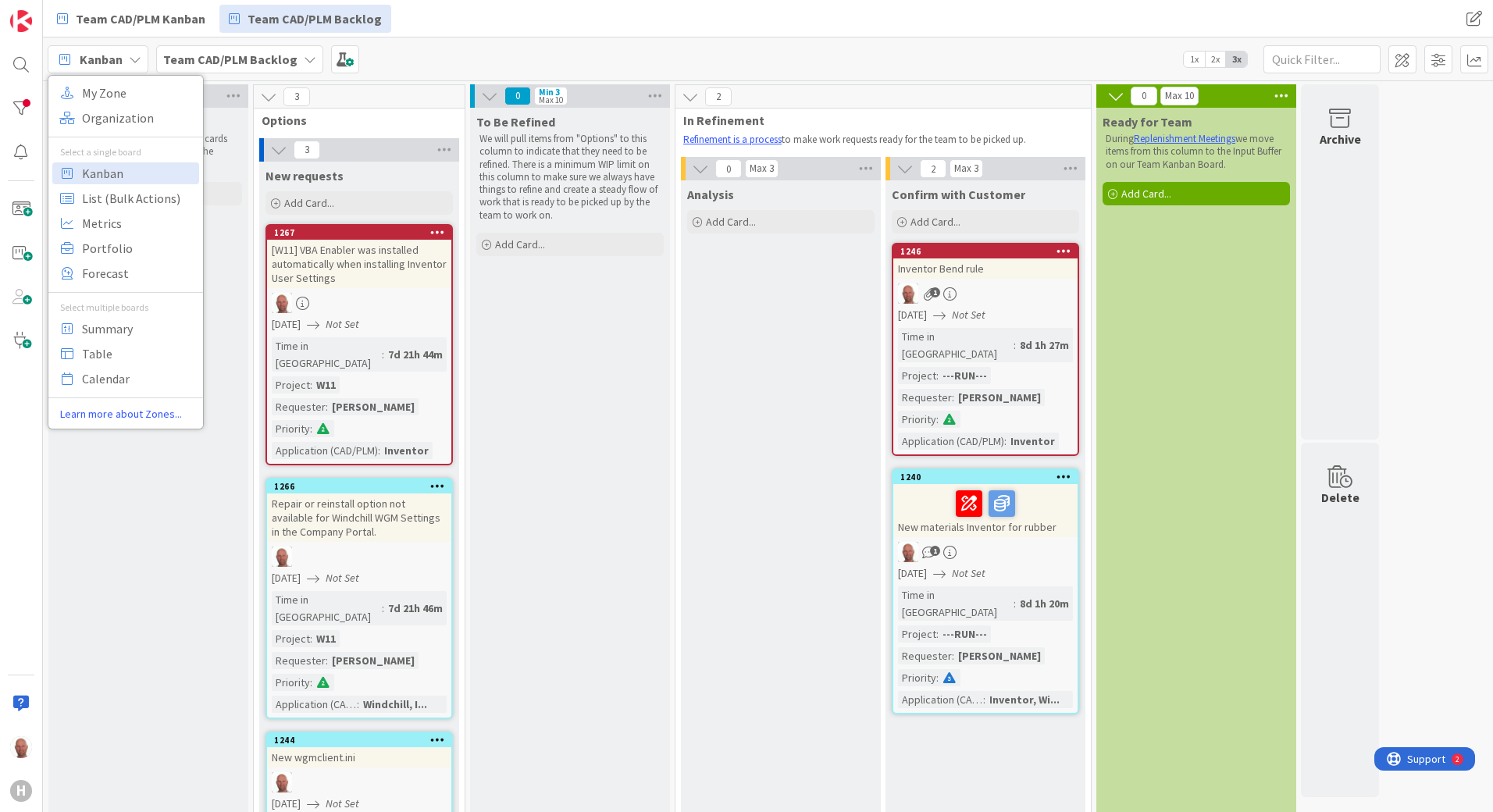 click on "Kanban" at bounding box center (101, 59) 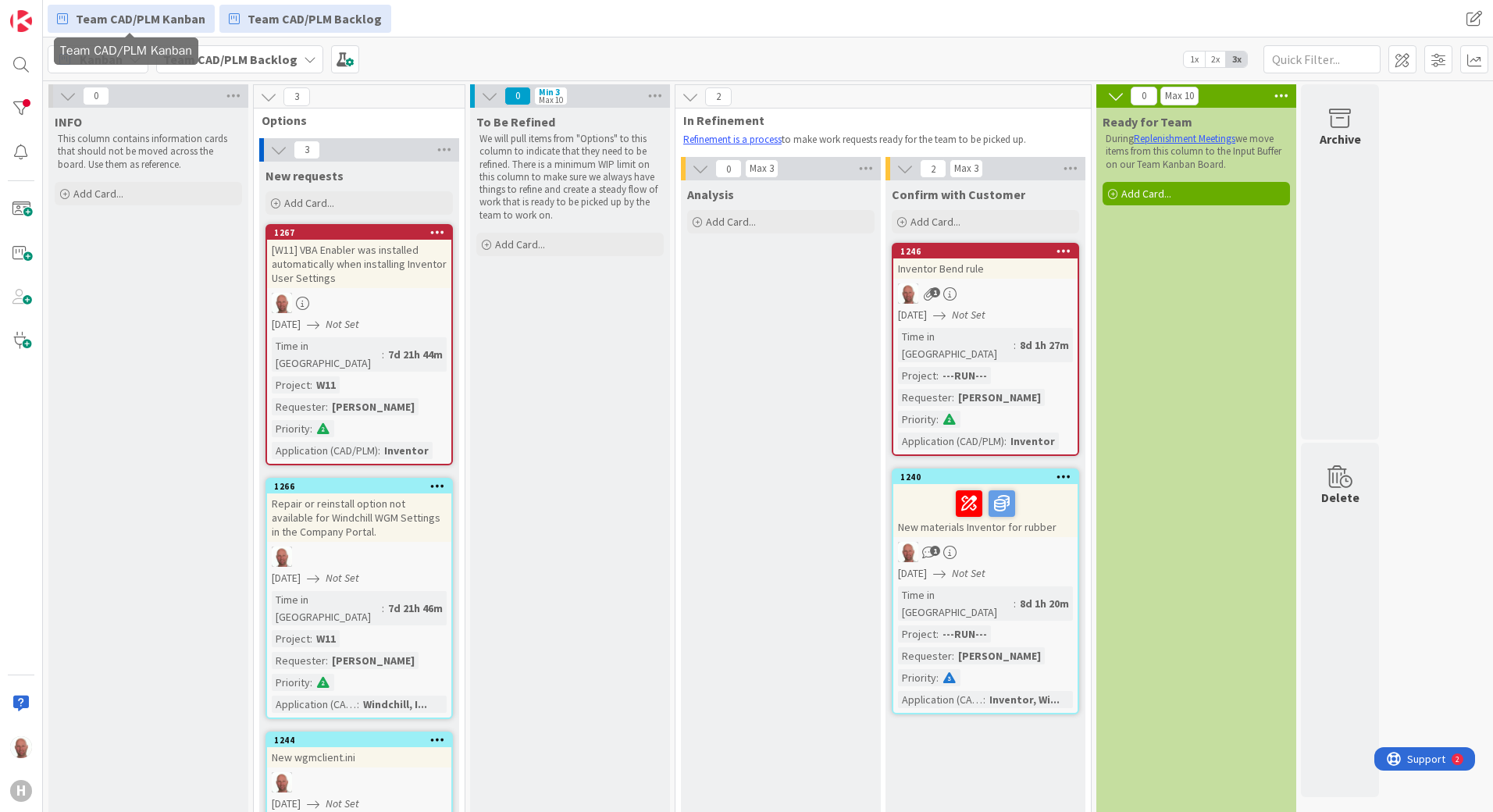 click on "Team CAD/PLM Kanban" at bounding box center [141, 19] 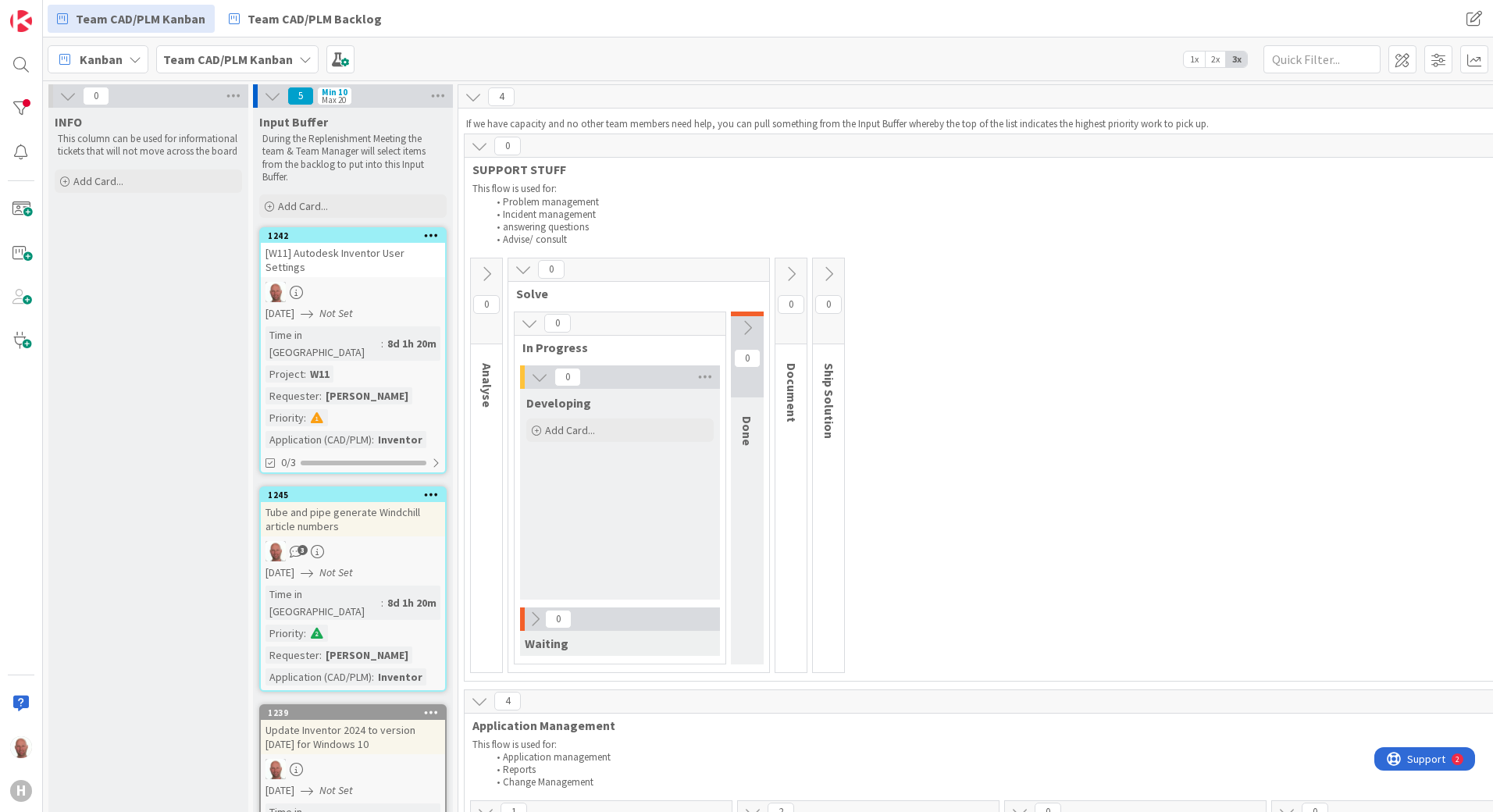 scroll, scrollTop: 0, scrollLeft: 0, axis: both 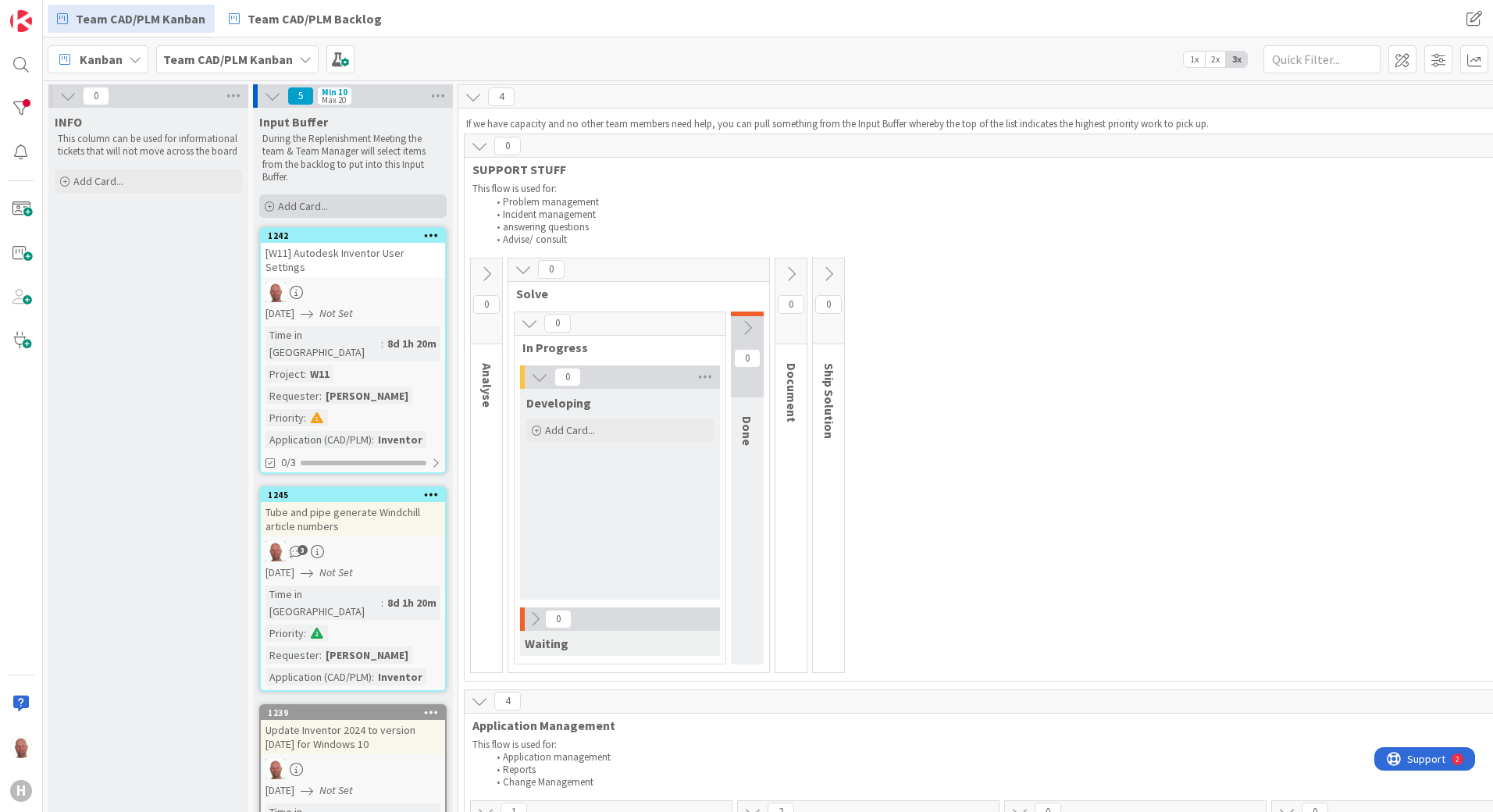 click on "Add Card..." at bounding box center [303, 206] 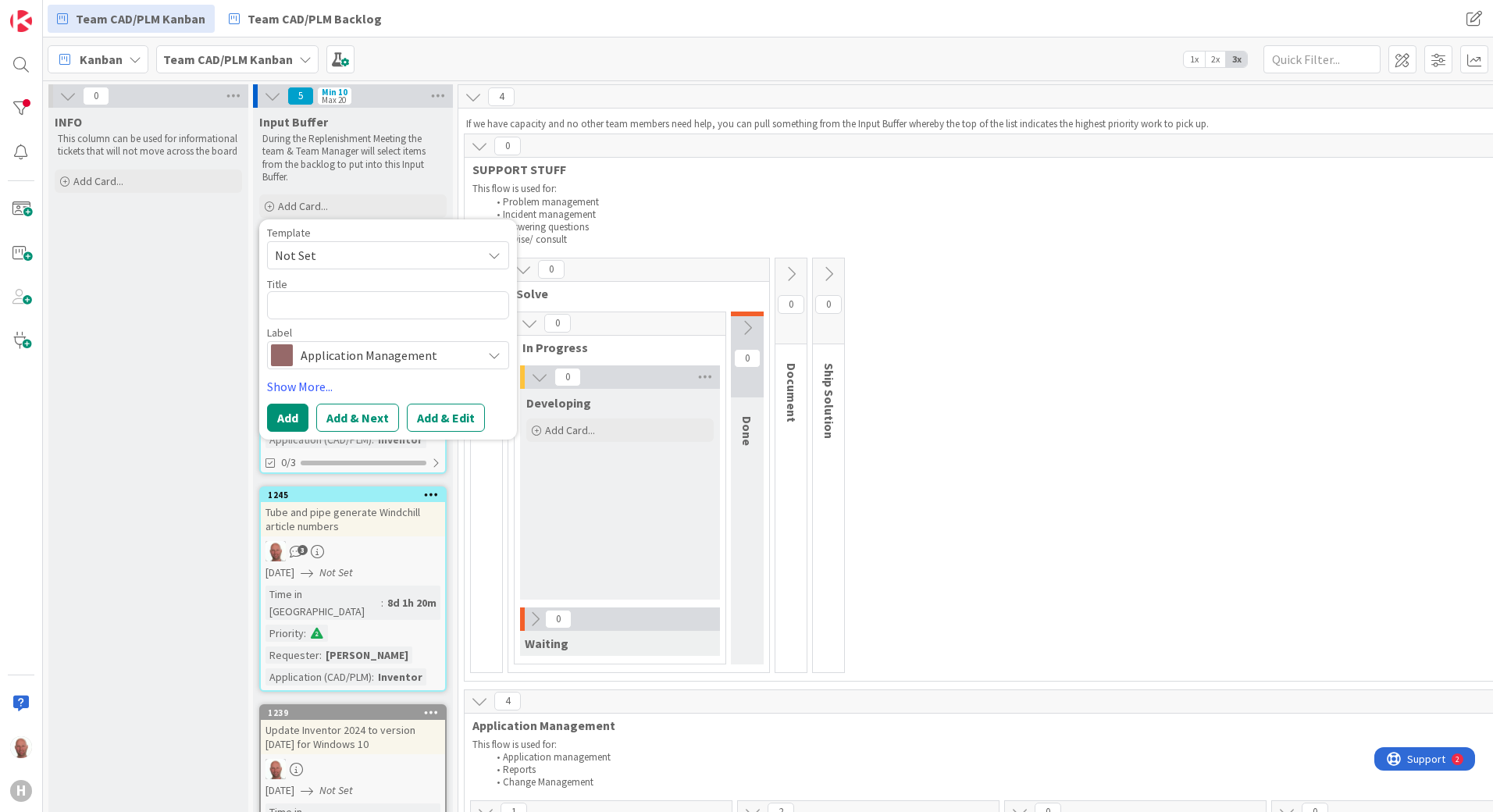 type on "x" 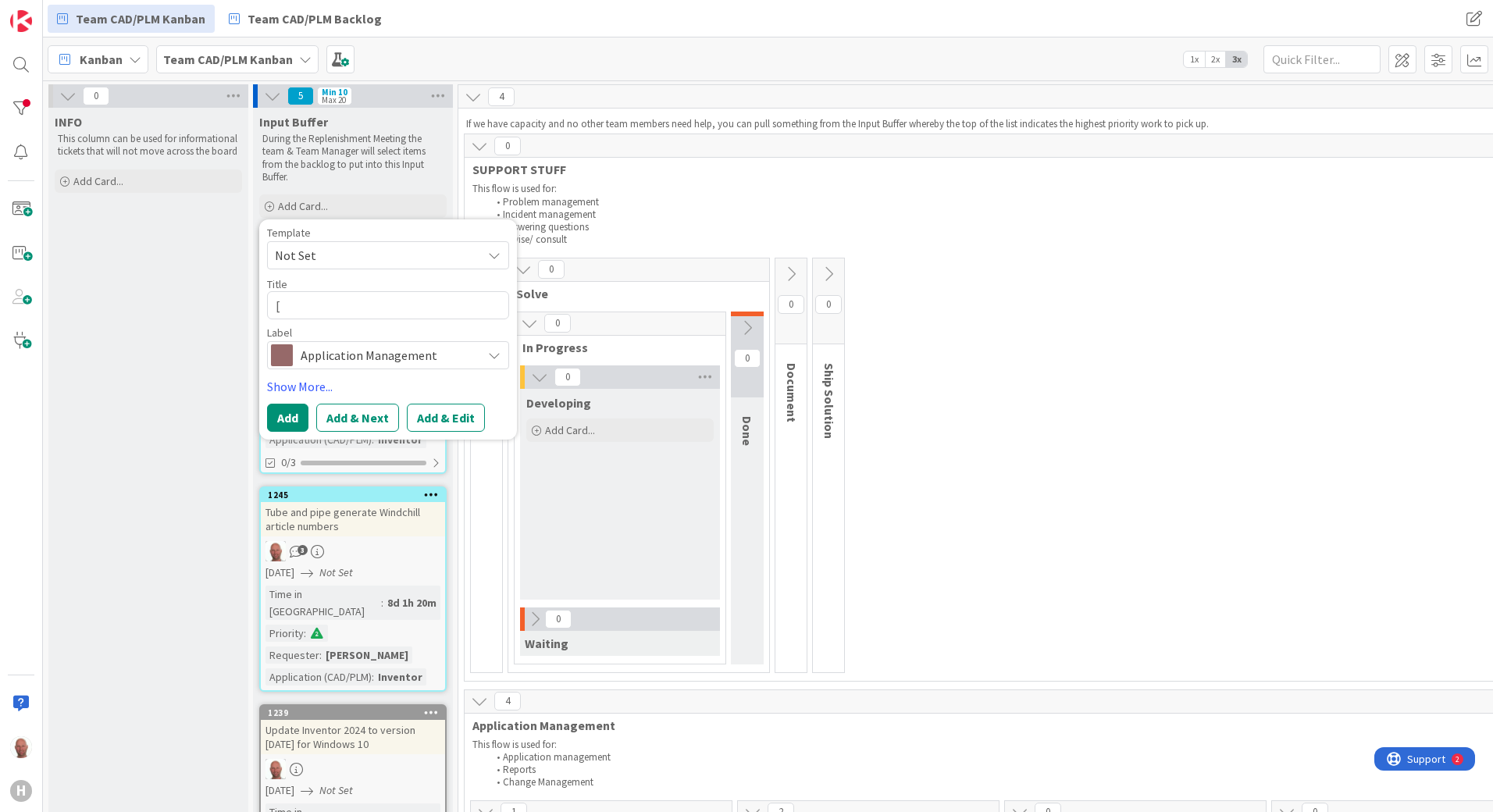 type on "x" 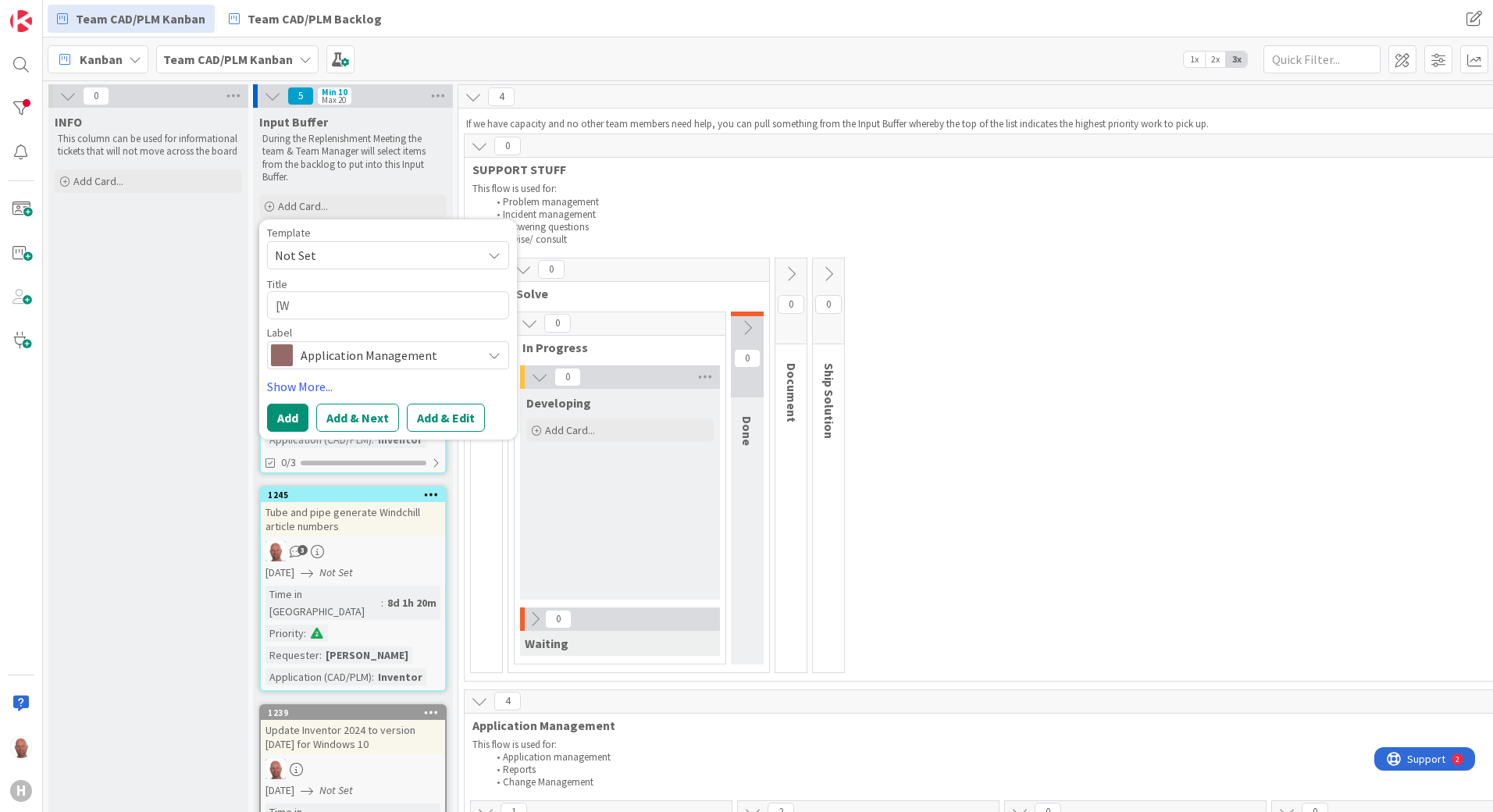 type on "x" 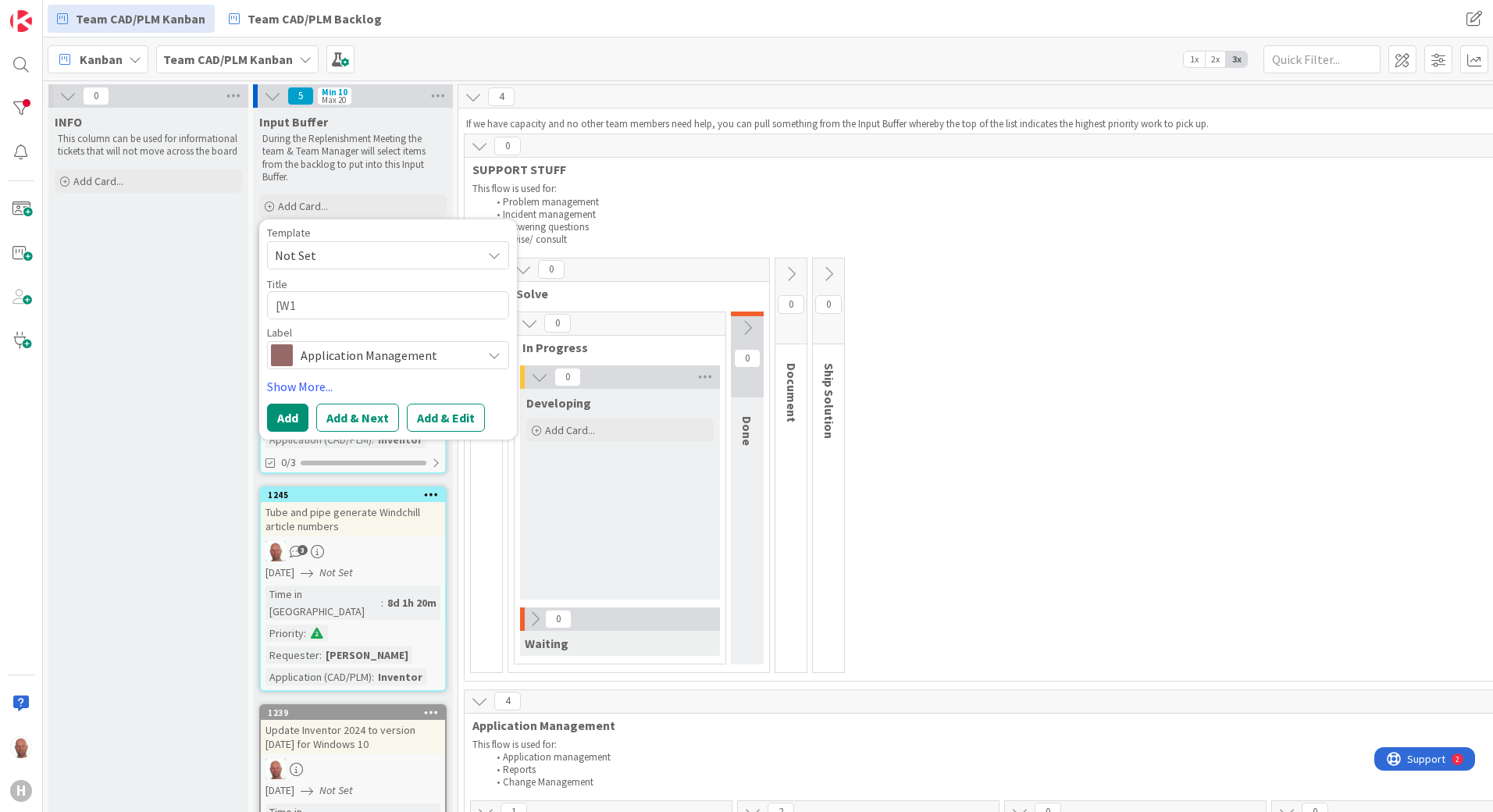 type on "x" 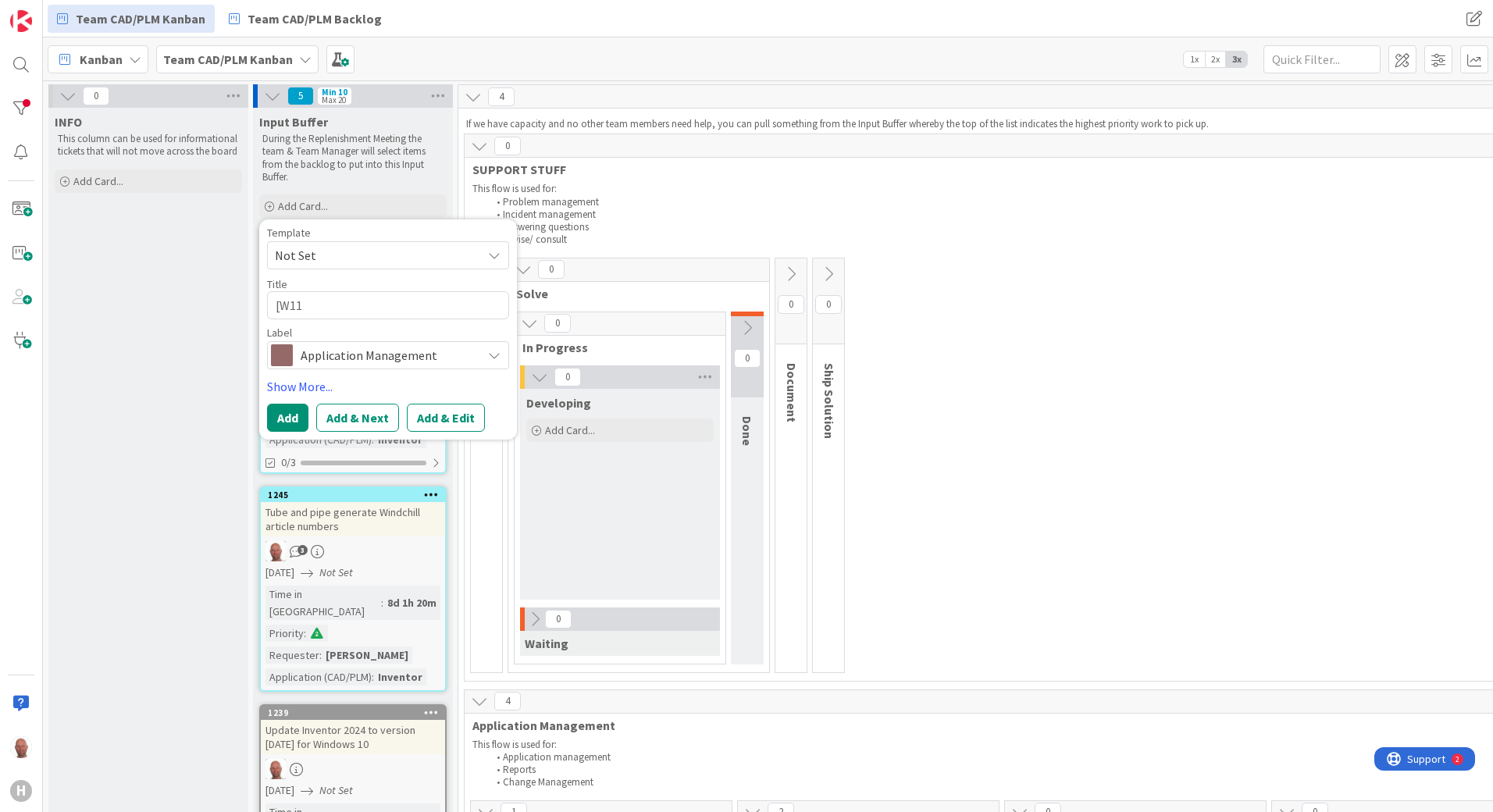 type on "x" 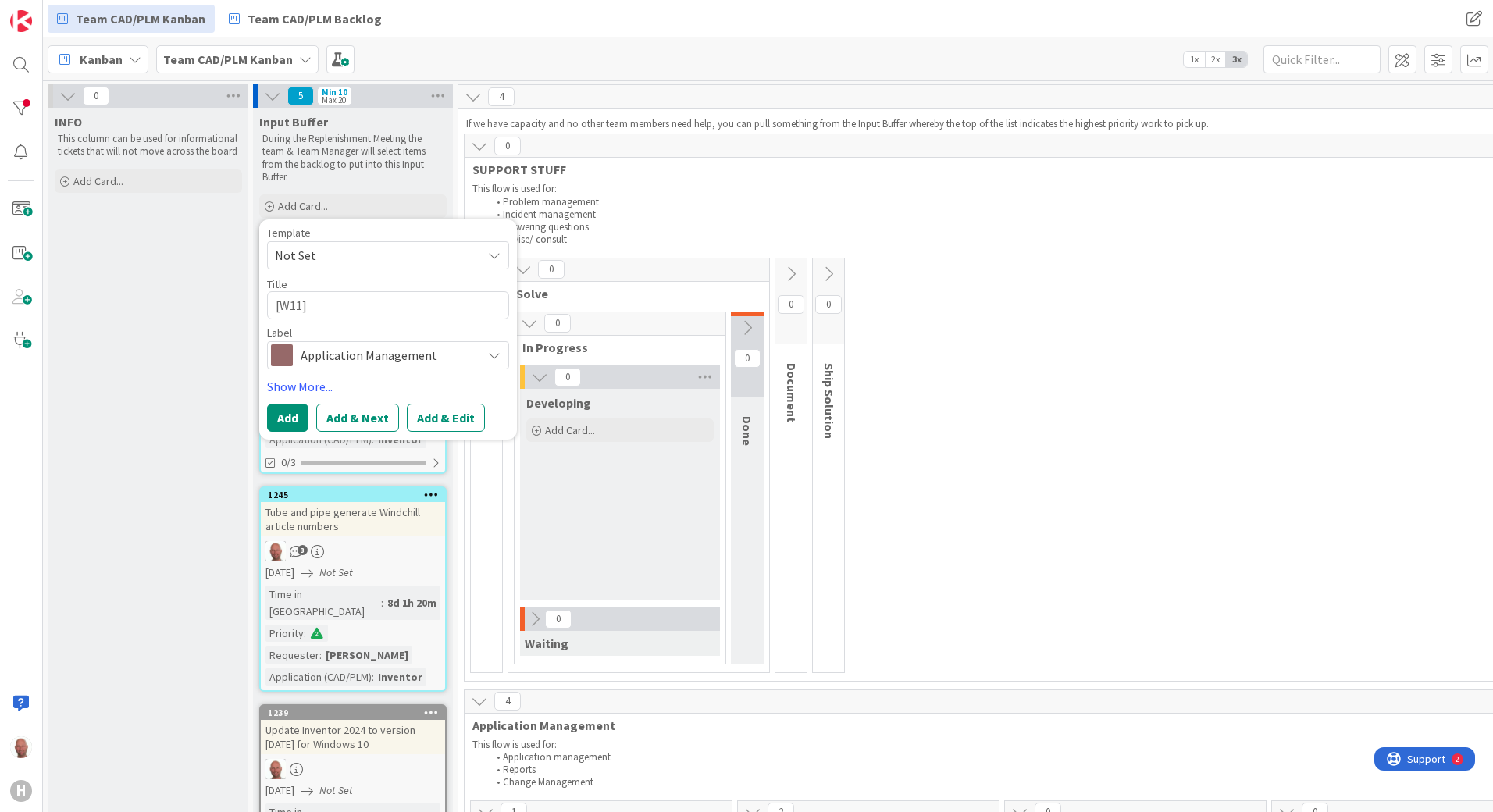 type on "x" 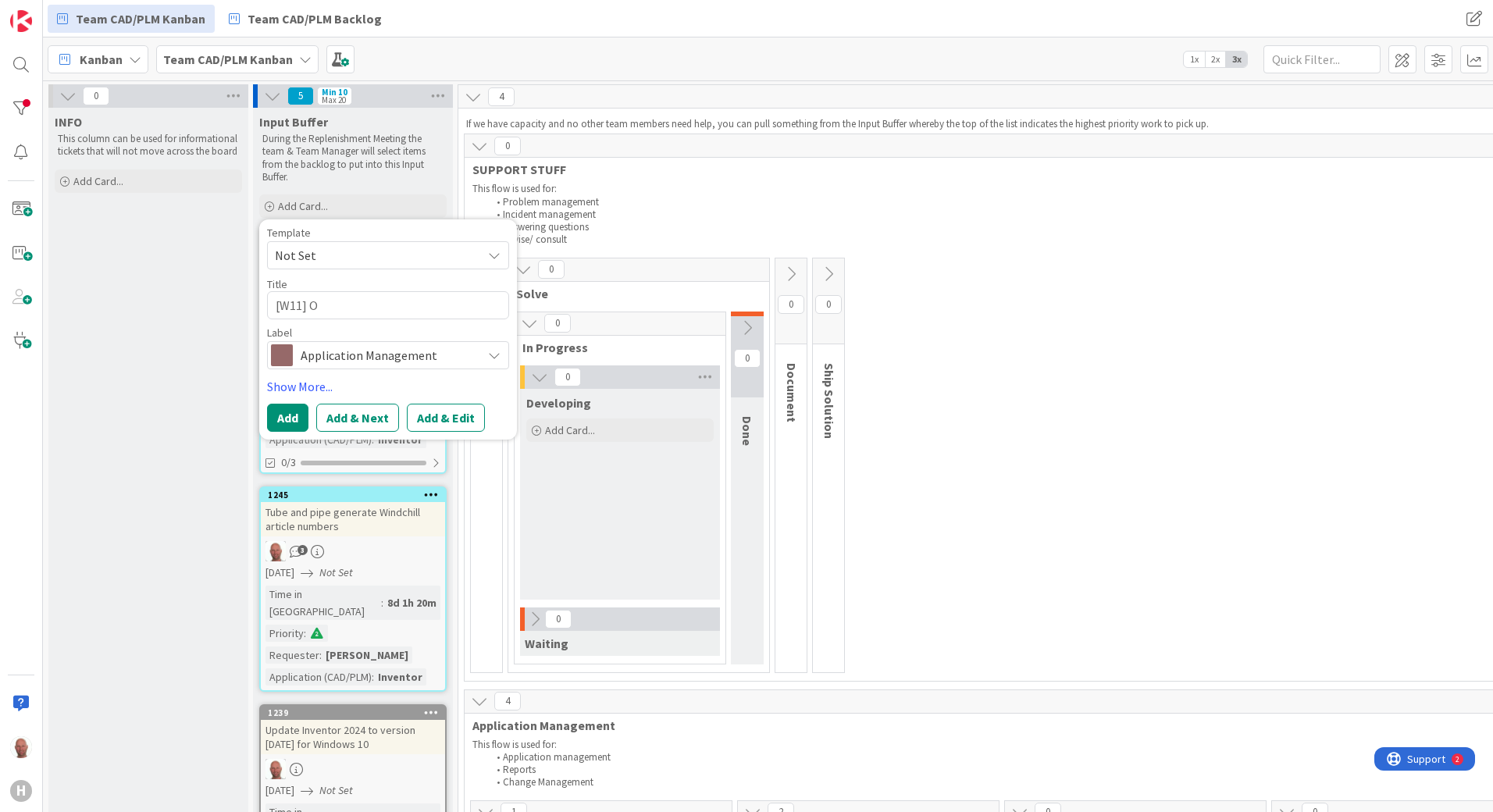 type on "x" 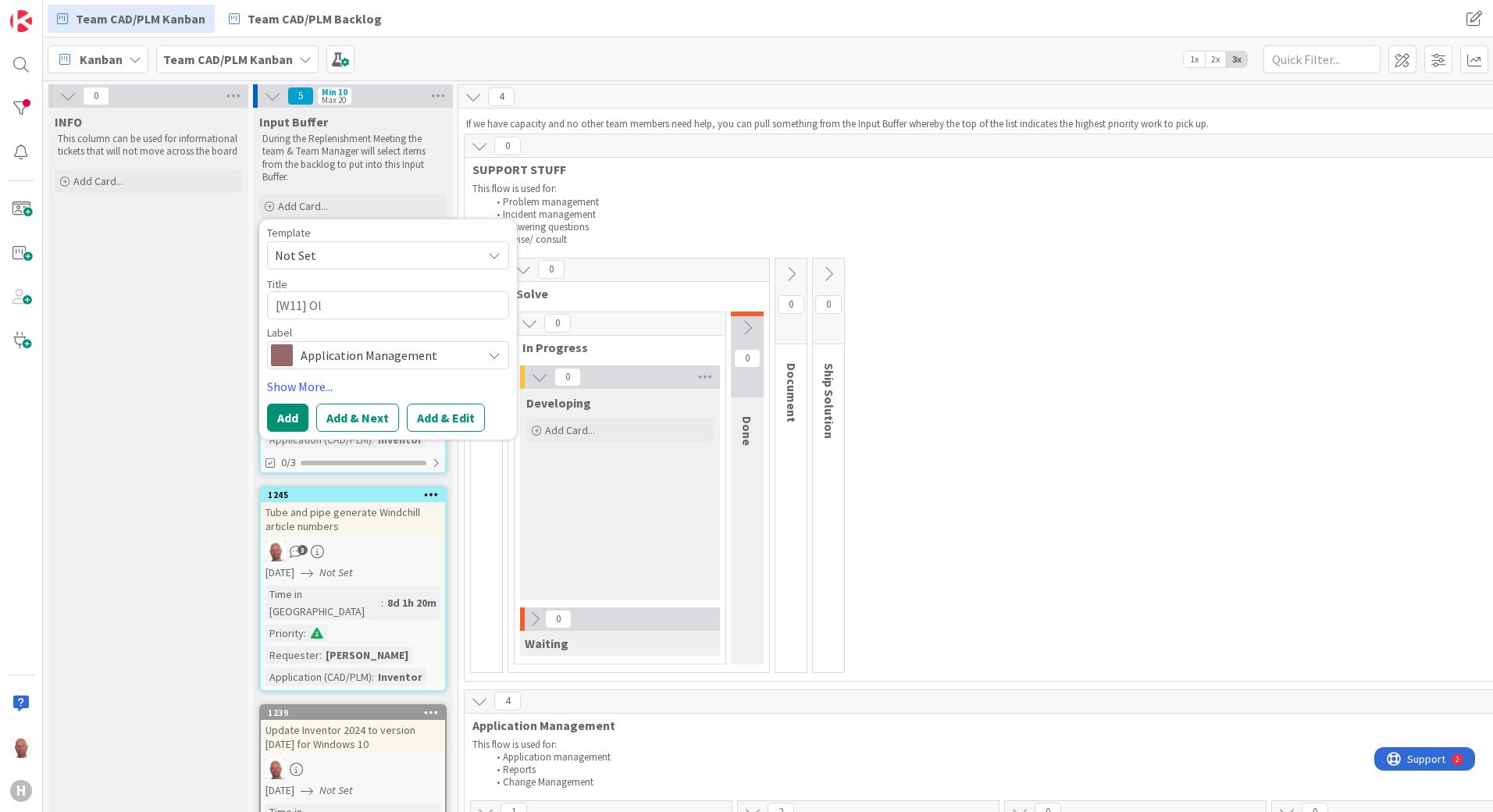 type on "x" 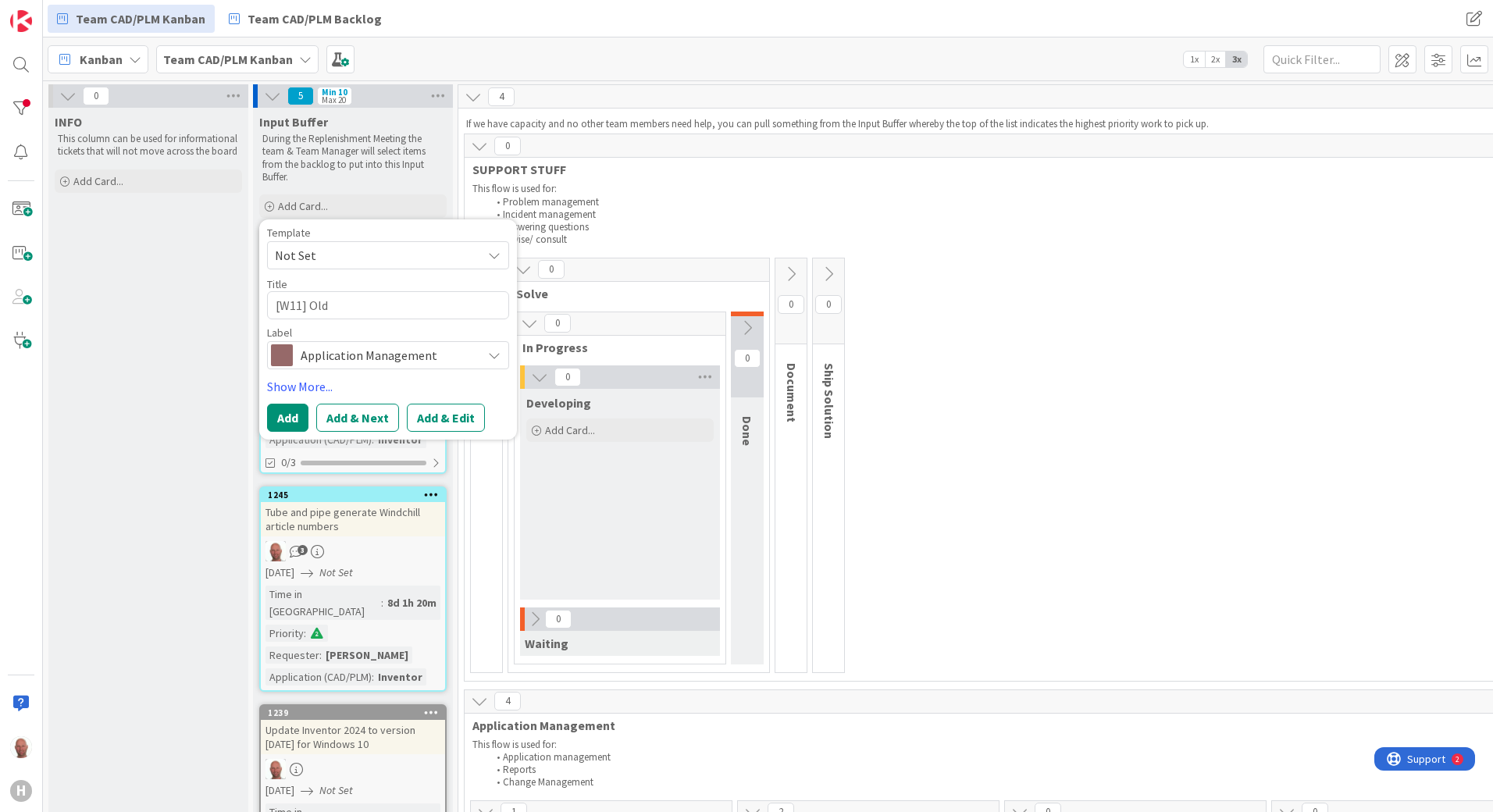 type on "x" 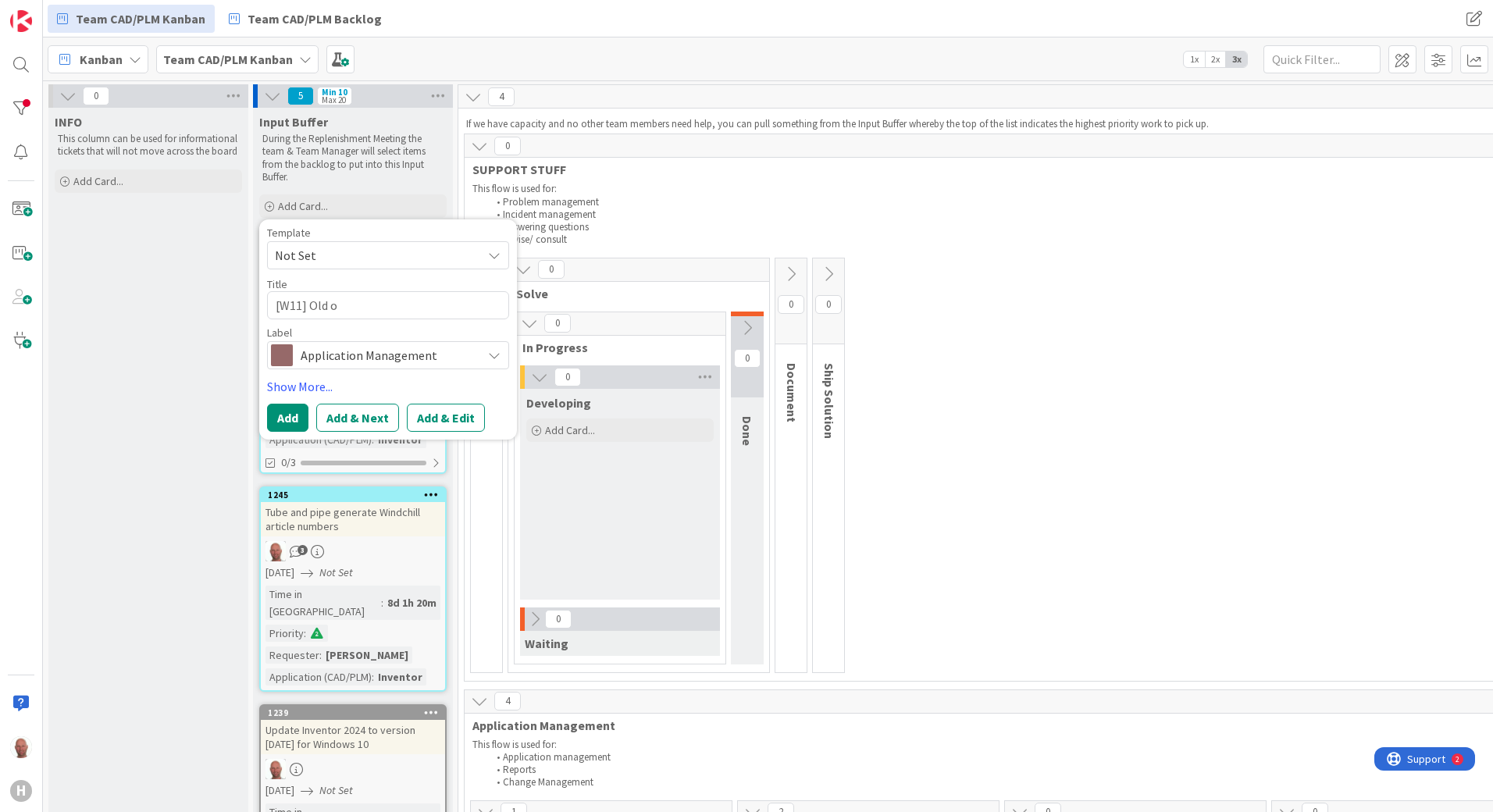 type on "x" 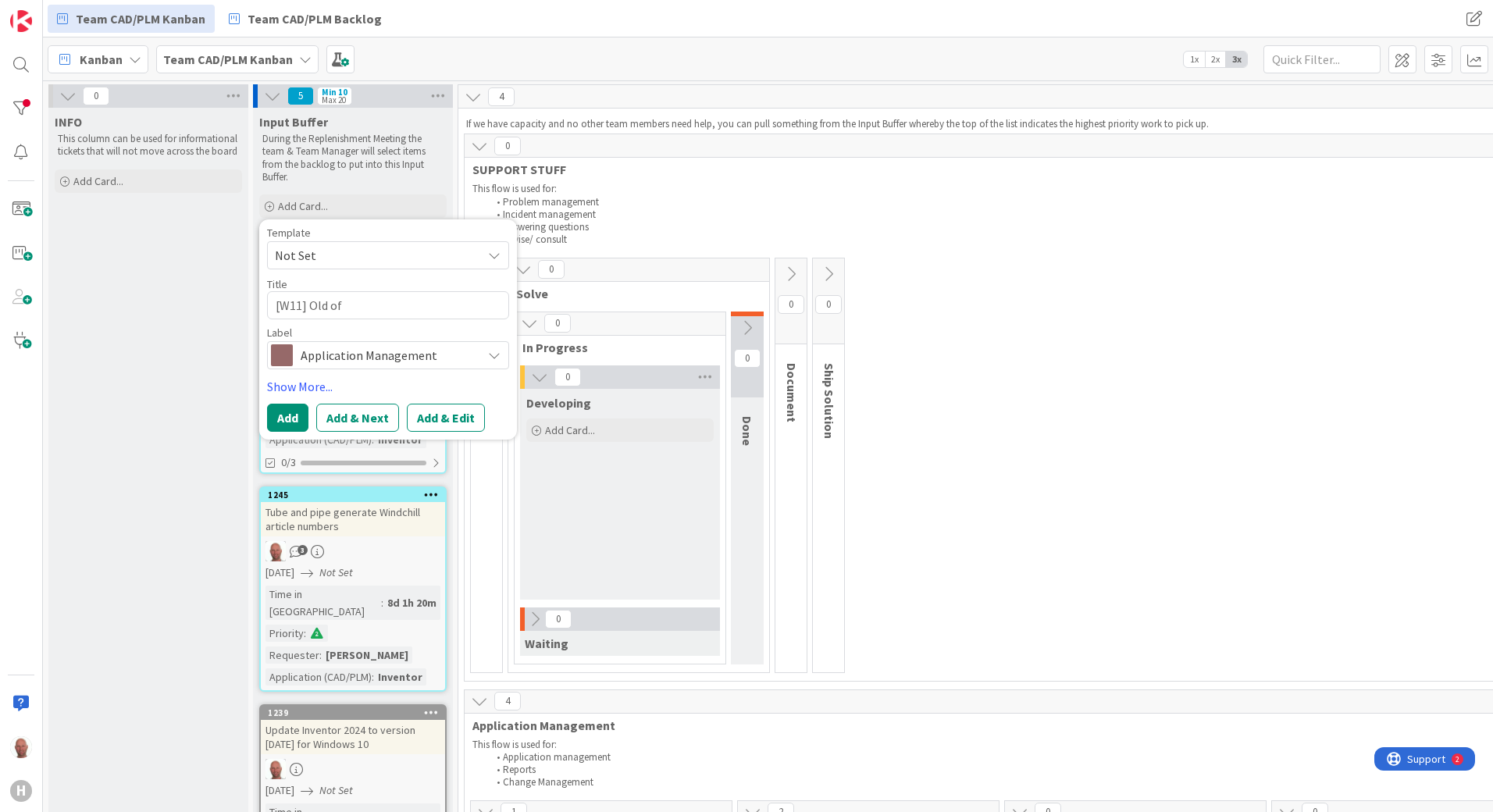 type on "x" 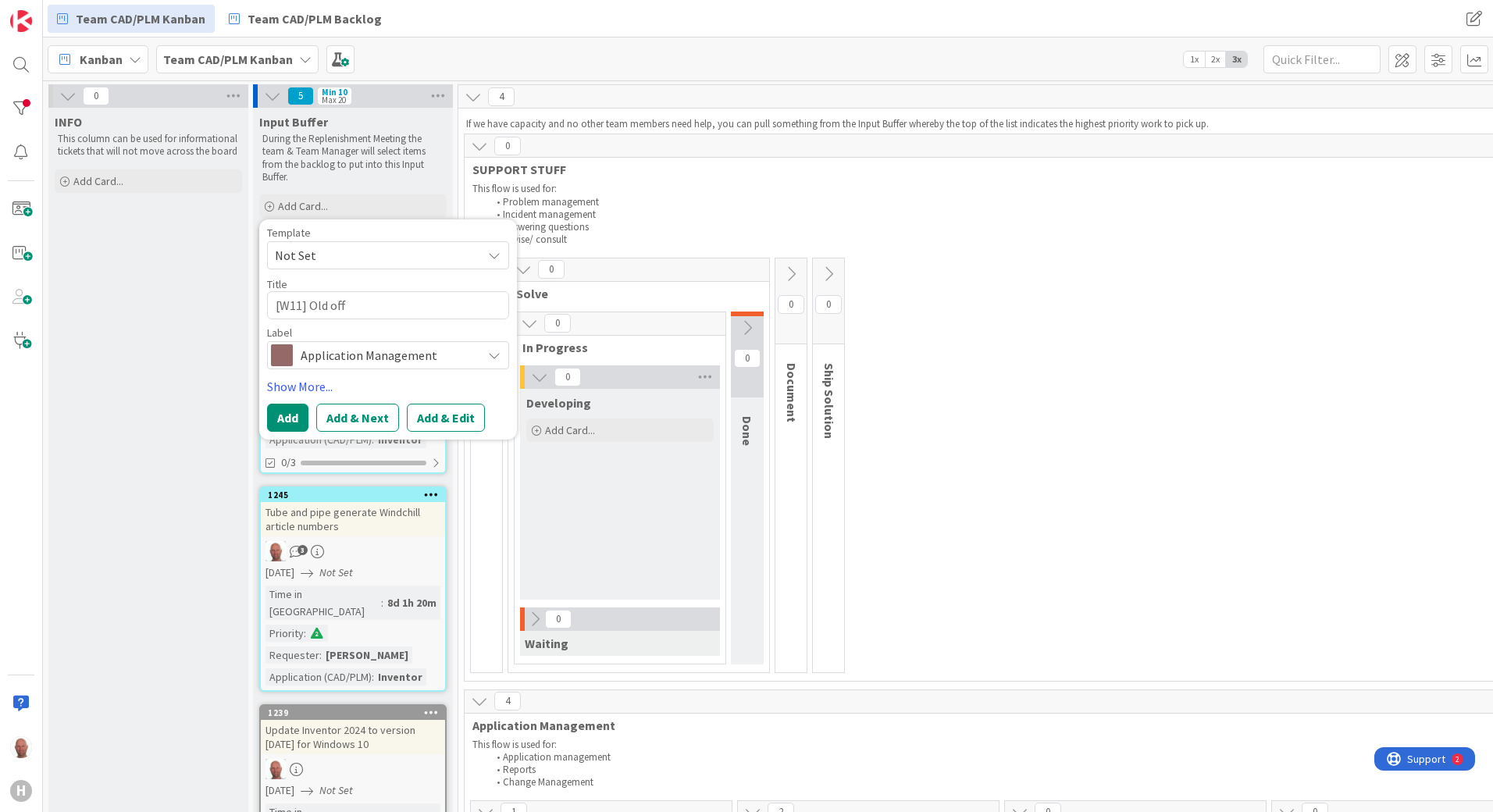 type on "x" 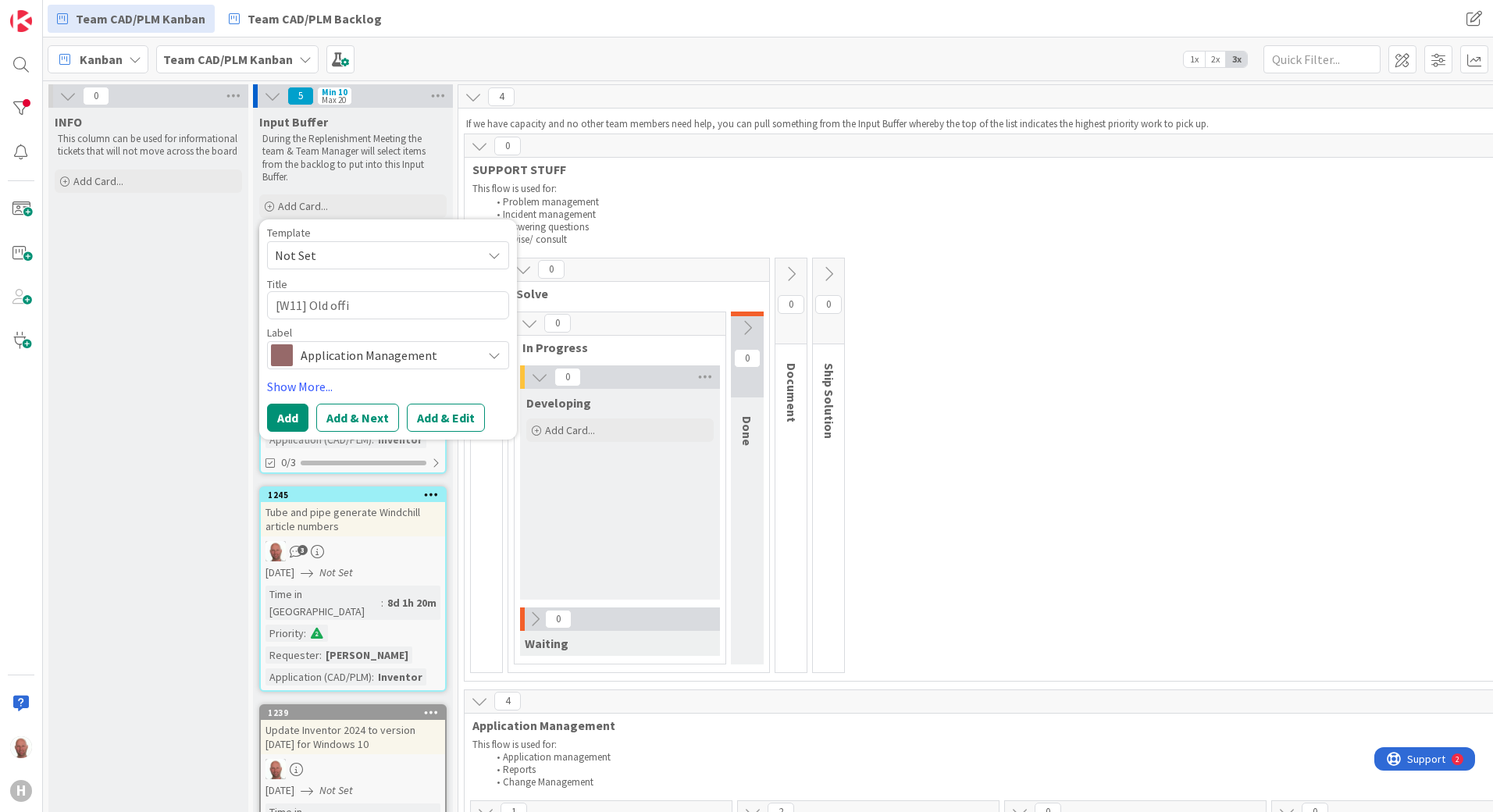 type on "x" 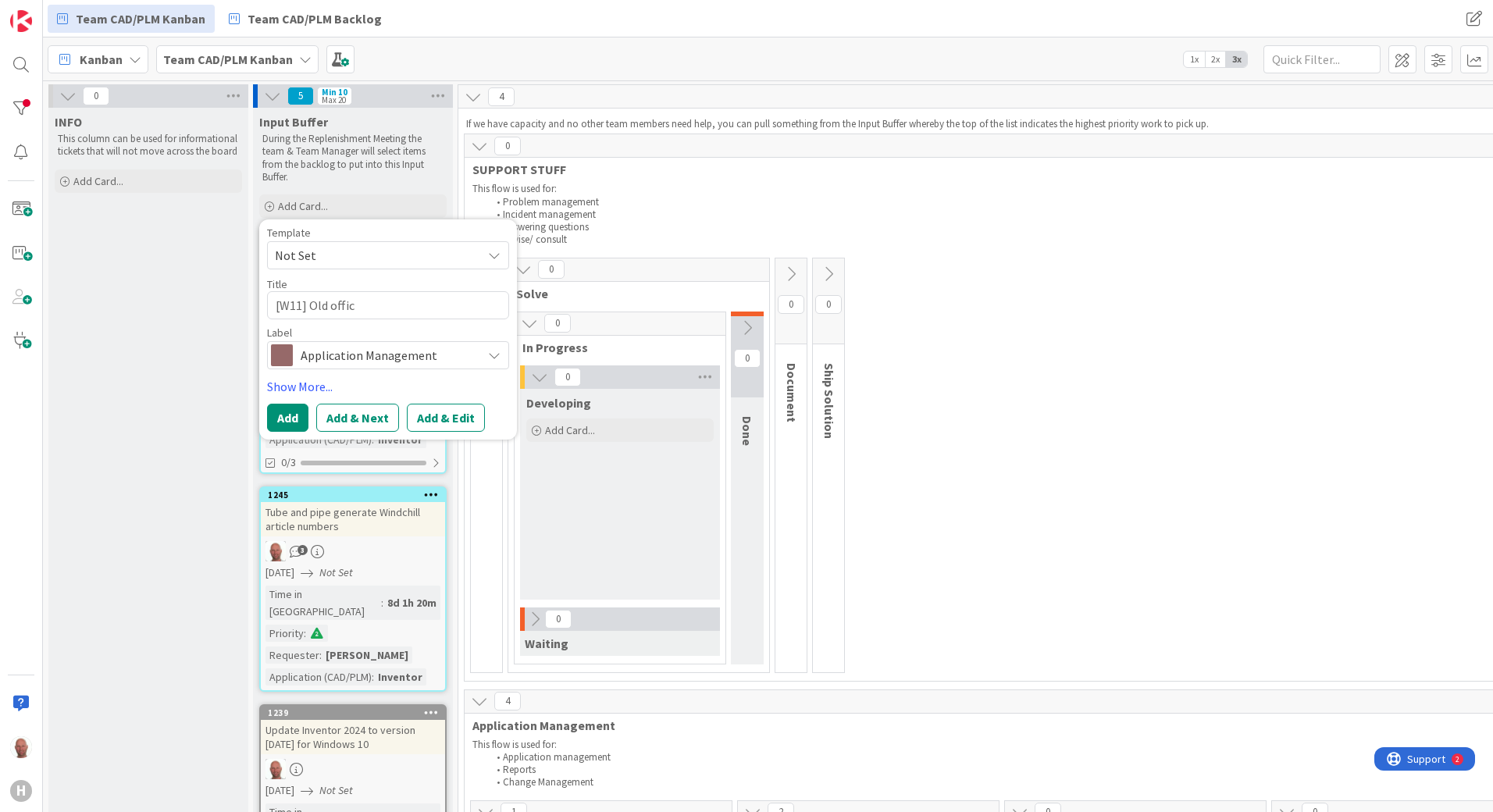 type on "x" 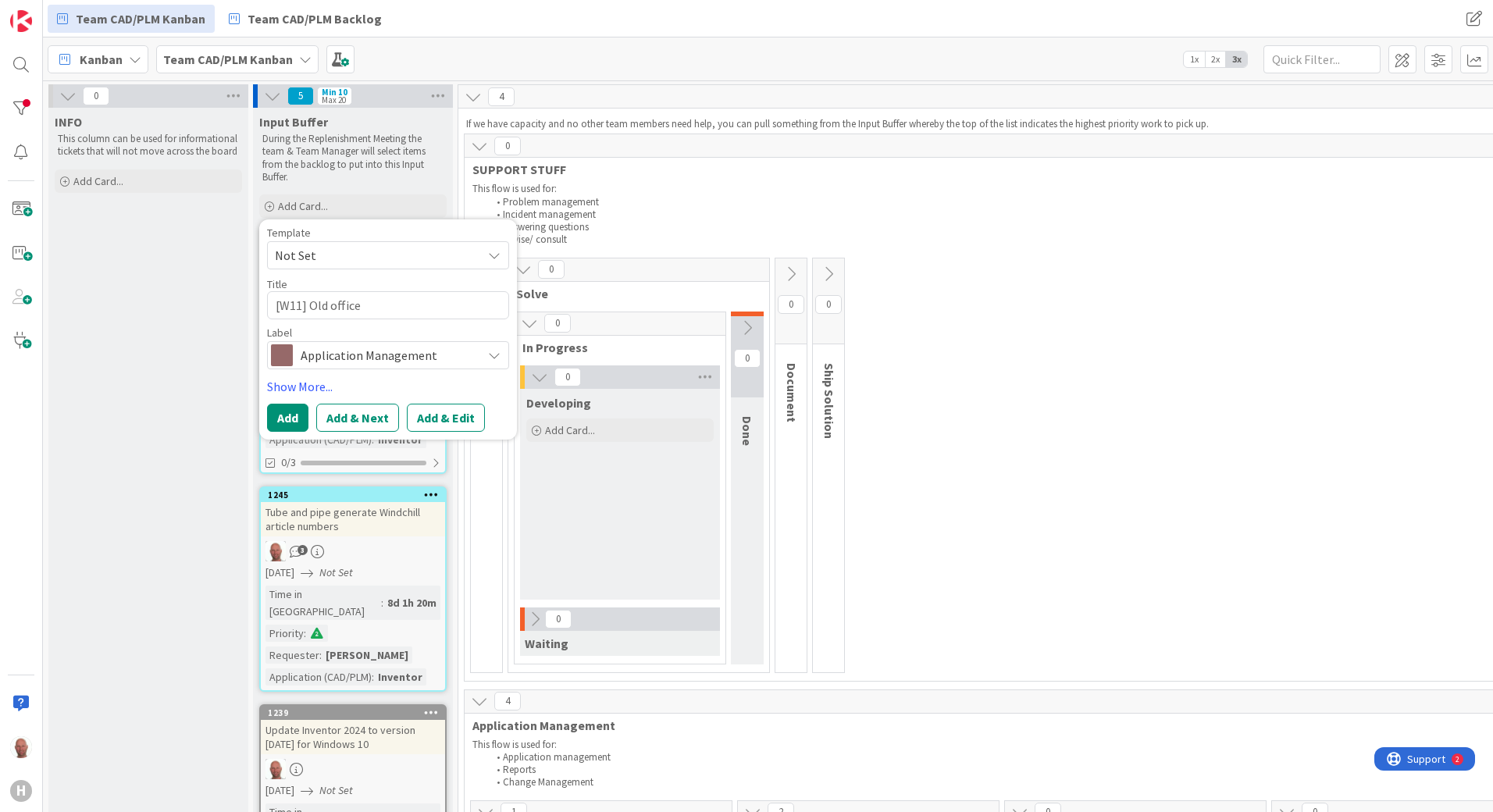 type on "x" 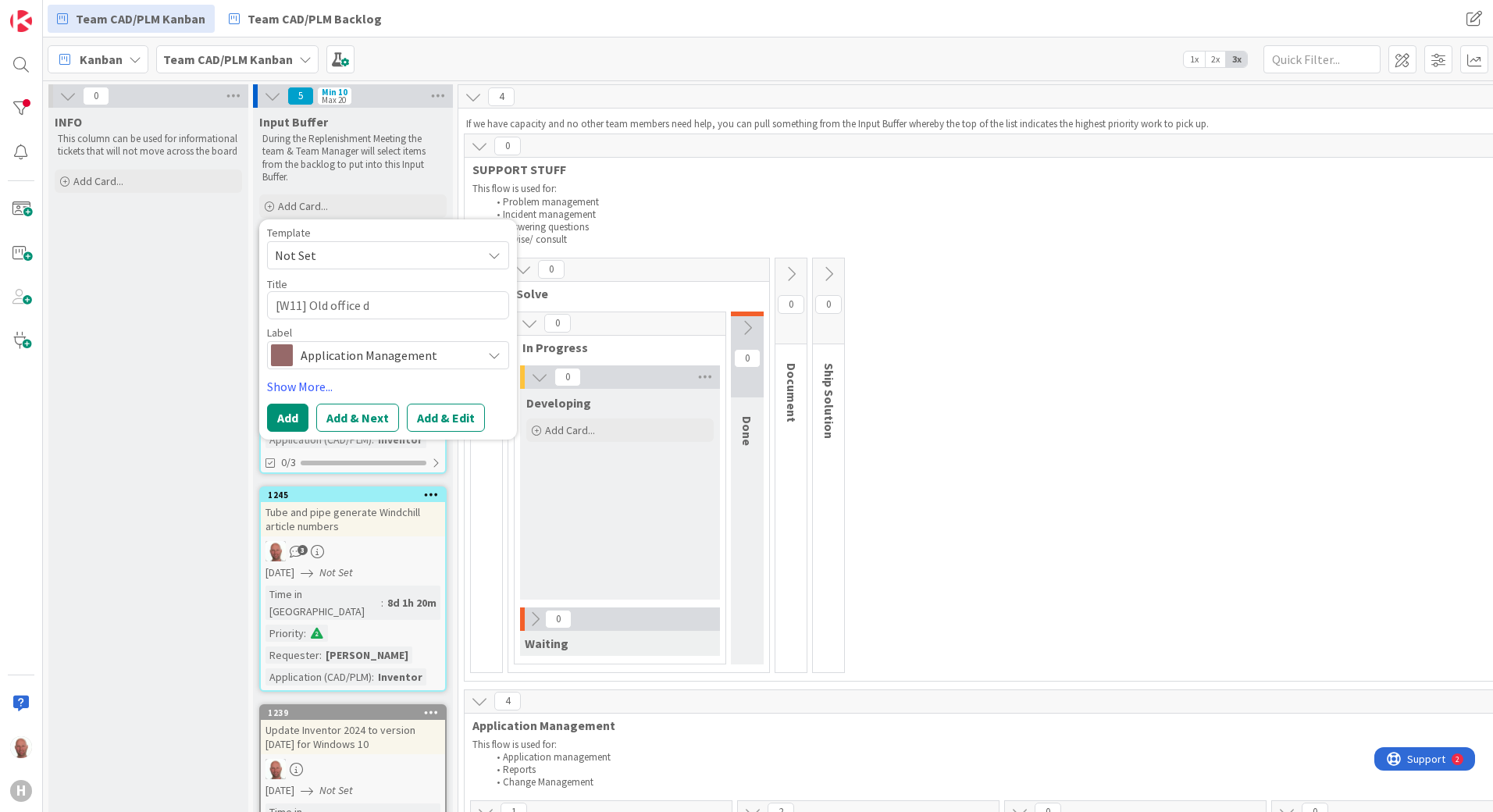 type on "x" 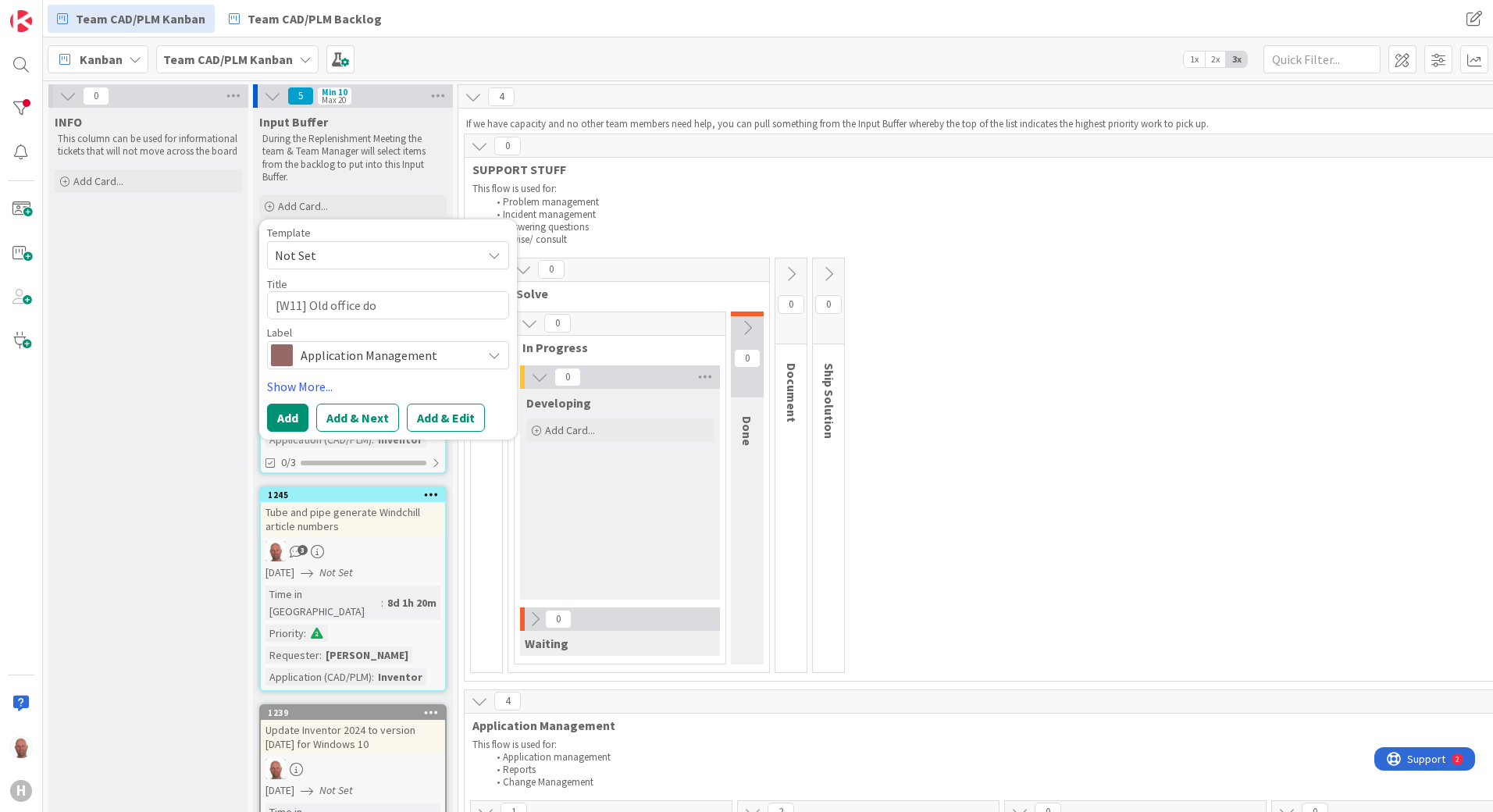 type on "x" 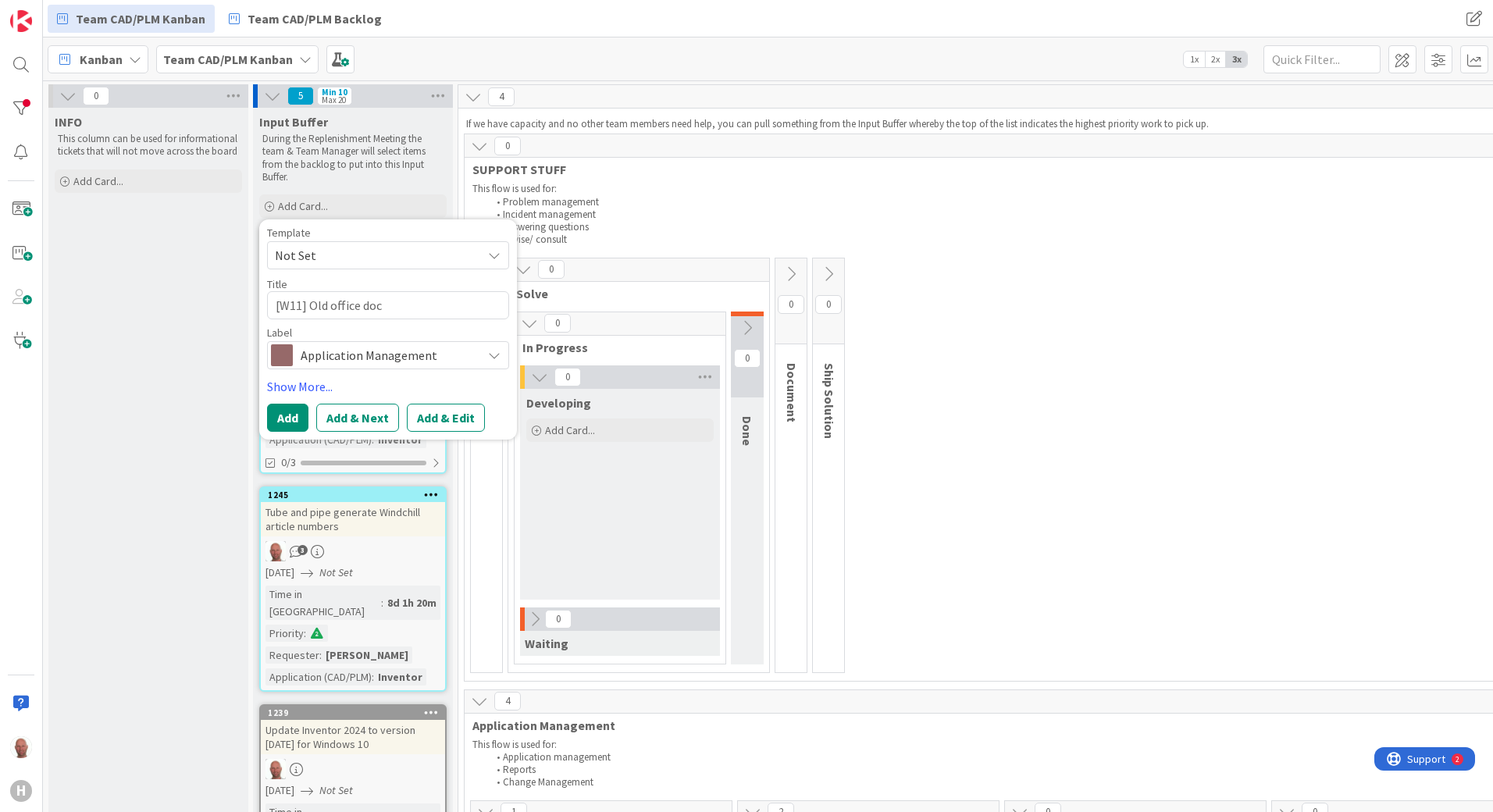 type on "x" 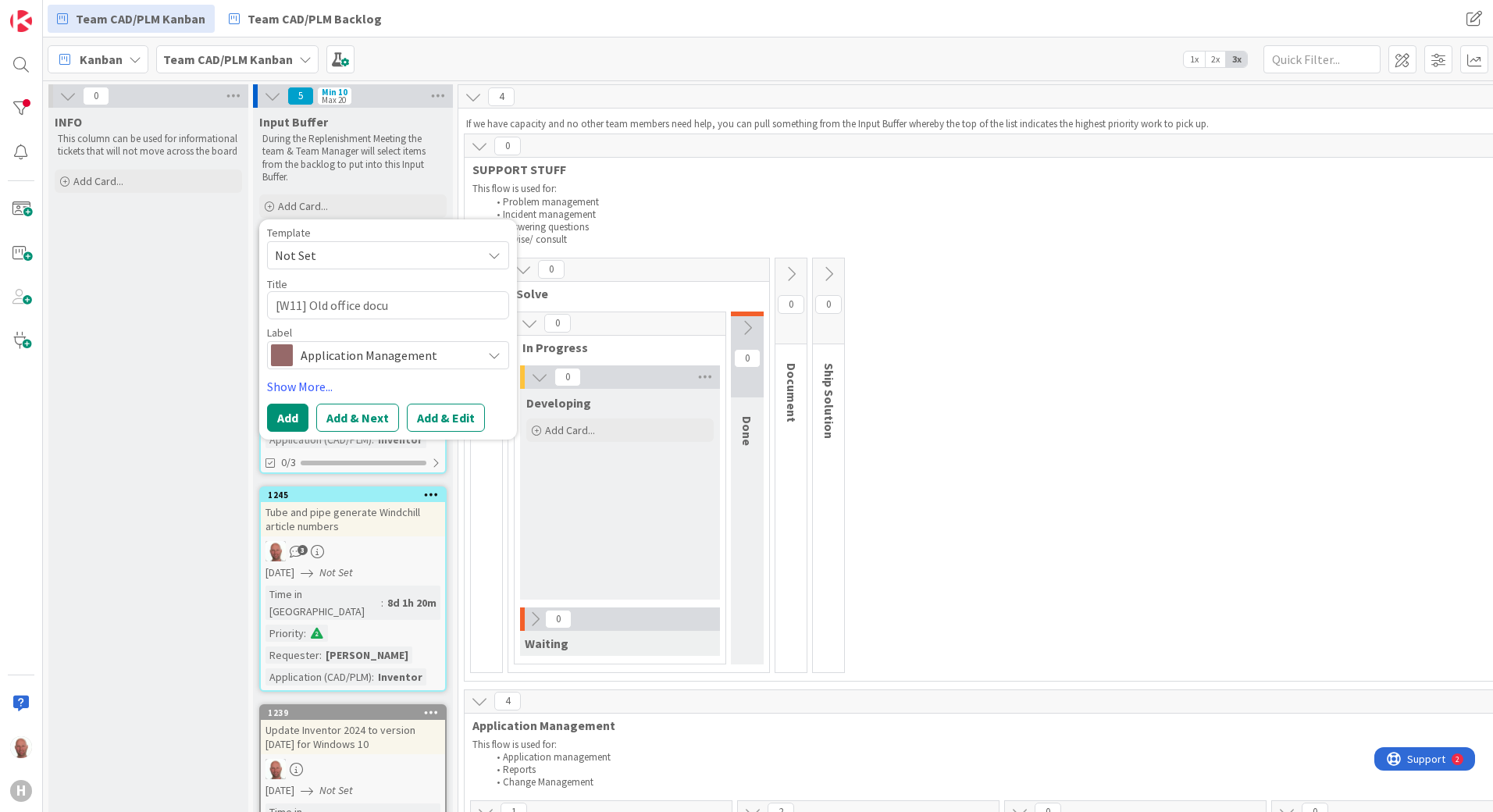 type on "x" 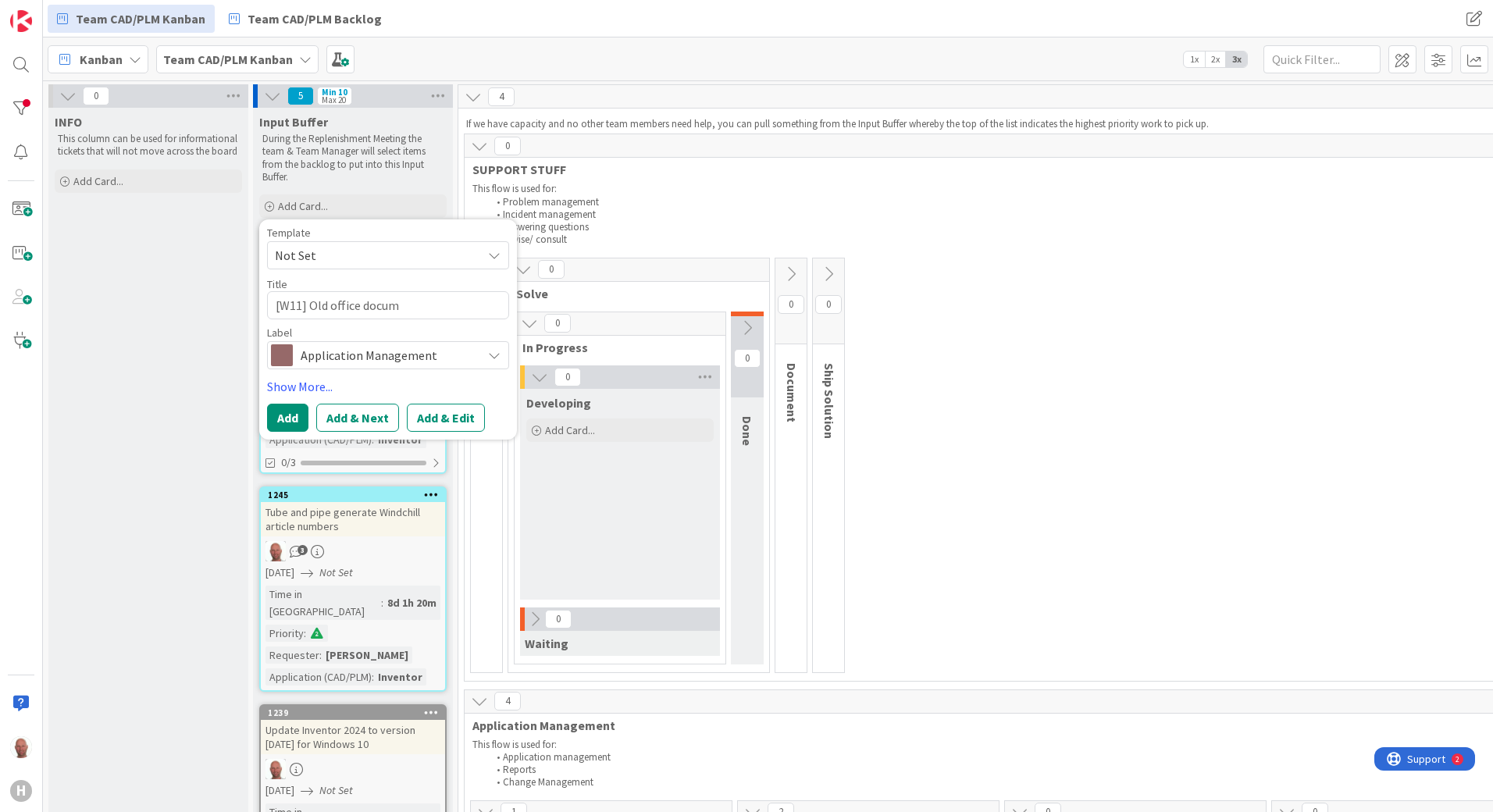 type on "x" 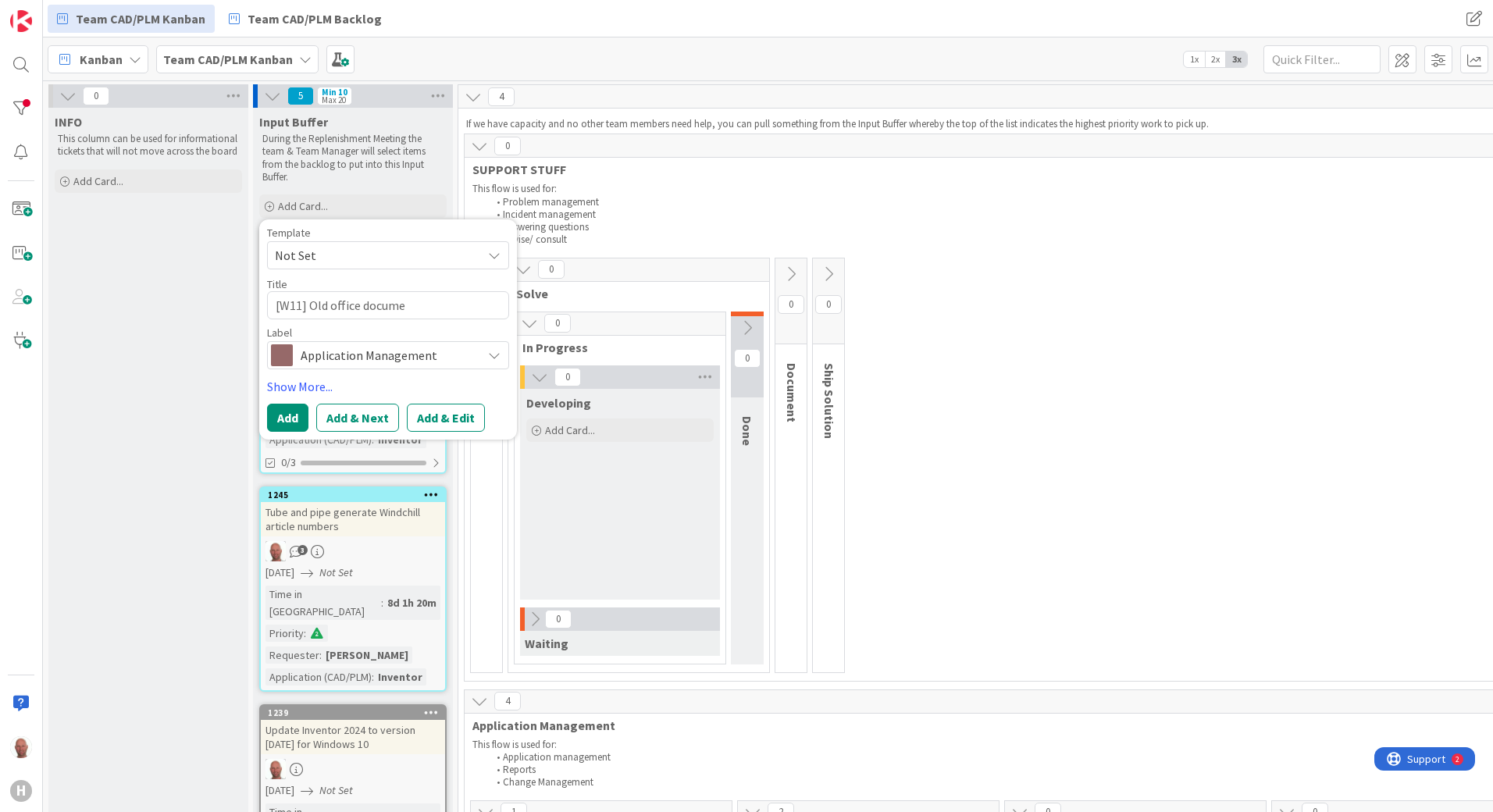 type on "x" 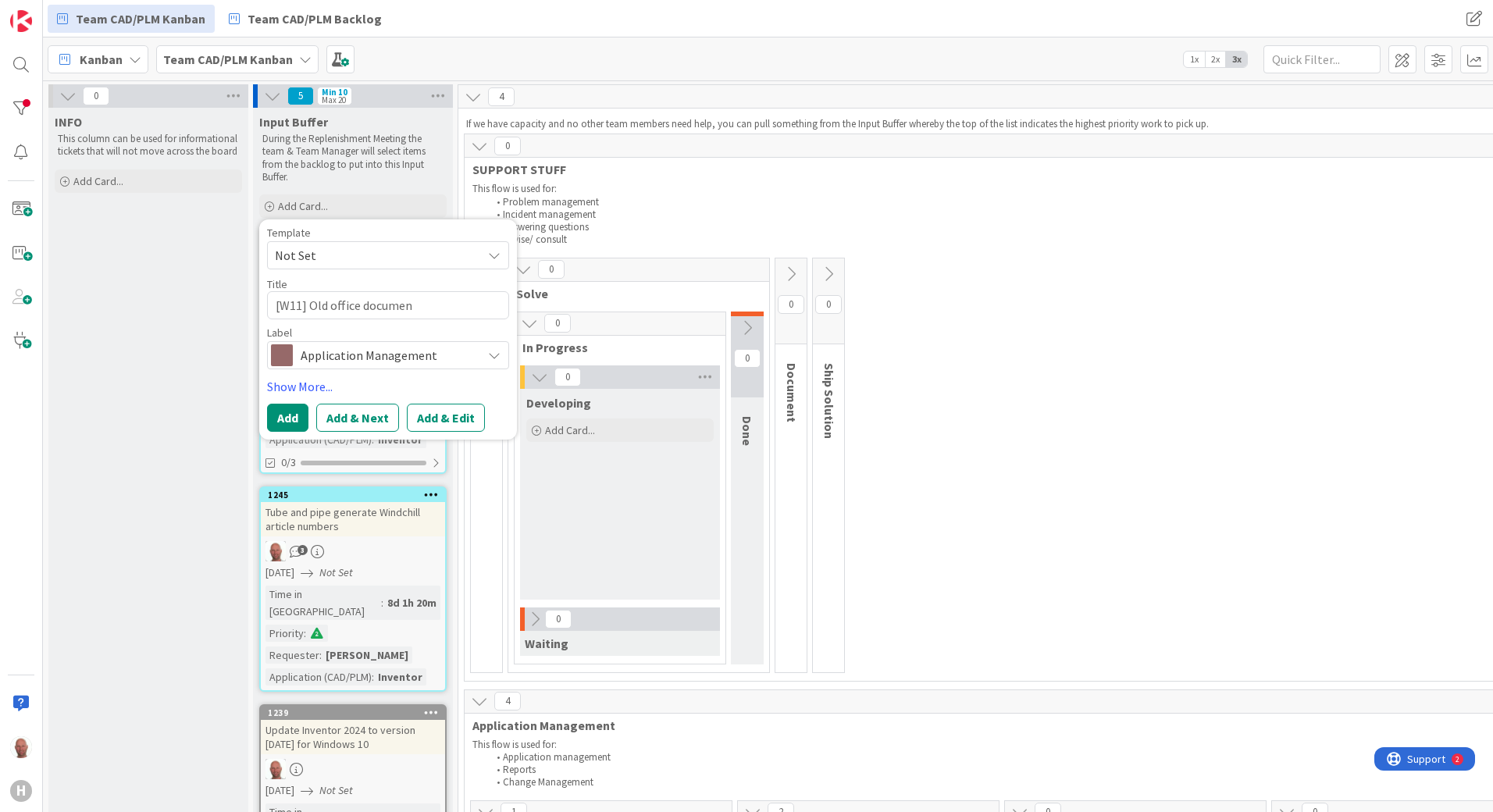 type on "x" 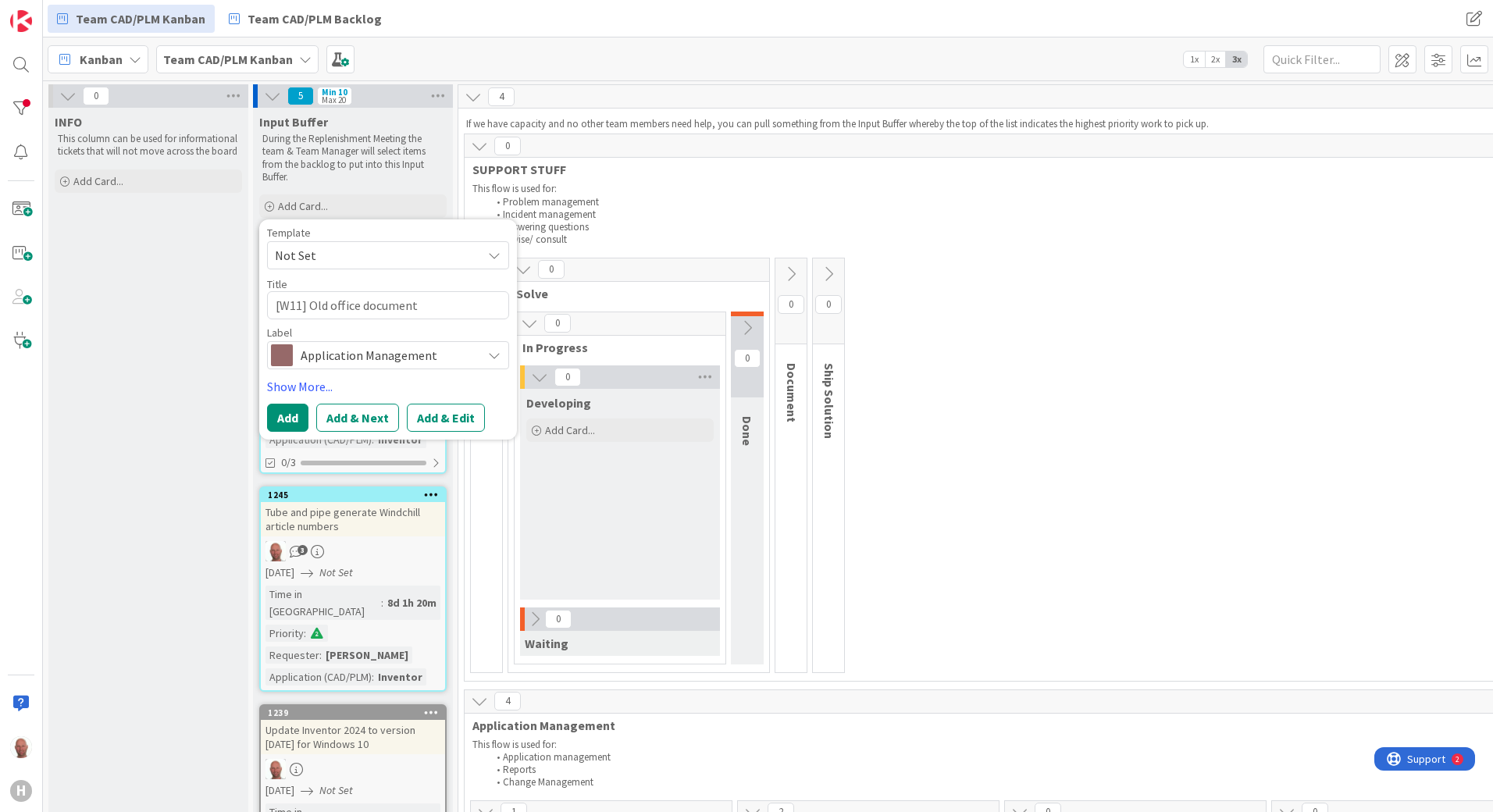 type on "x" 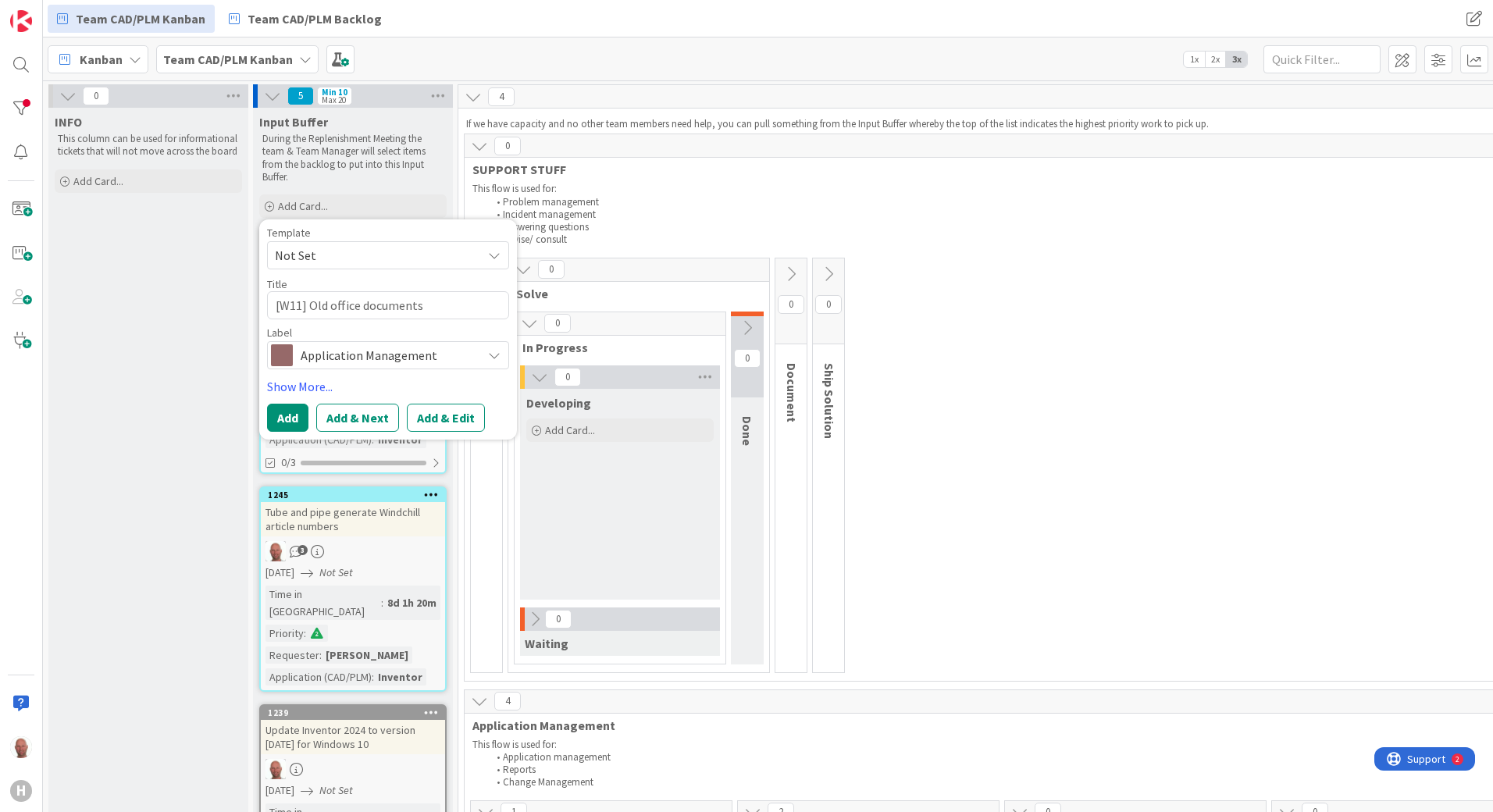 type on "x" 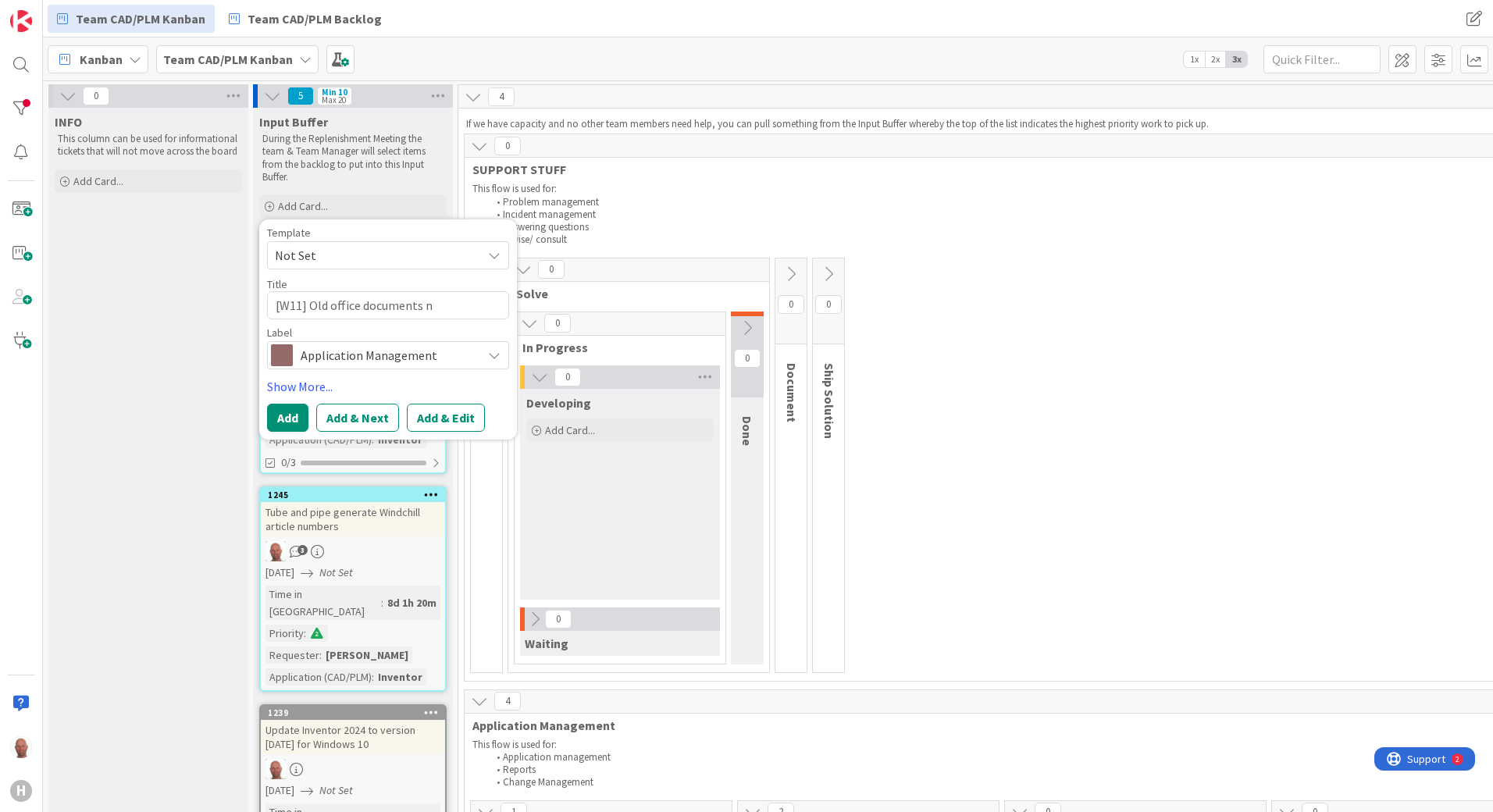type on "x" 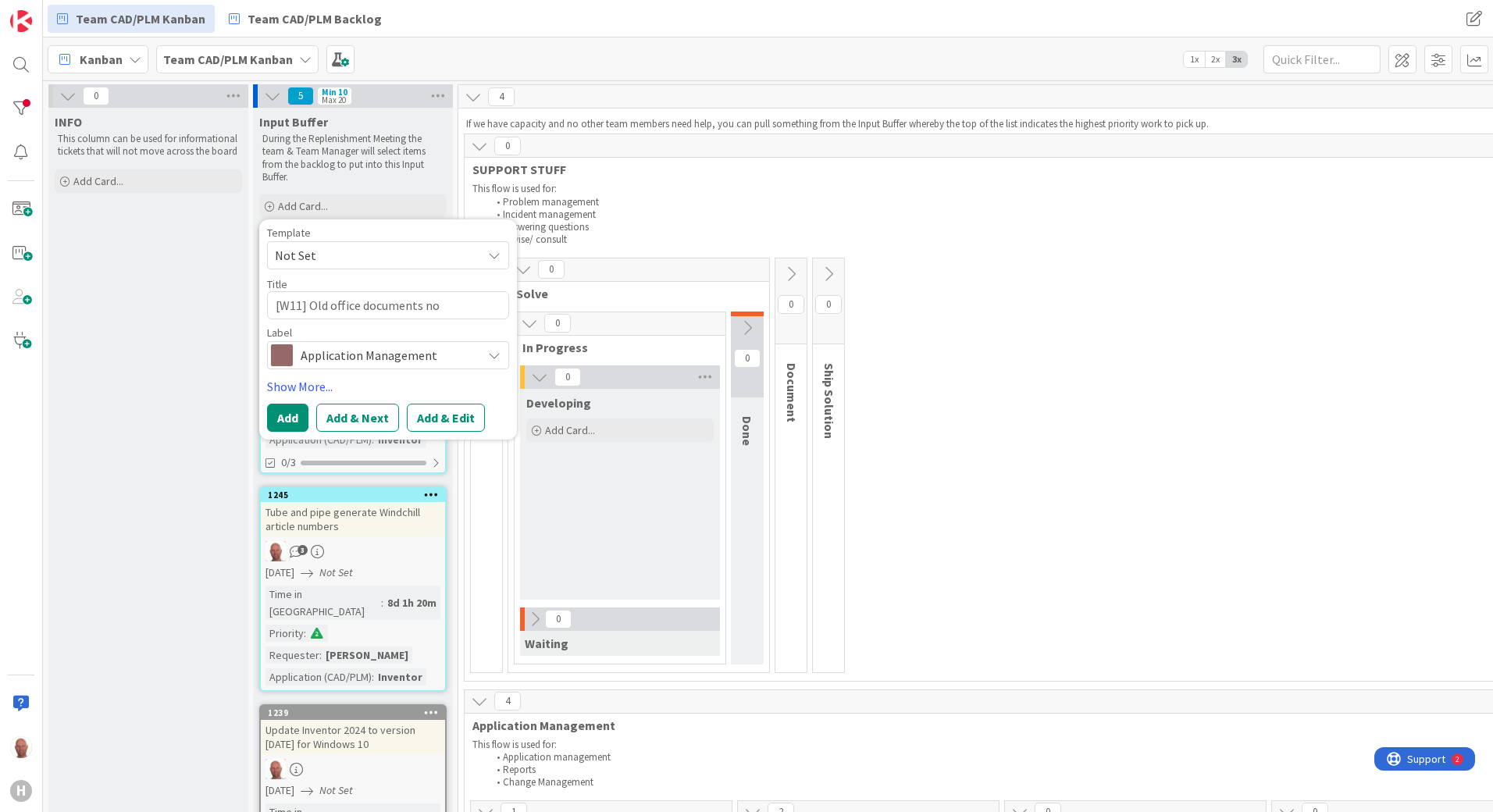 type on "x" 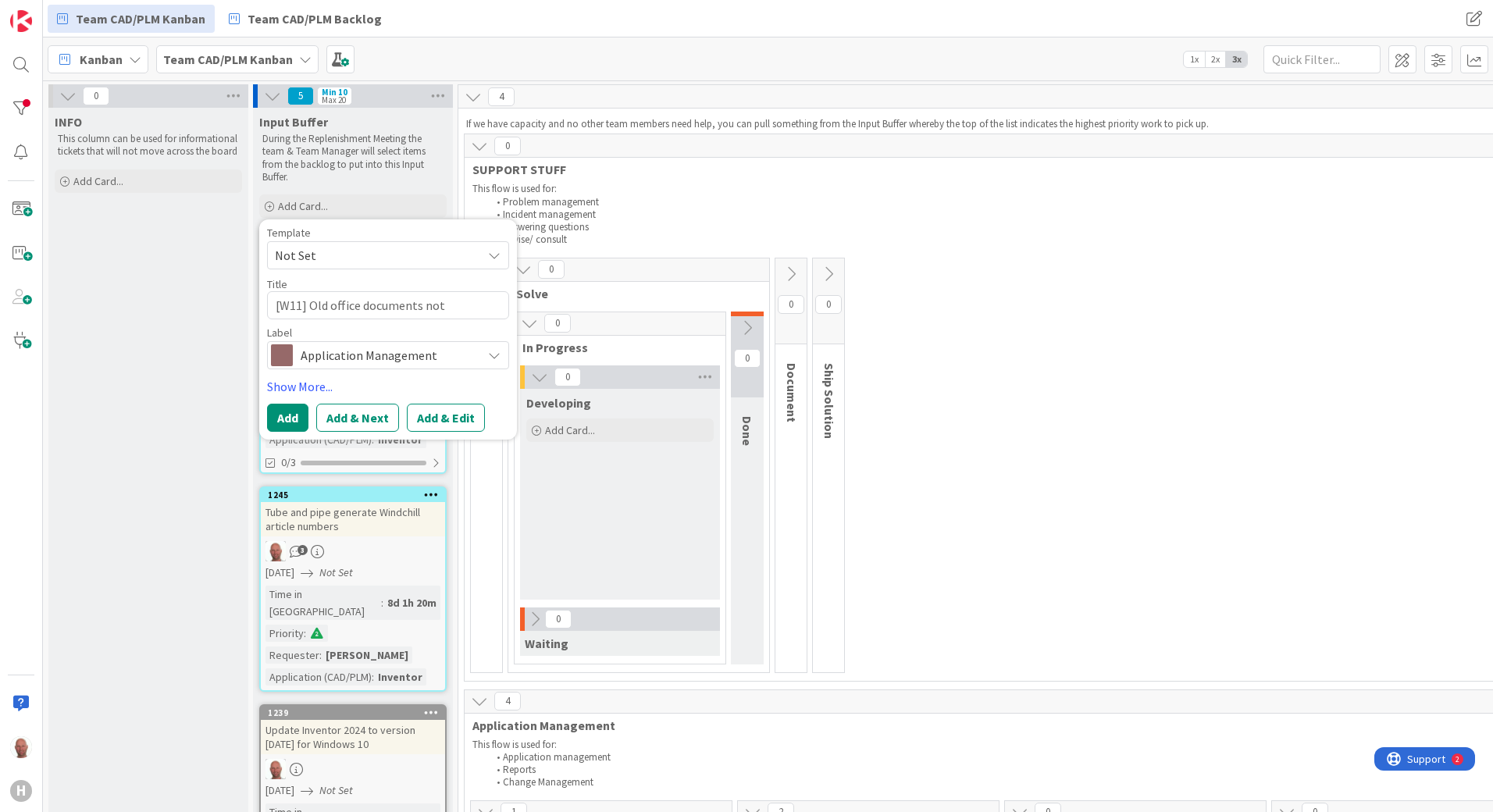 type on "x" 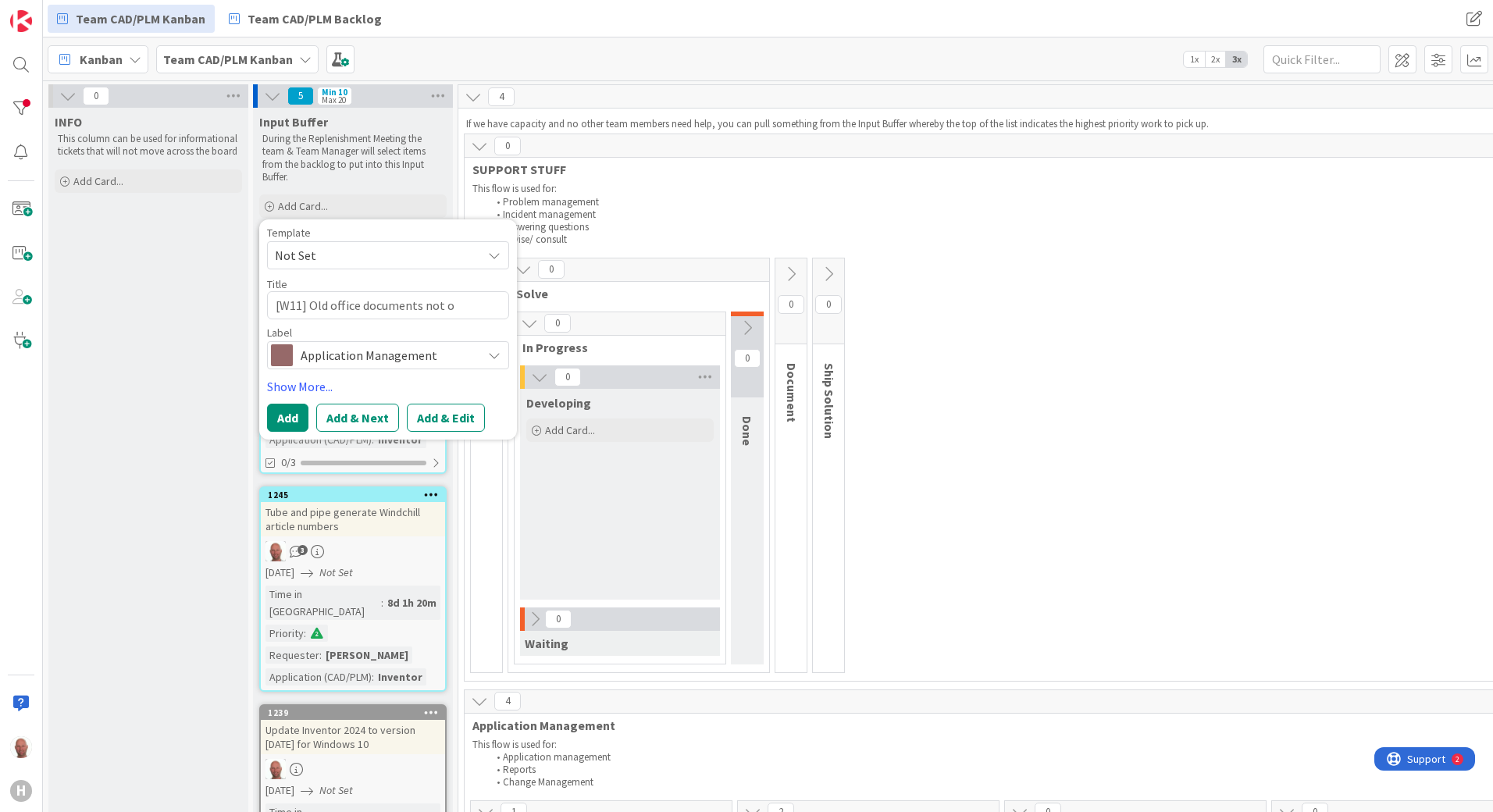 type on "x" 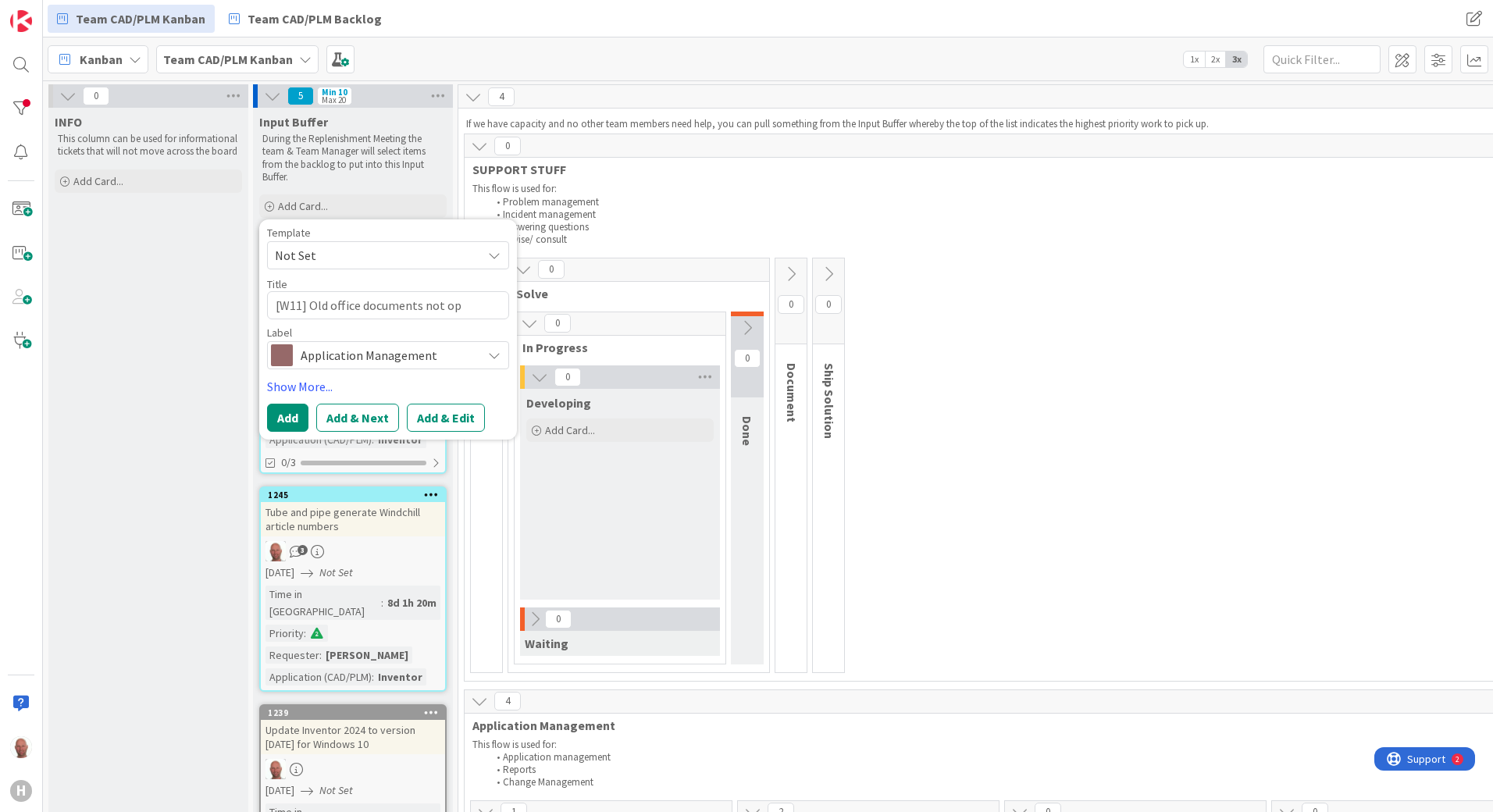 type on "x" 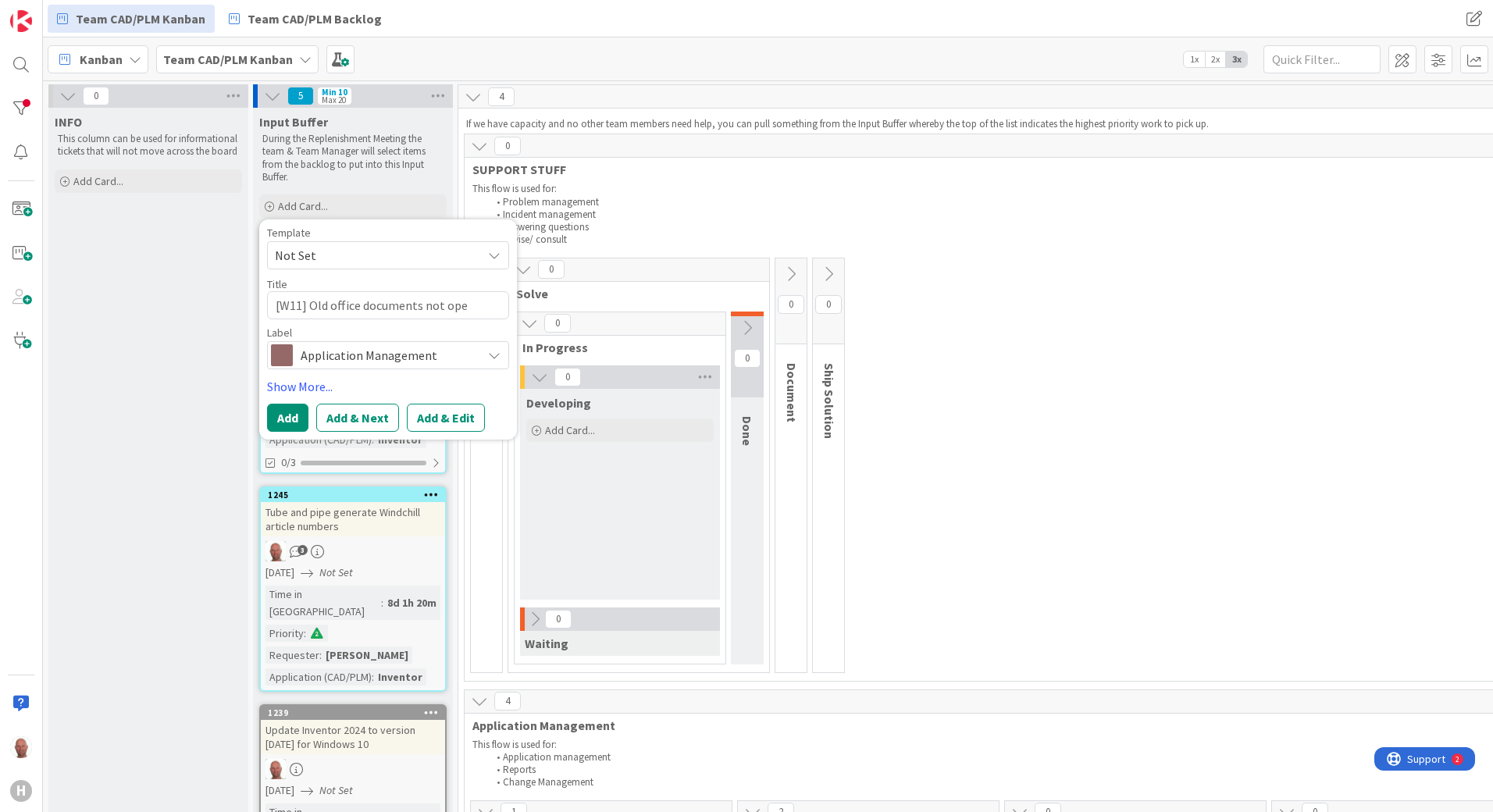 type on "x" 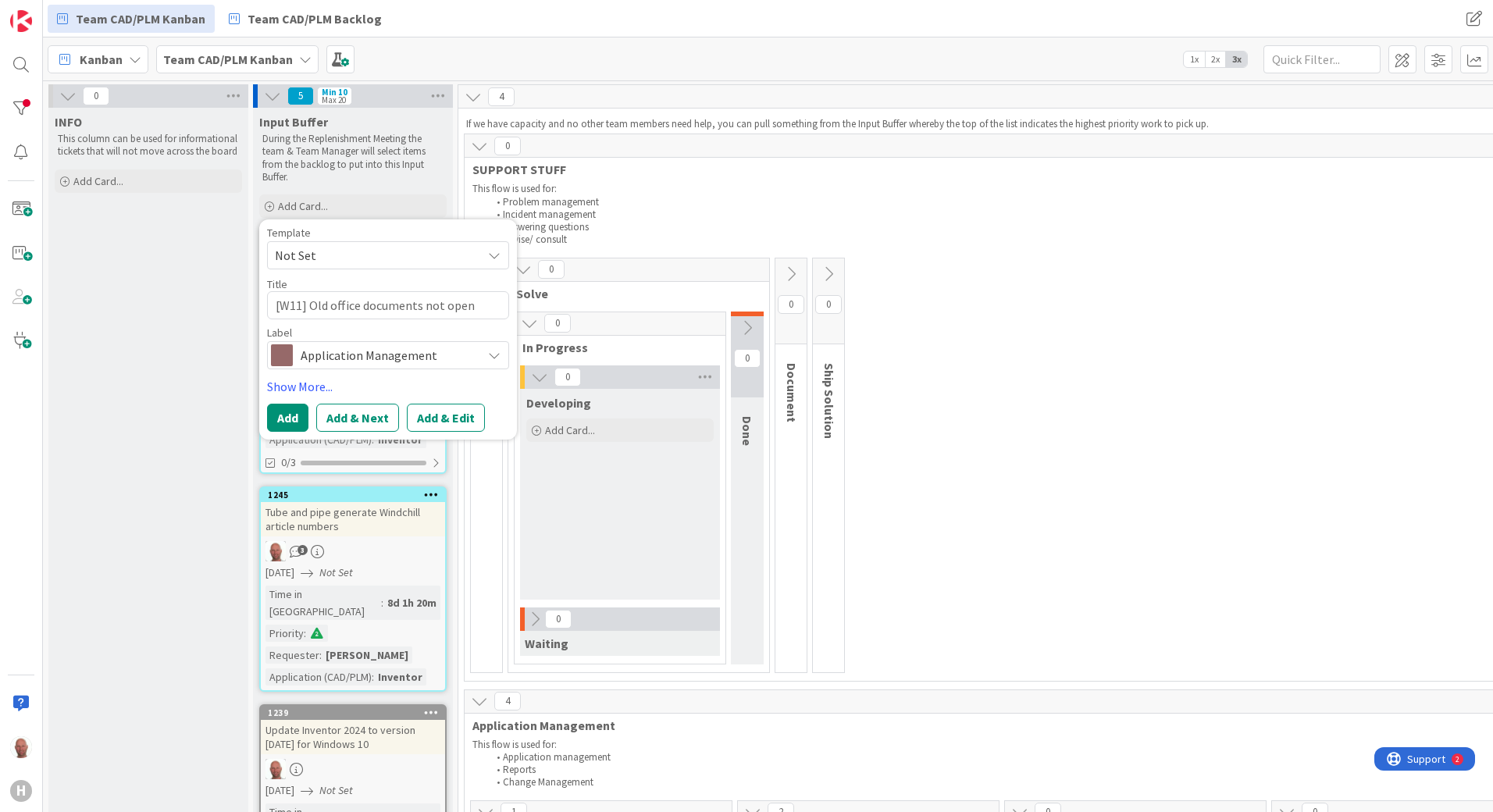 type on "x" 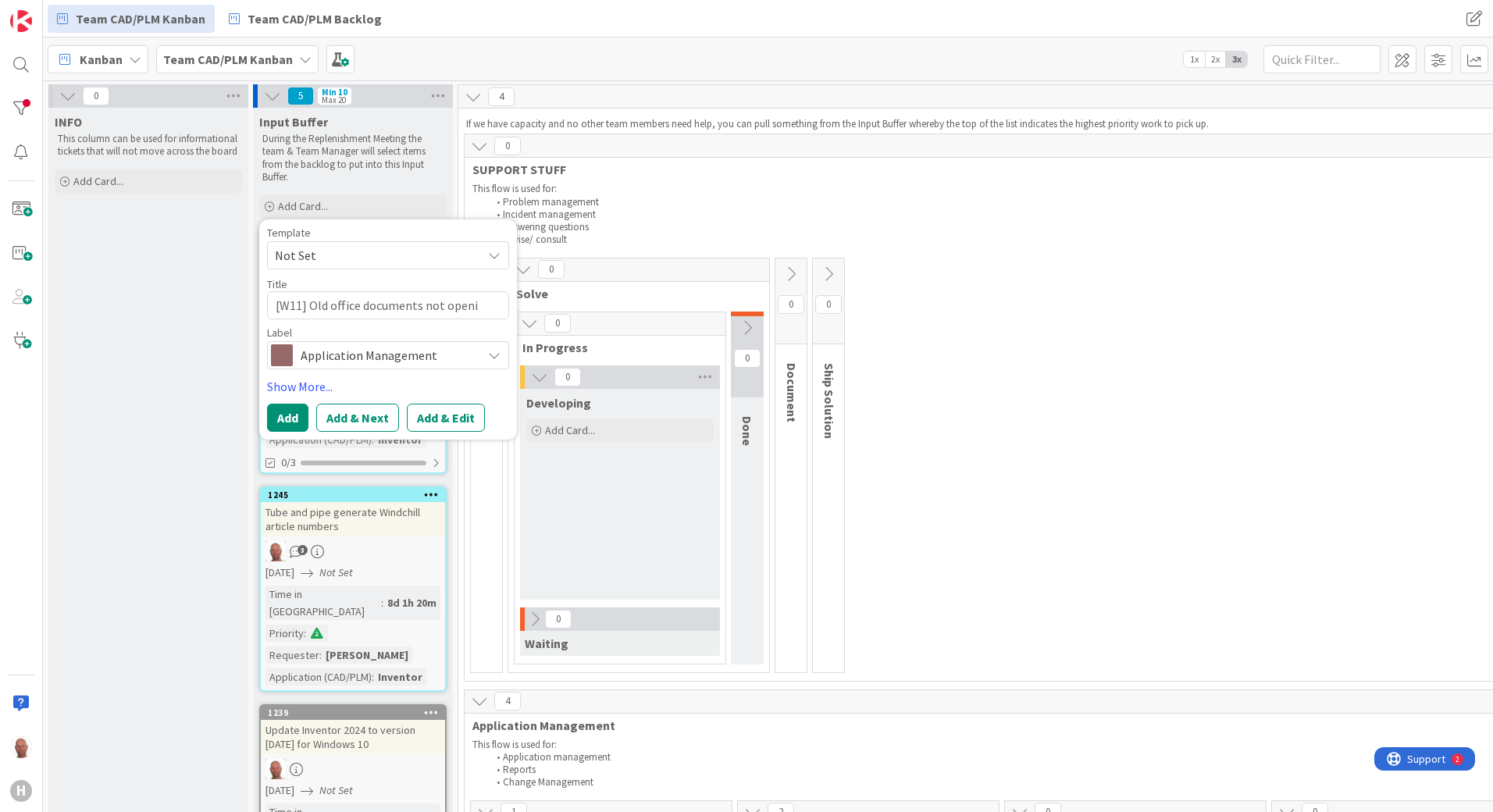 type on "x" 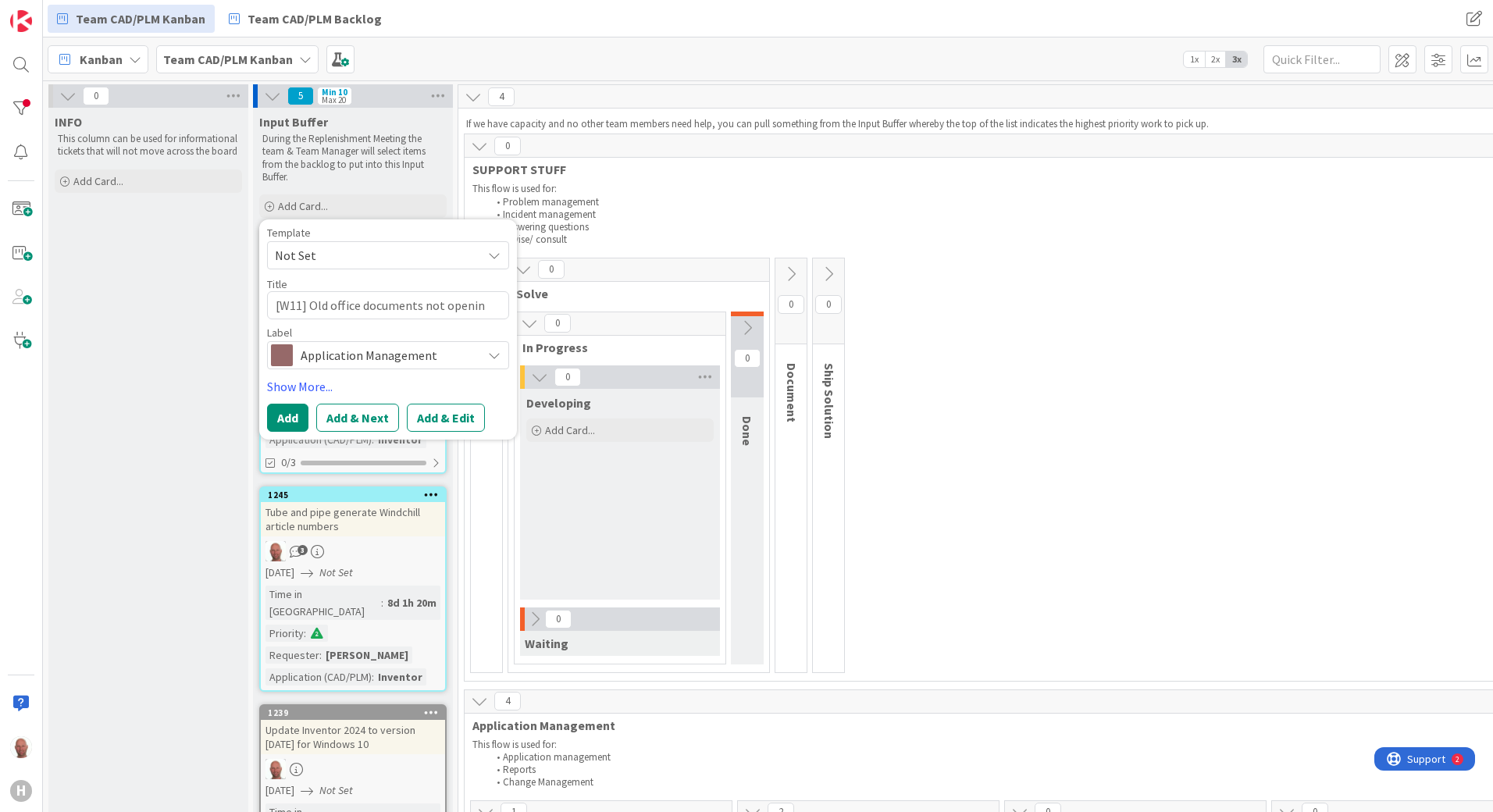 type on "[W11] Old office documents not opening" 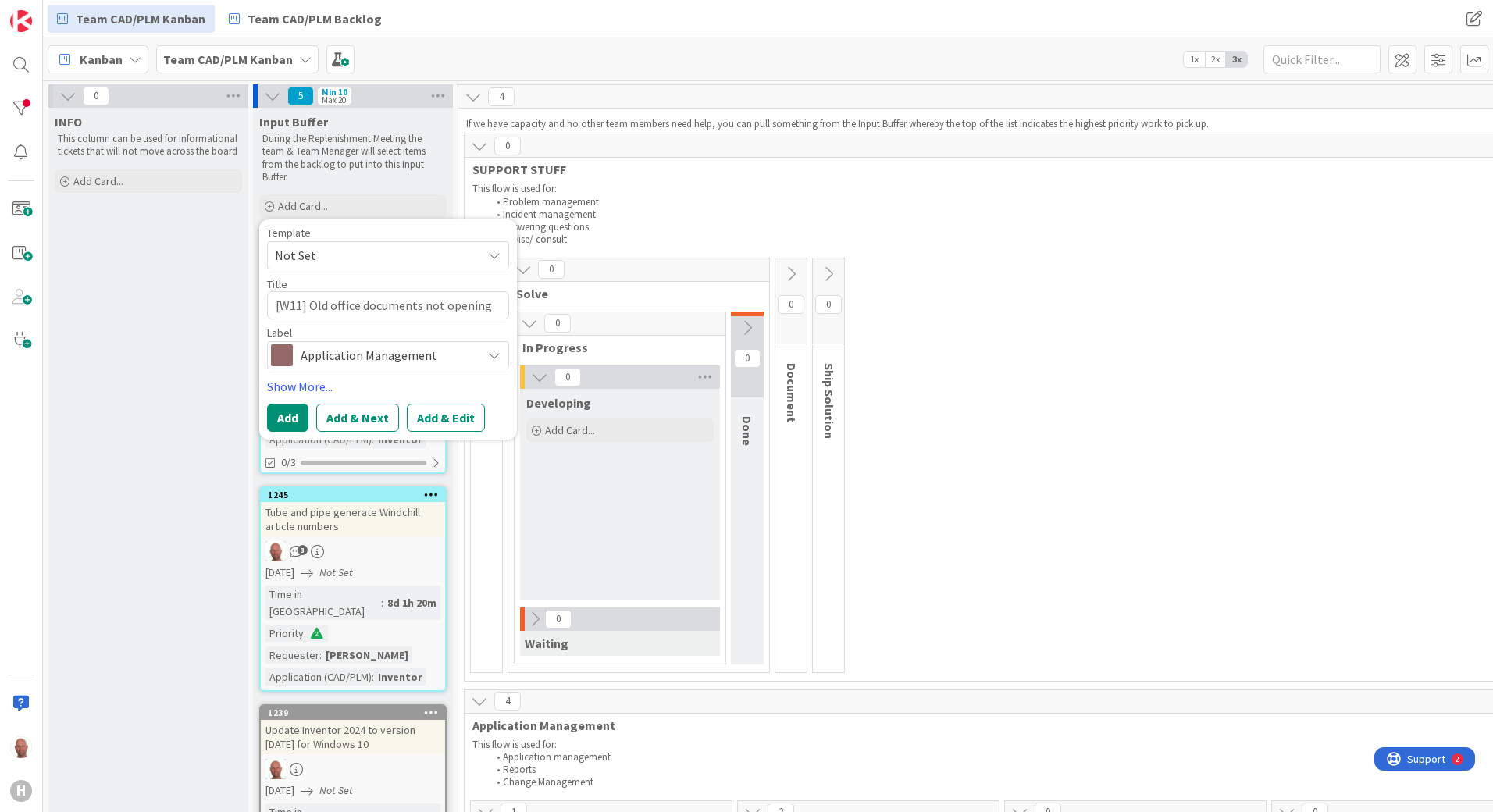 type on "x" 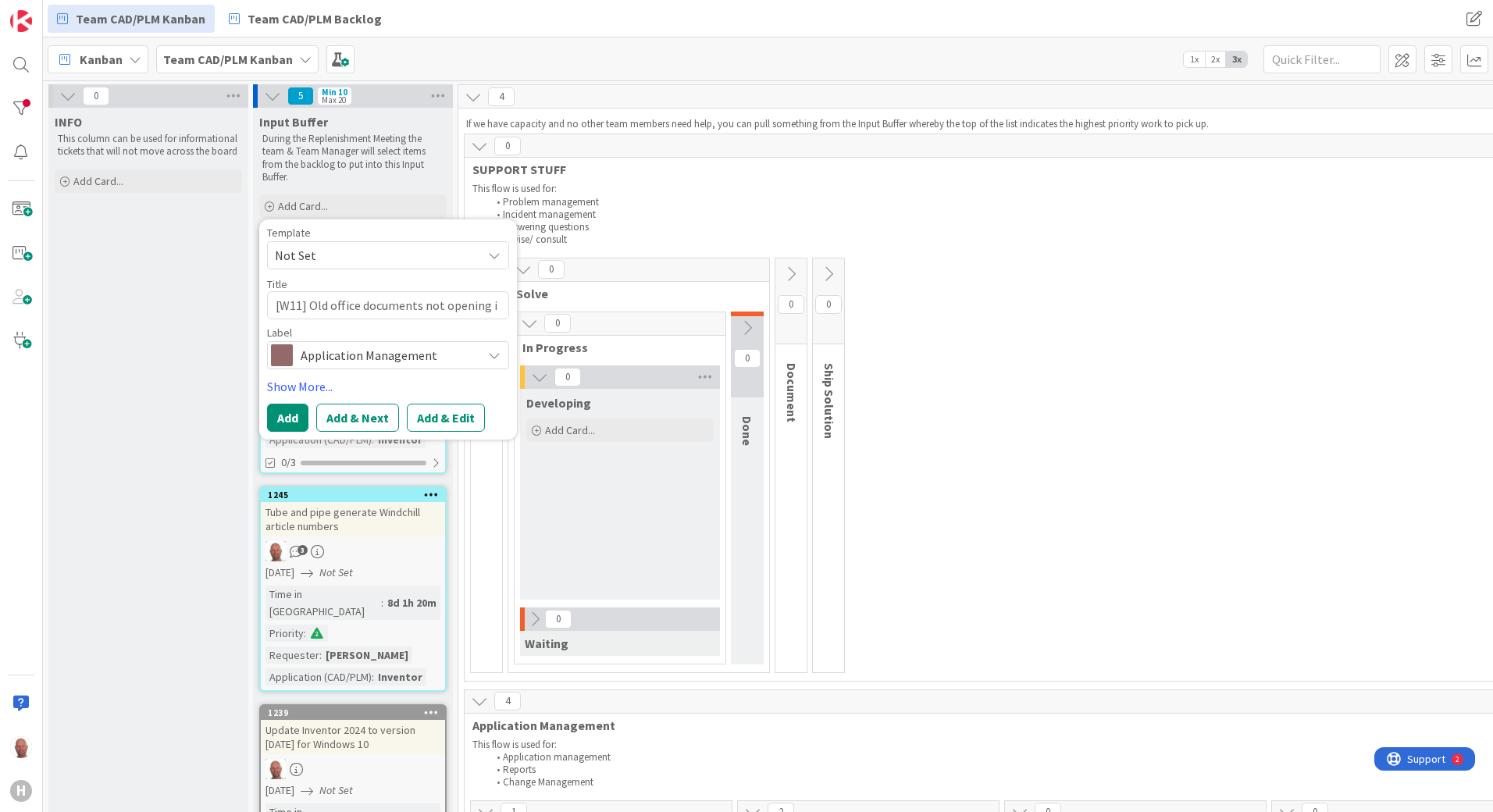 type on "x" 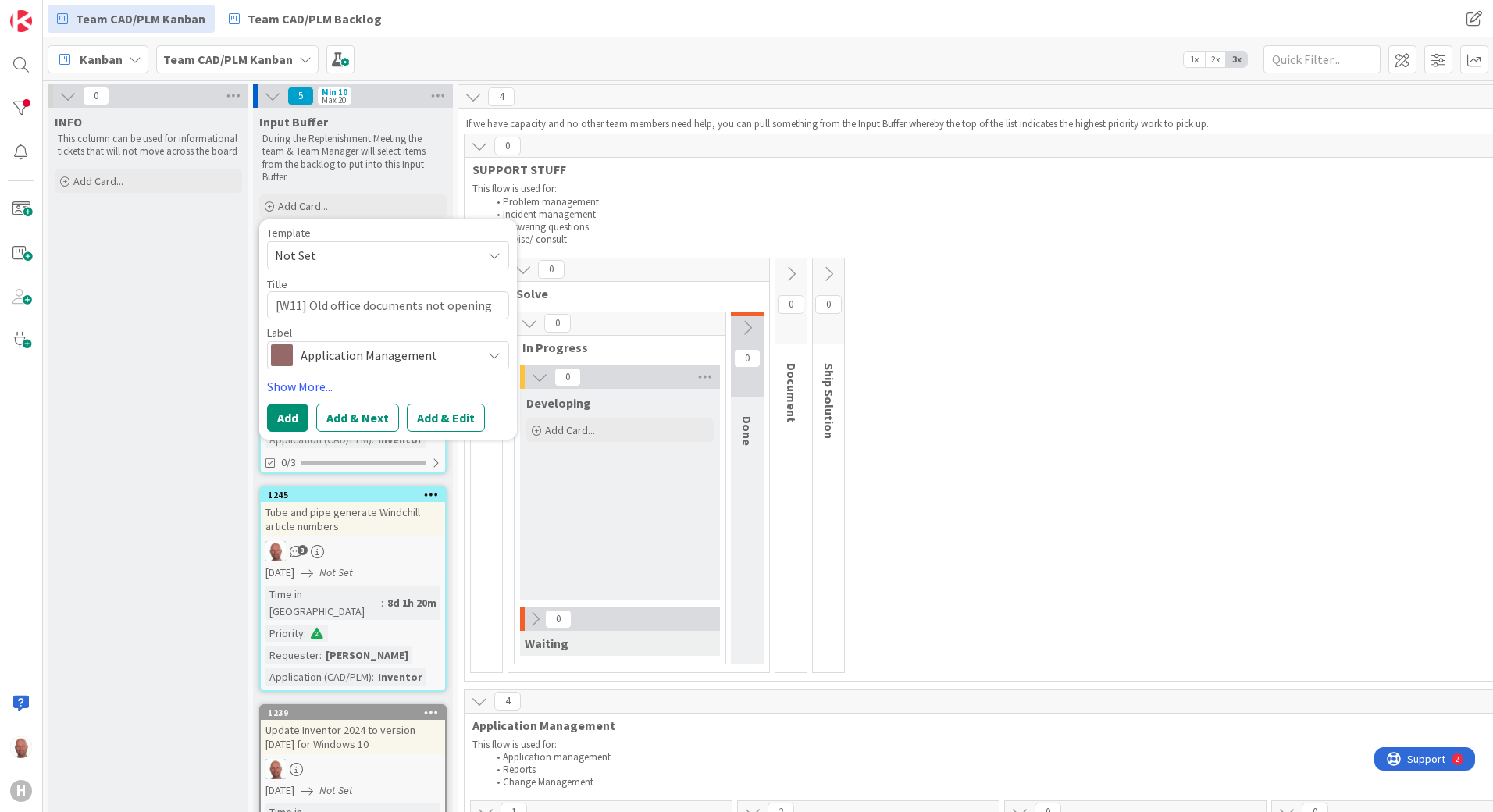 type on "x" 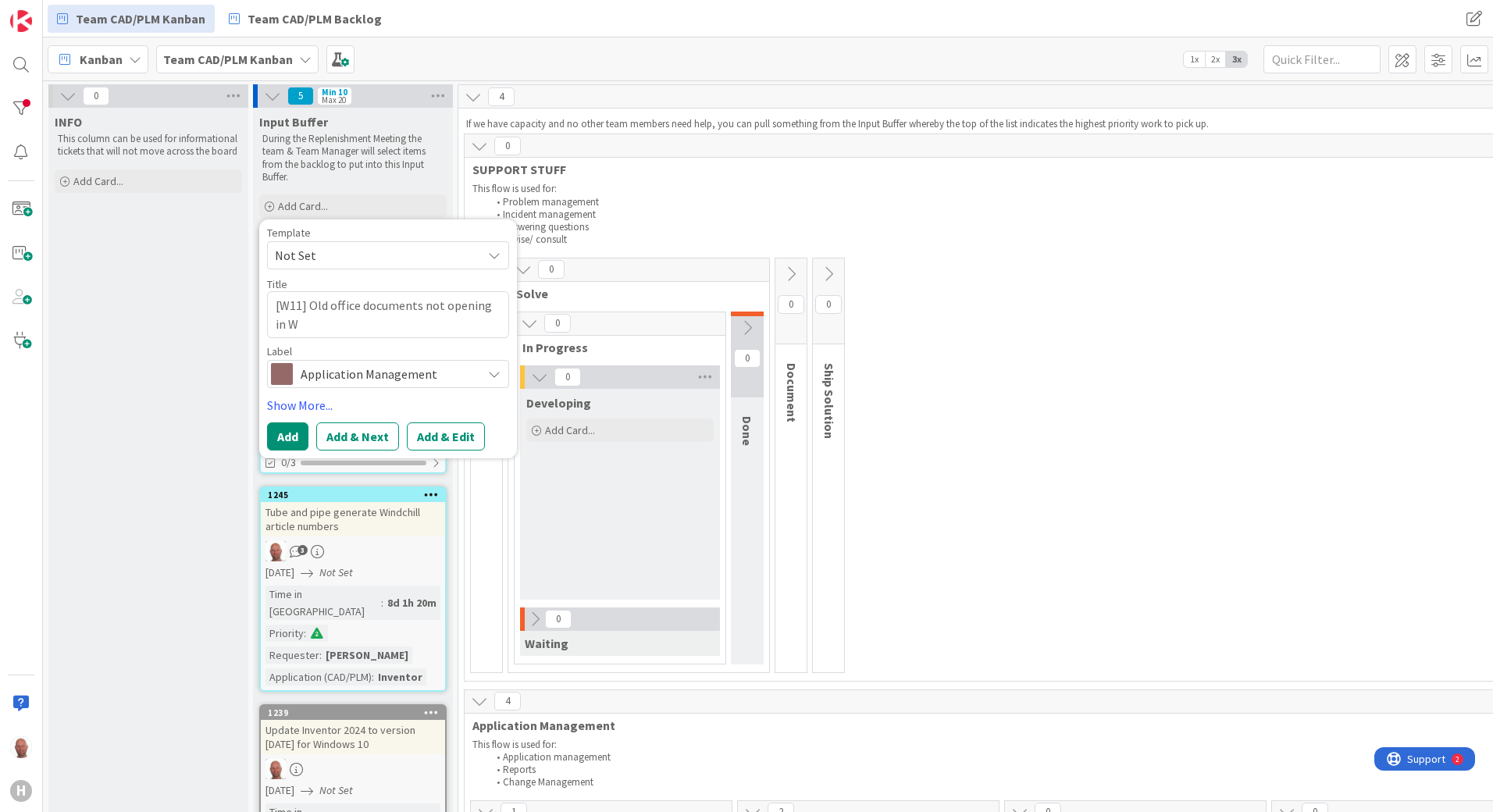 type on "x" 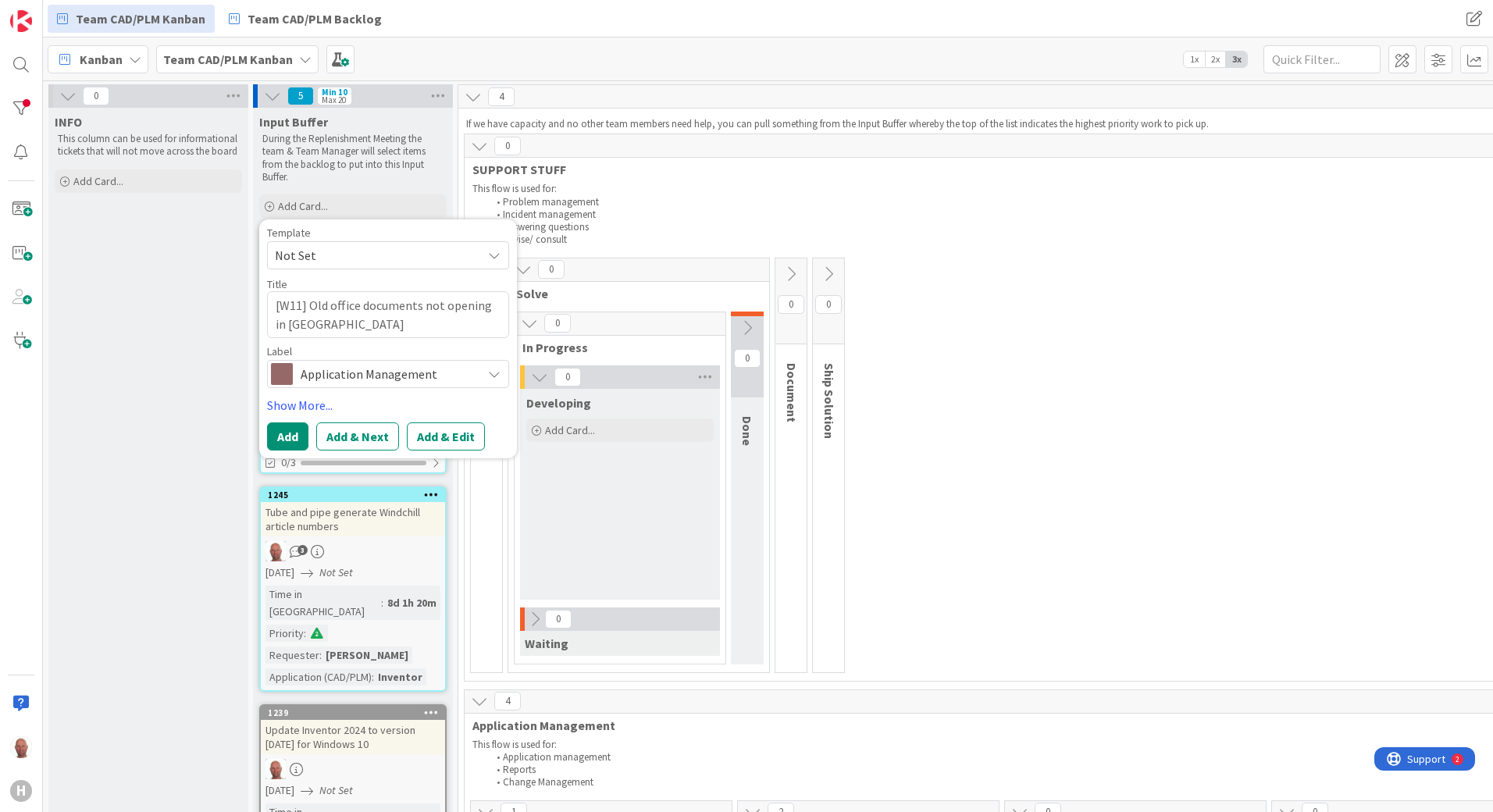 type on "[W11] Old office documents not opening in [GEOGRAPHIC_DATA]" 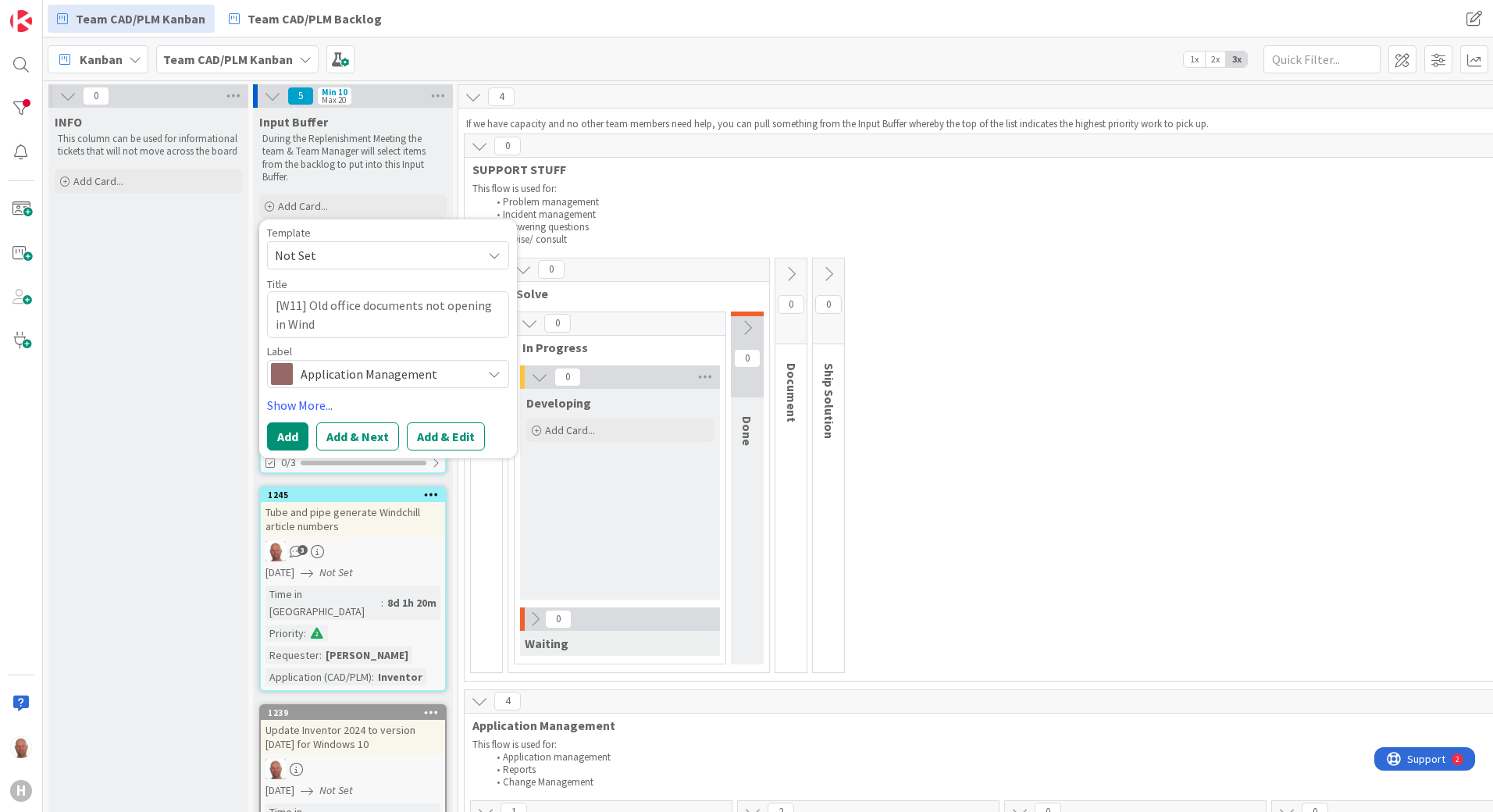 type on "x" 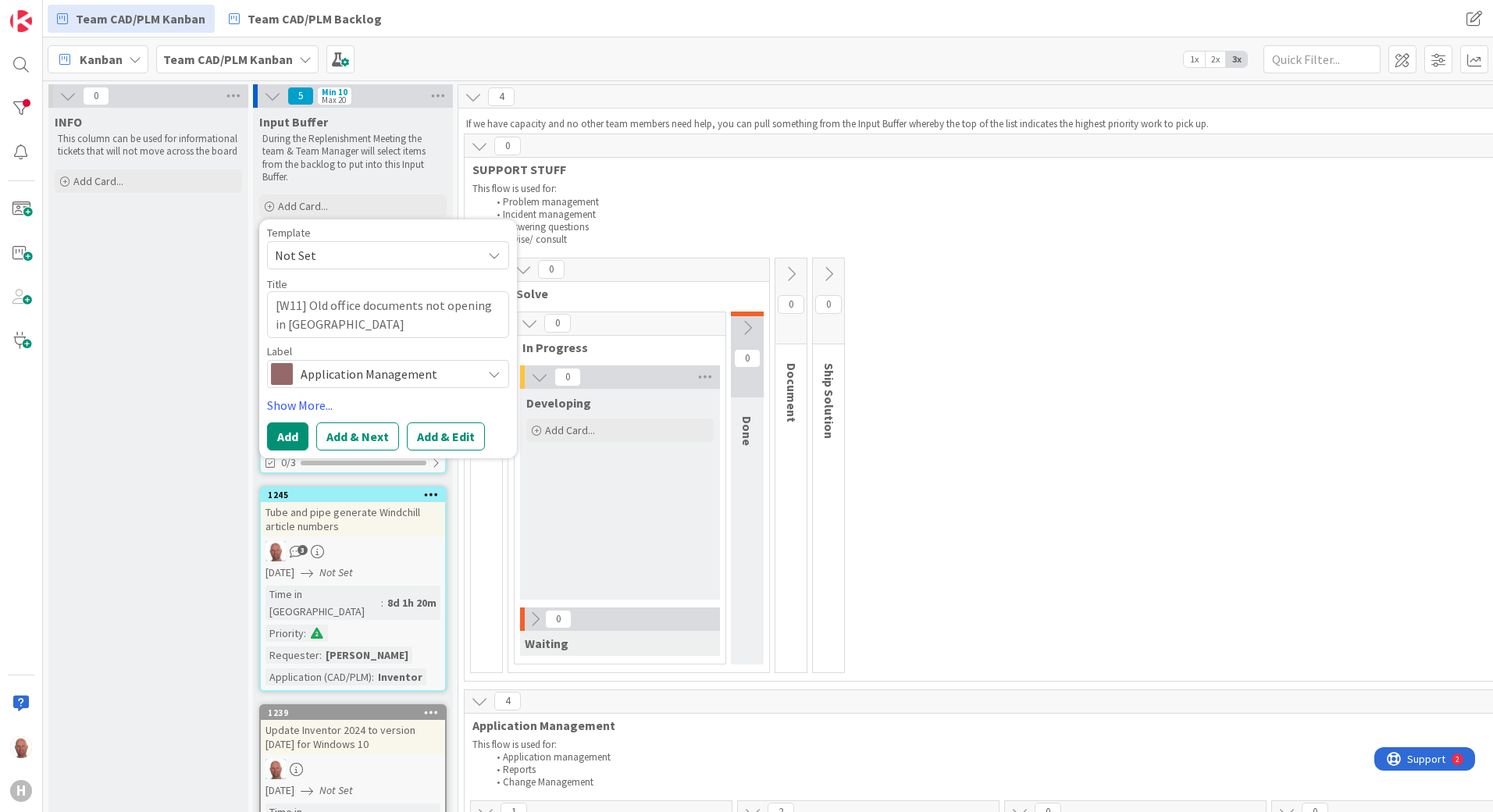 type on "x" 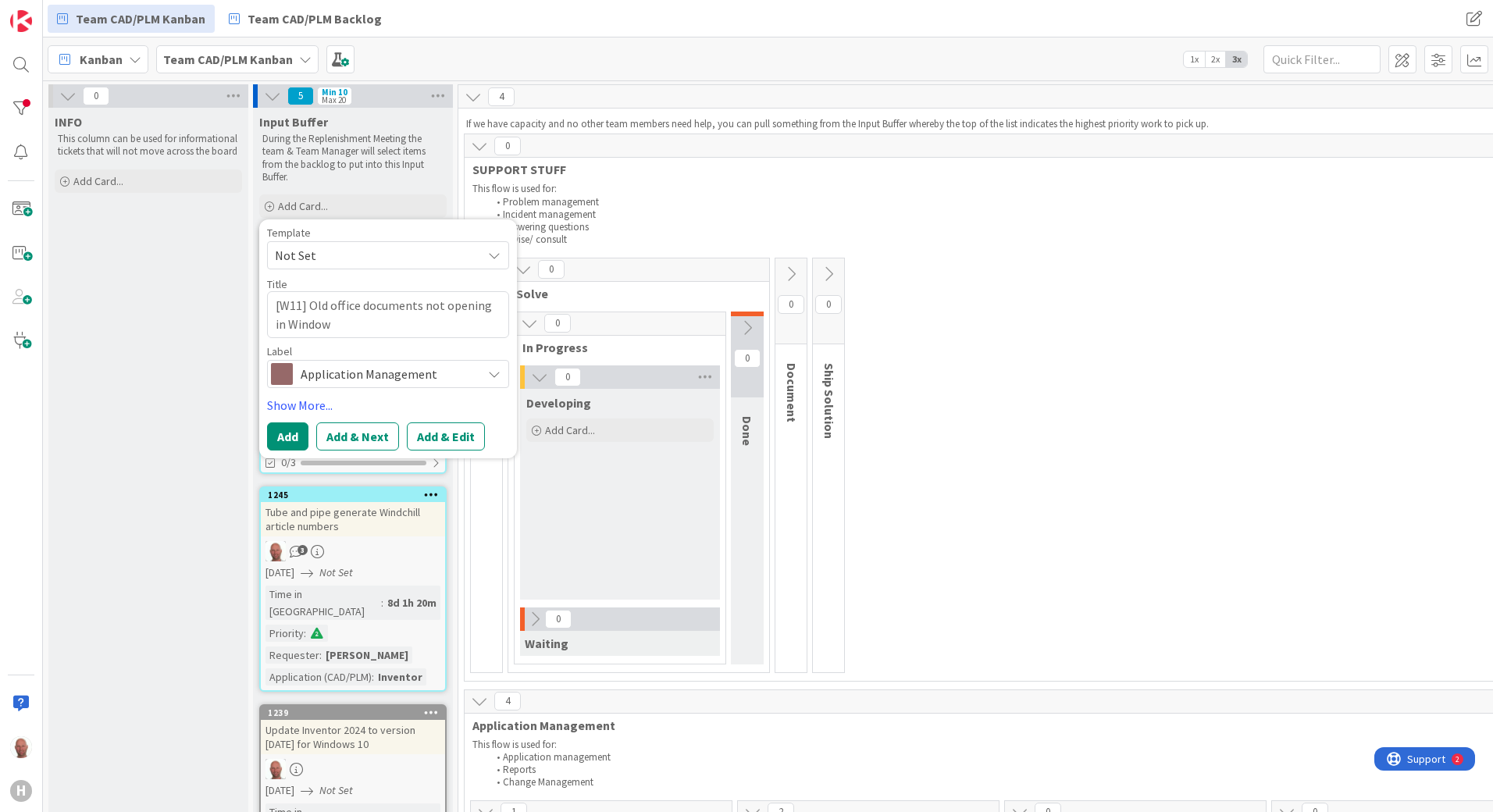 type on "x" 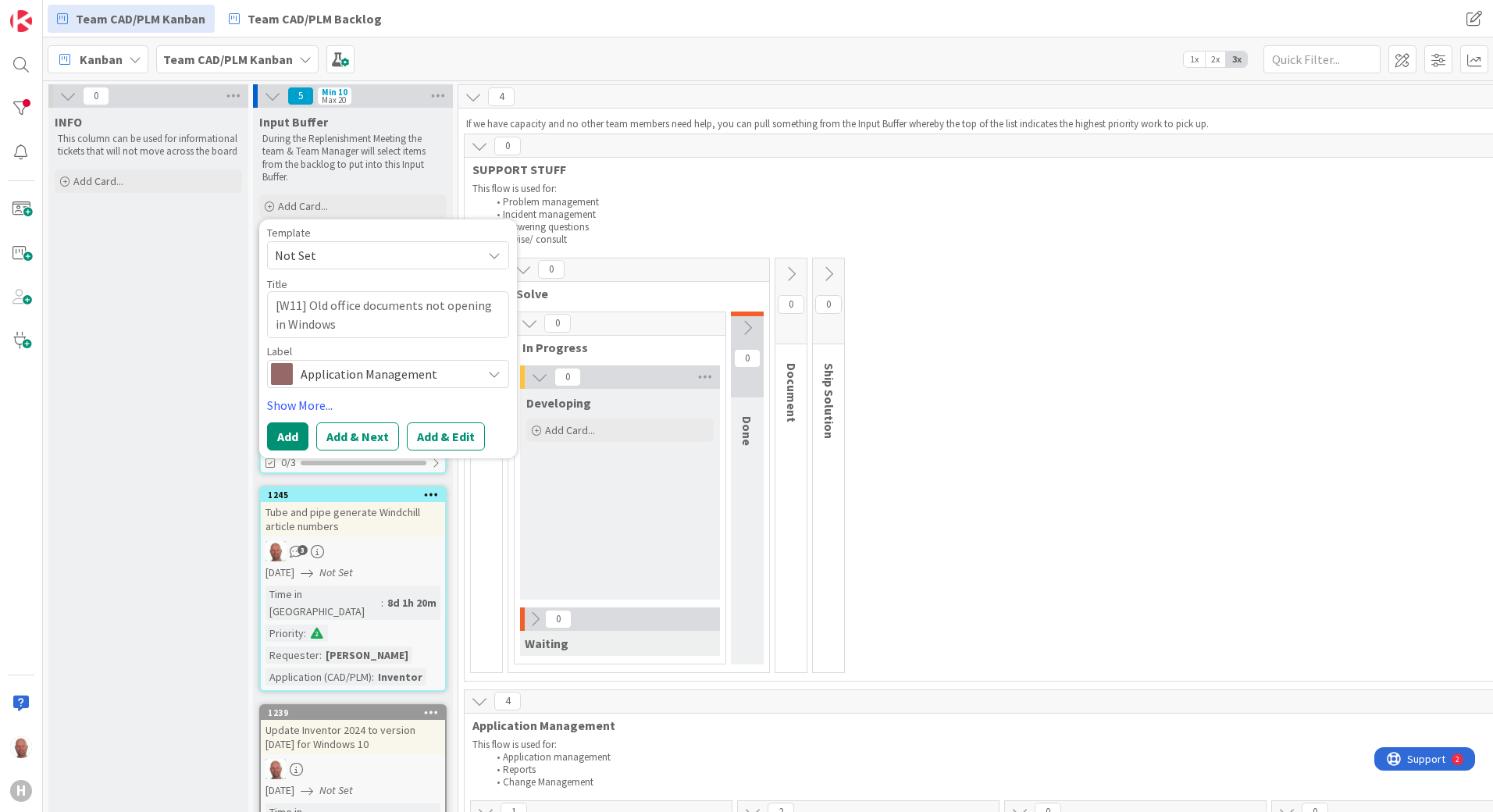 type on "x" 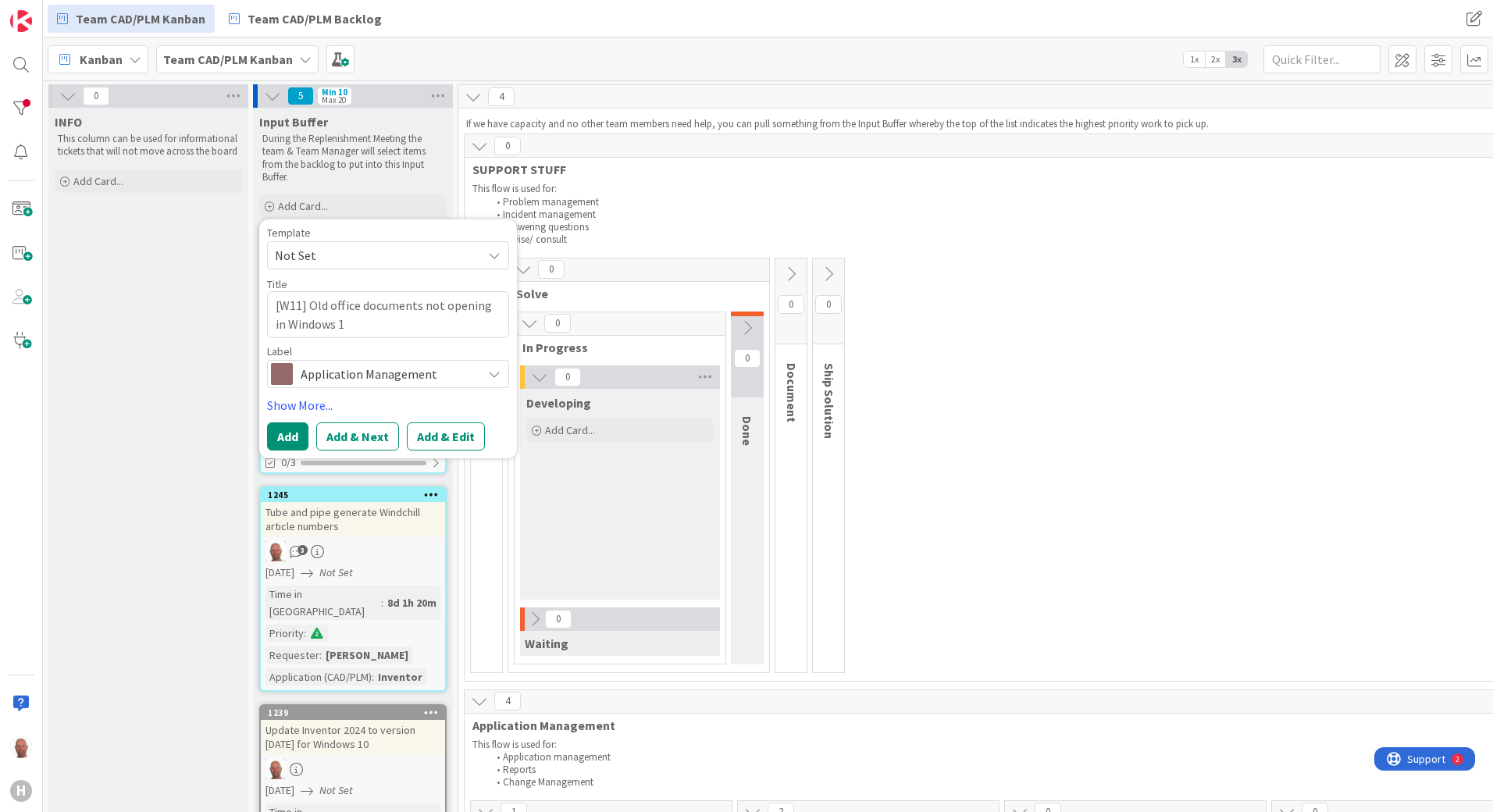 type on "x" 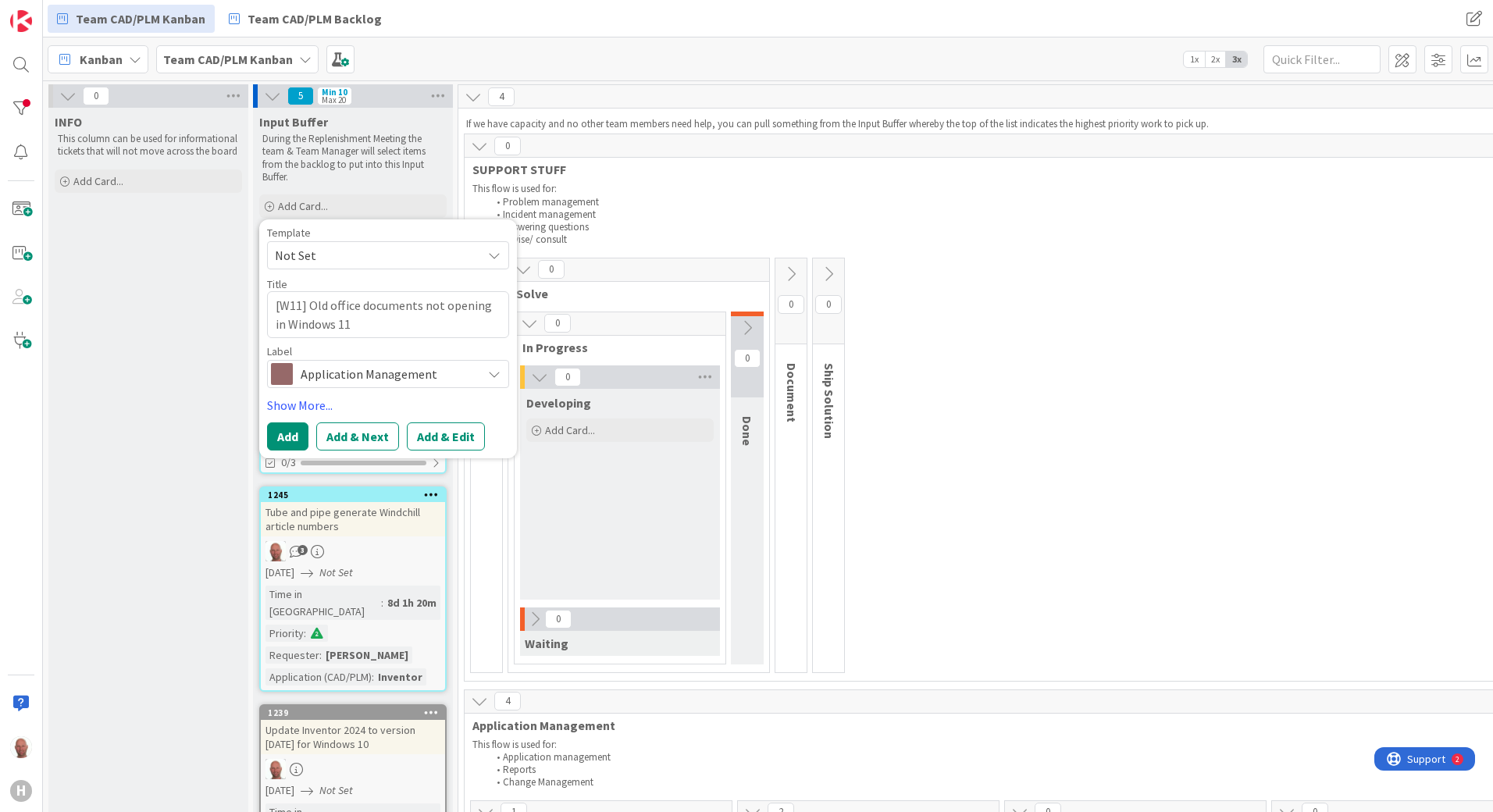 type on "[W11] Old office documents not opening in Windows 11" 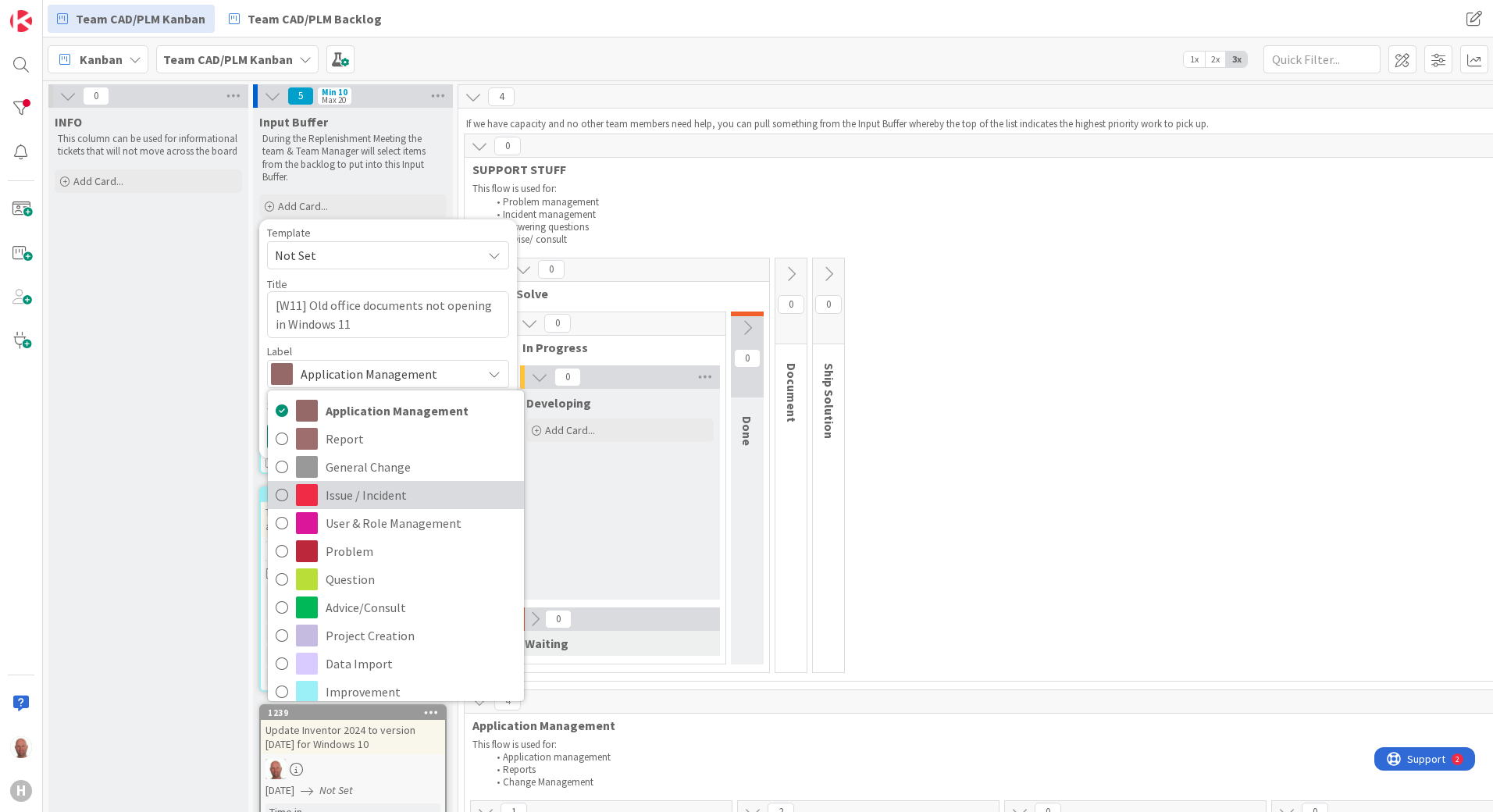 scroll, scrollTop: 39, scrollLeft: 0, axis: vertical 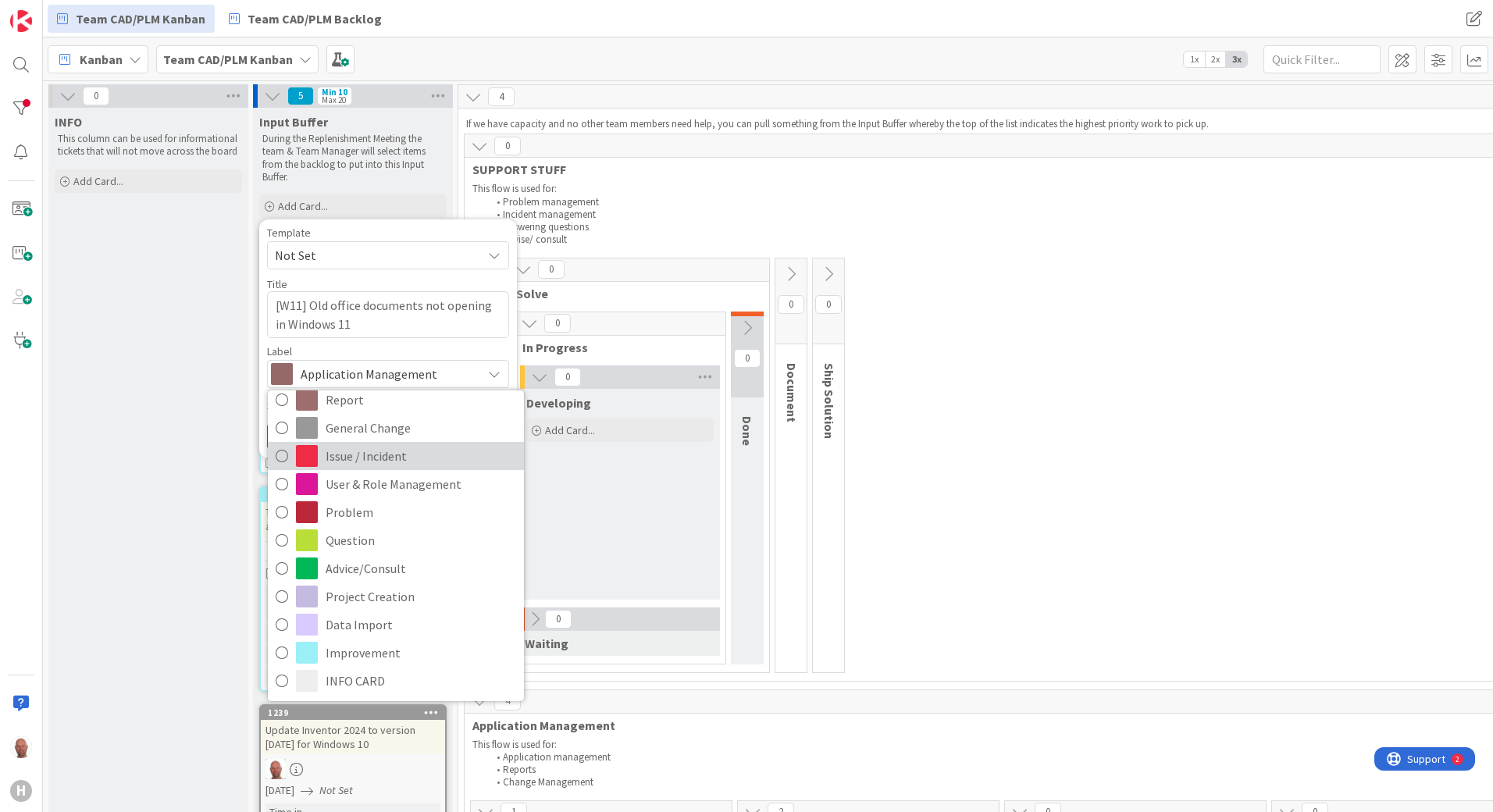 click on "Issue / Incident" at bounding box center [421, 456] 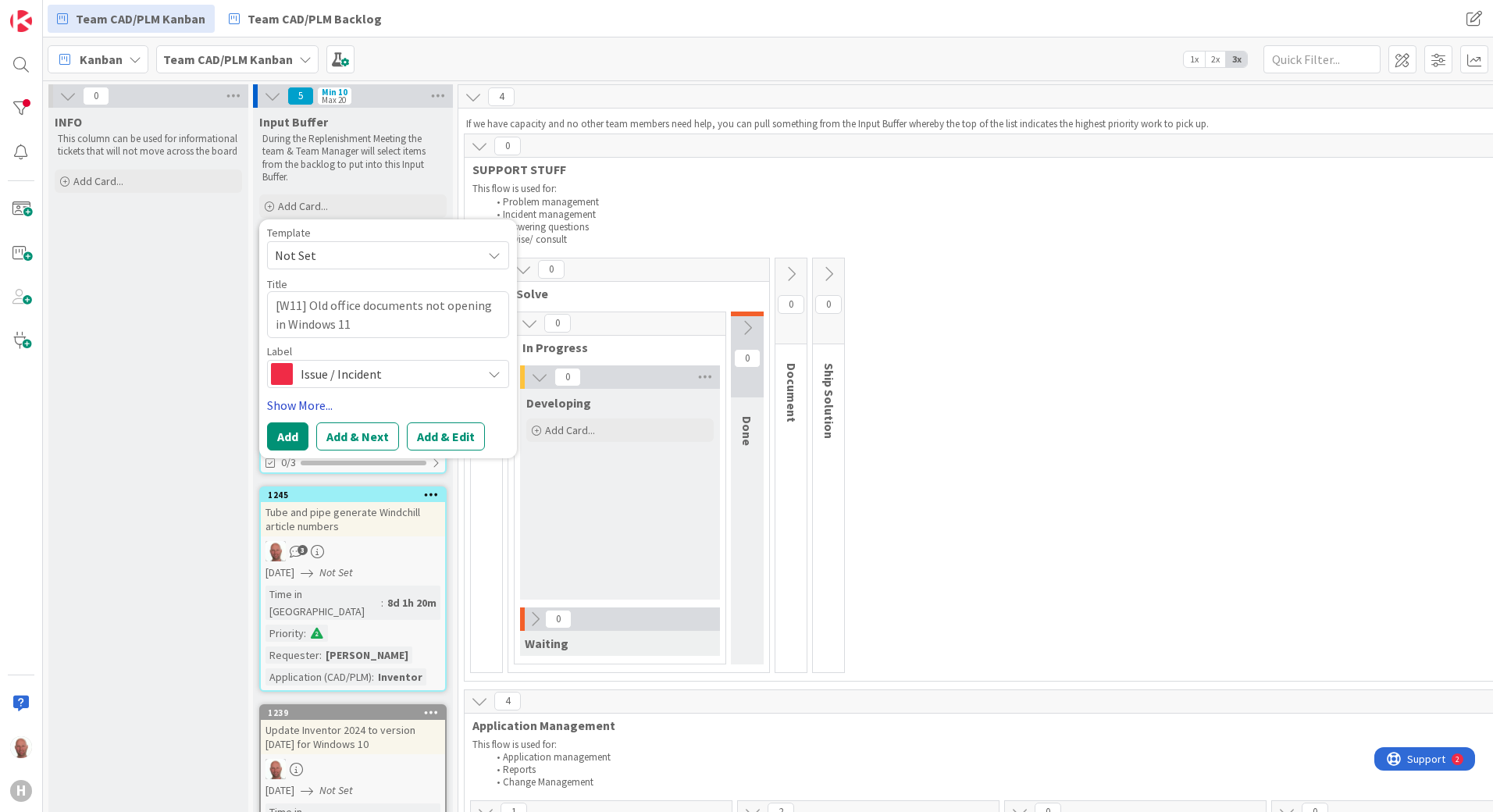 click on "Show More..." at bounding box center [388, 405] 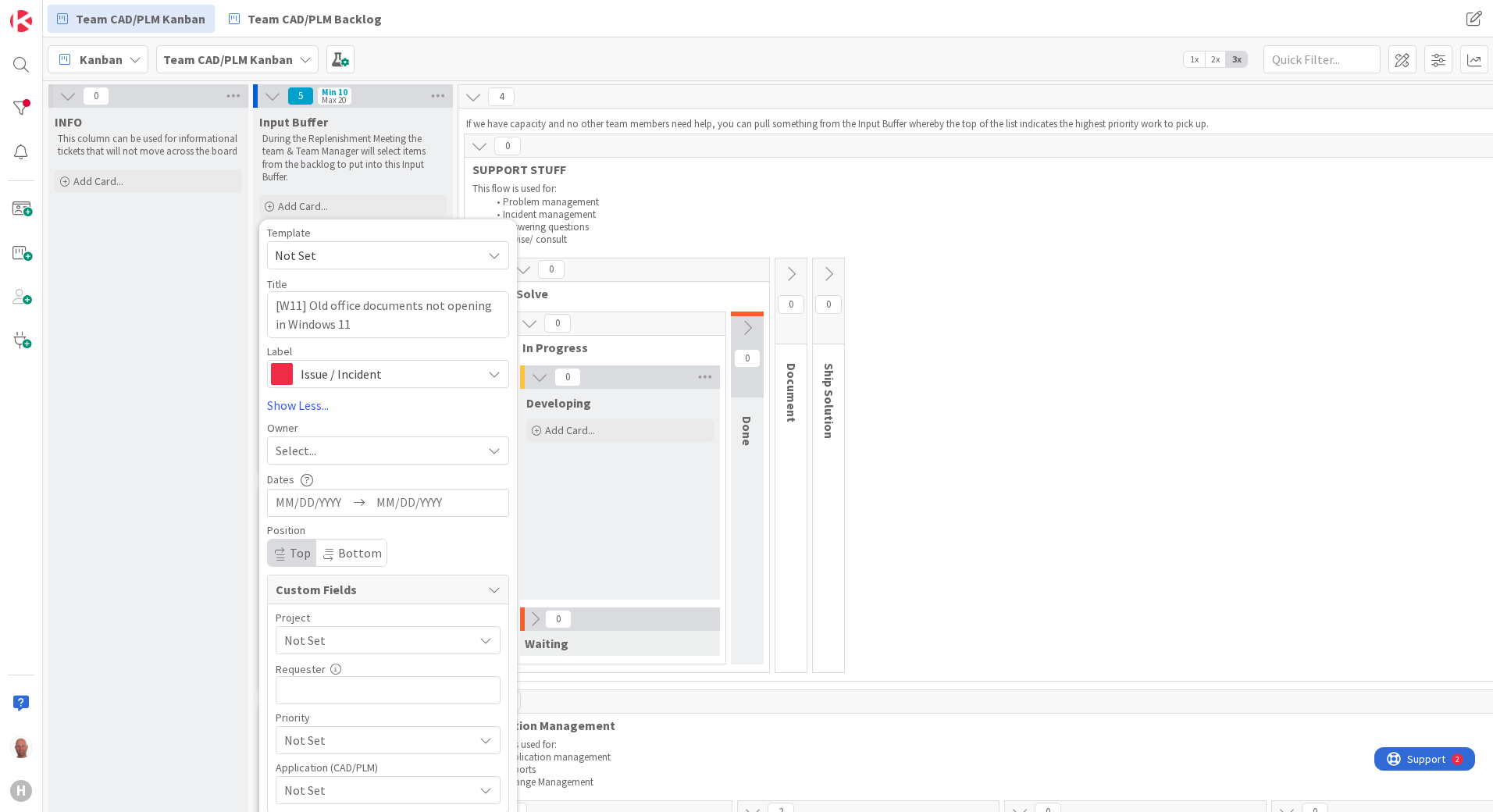 click on "Select..." at bounding box center [379, 451] 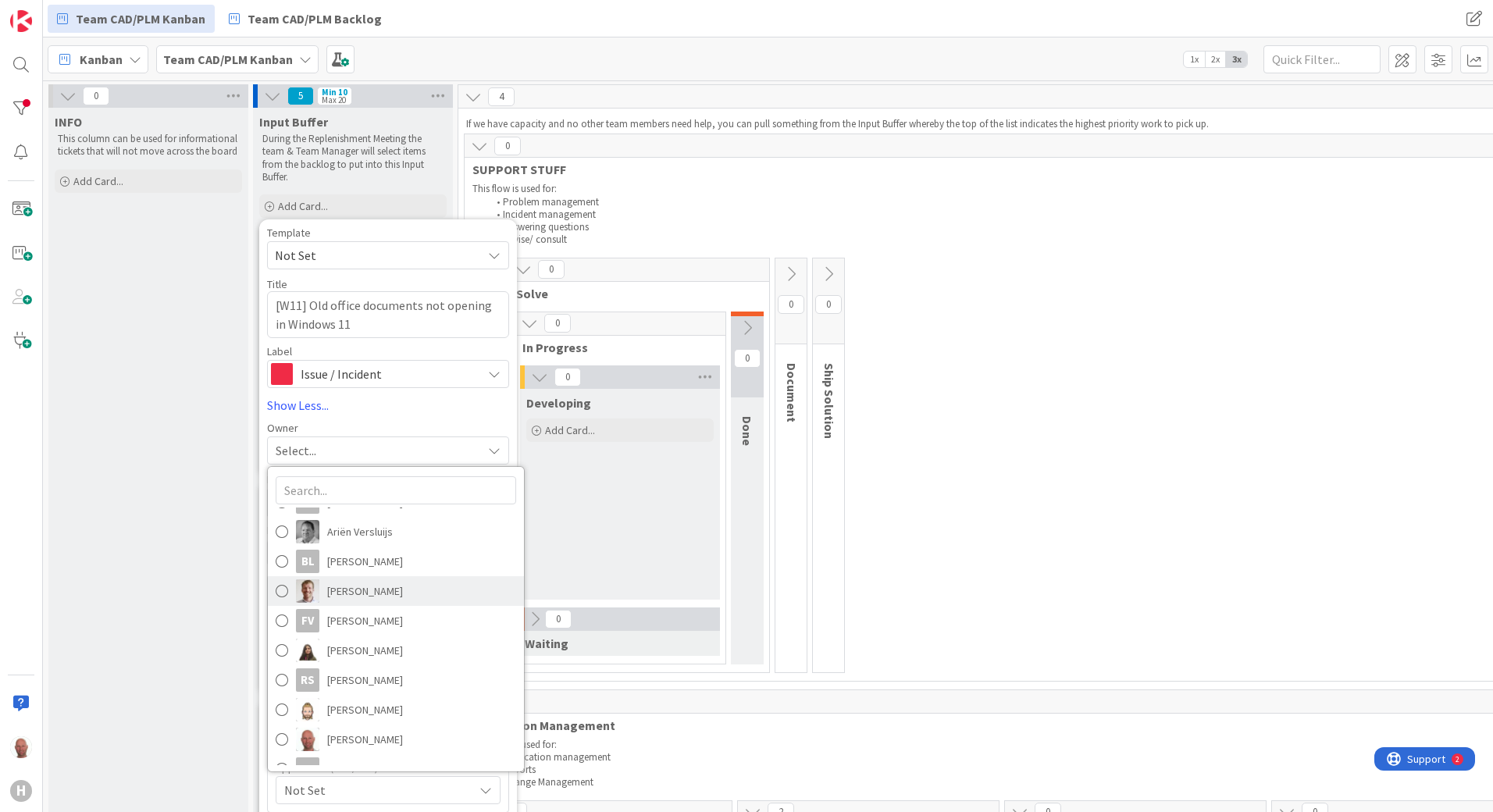 scroll, scrollTop: 39, scrollLeft: 0, axis: vertical 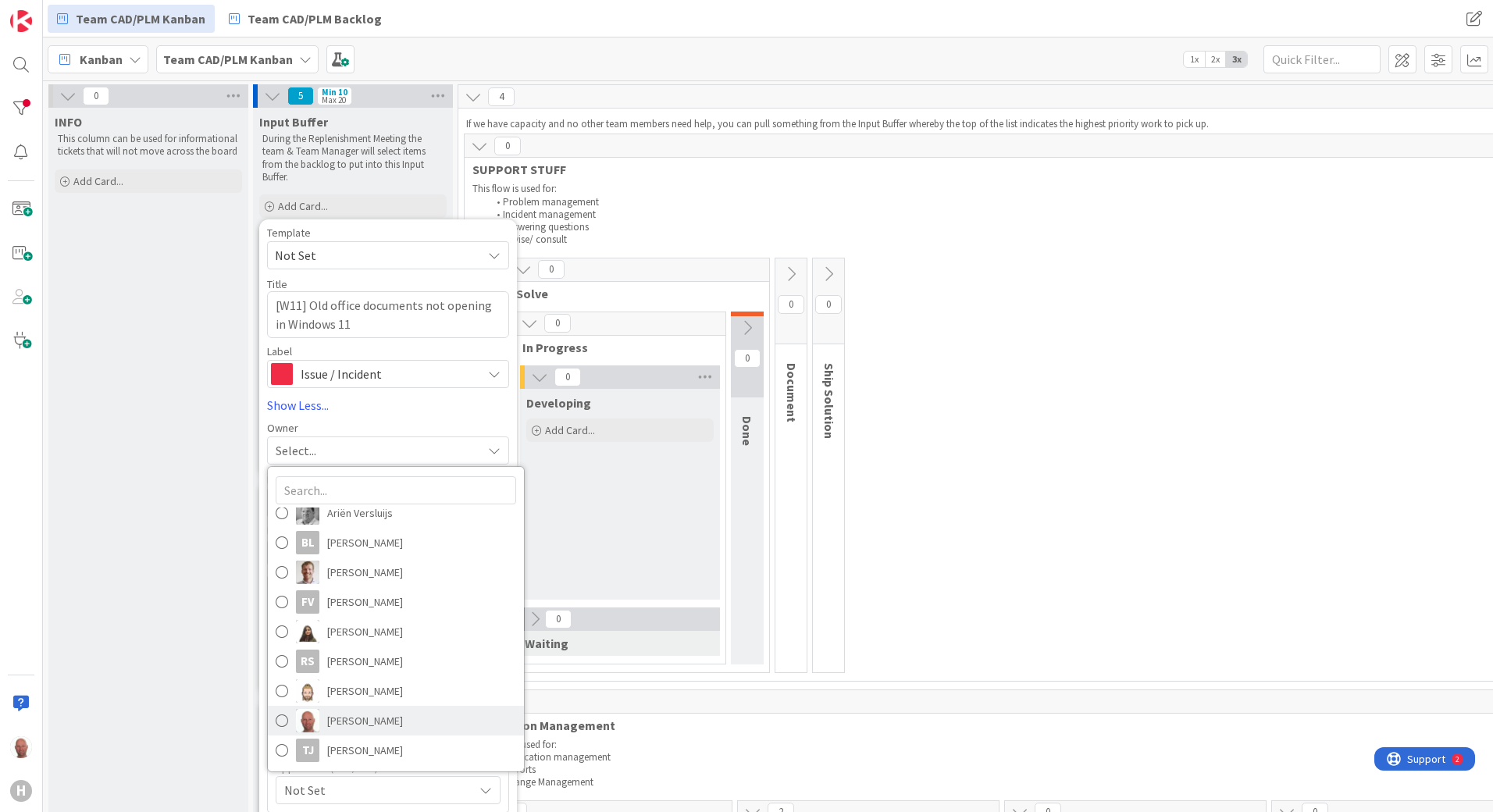 click at bounding box center (282, 721) 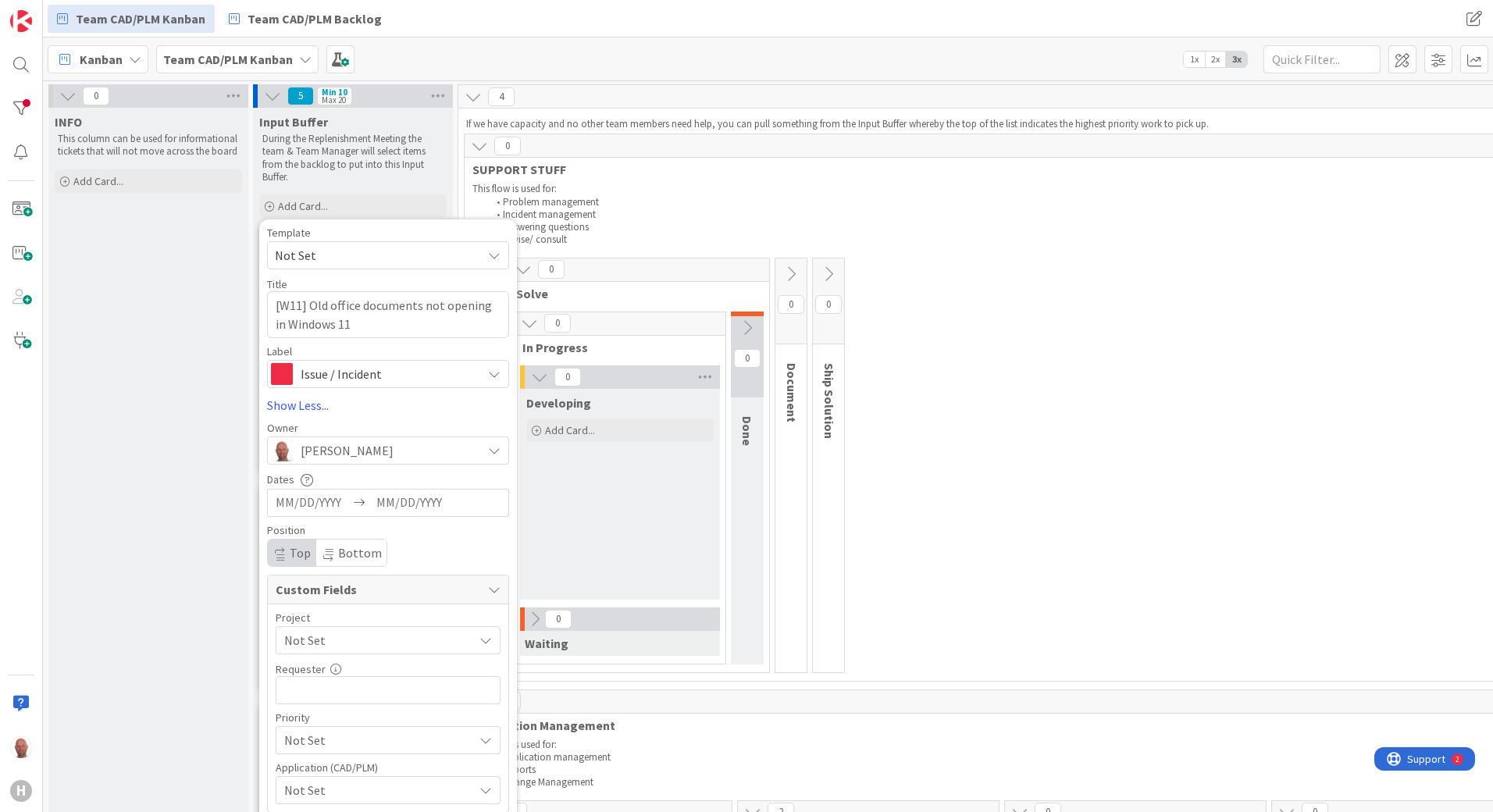 click at bounding box center (312, 503) 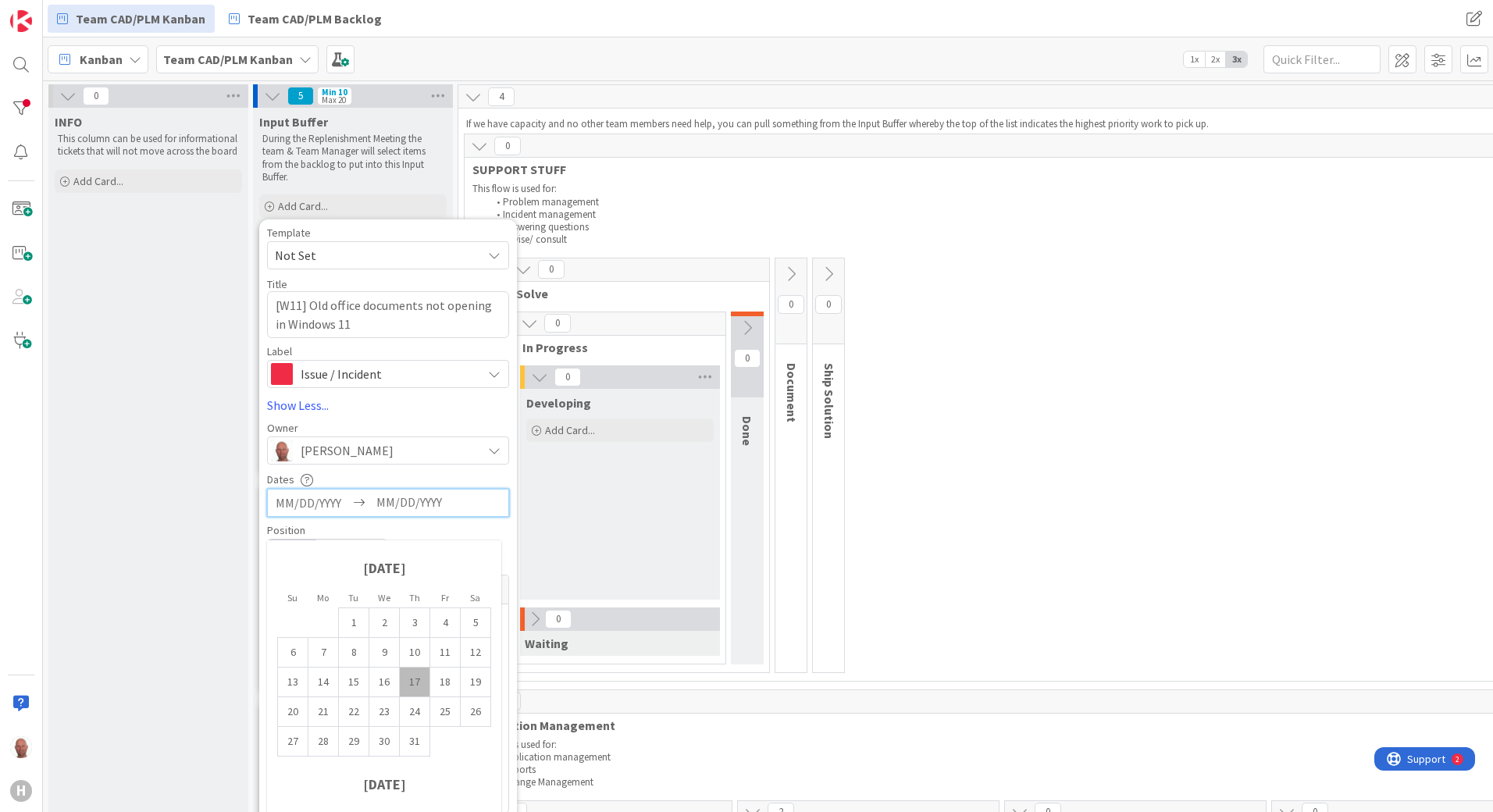 click on "17" at bounding box center [415, 682] 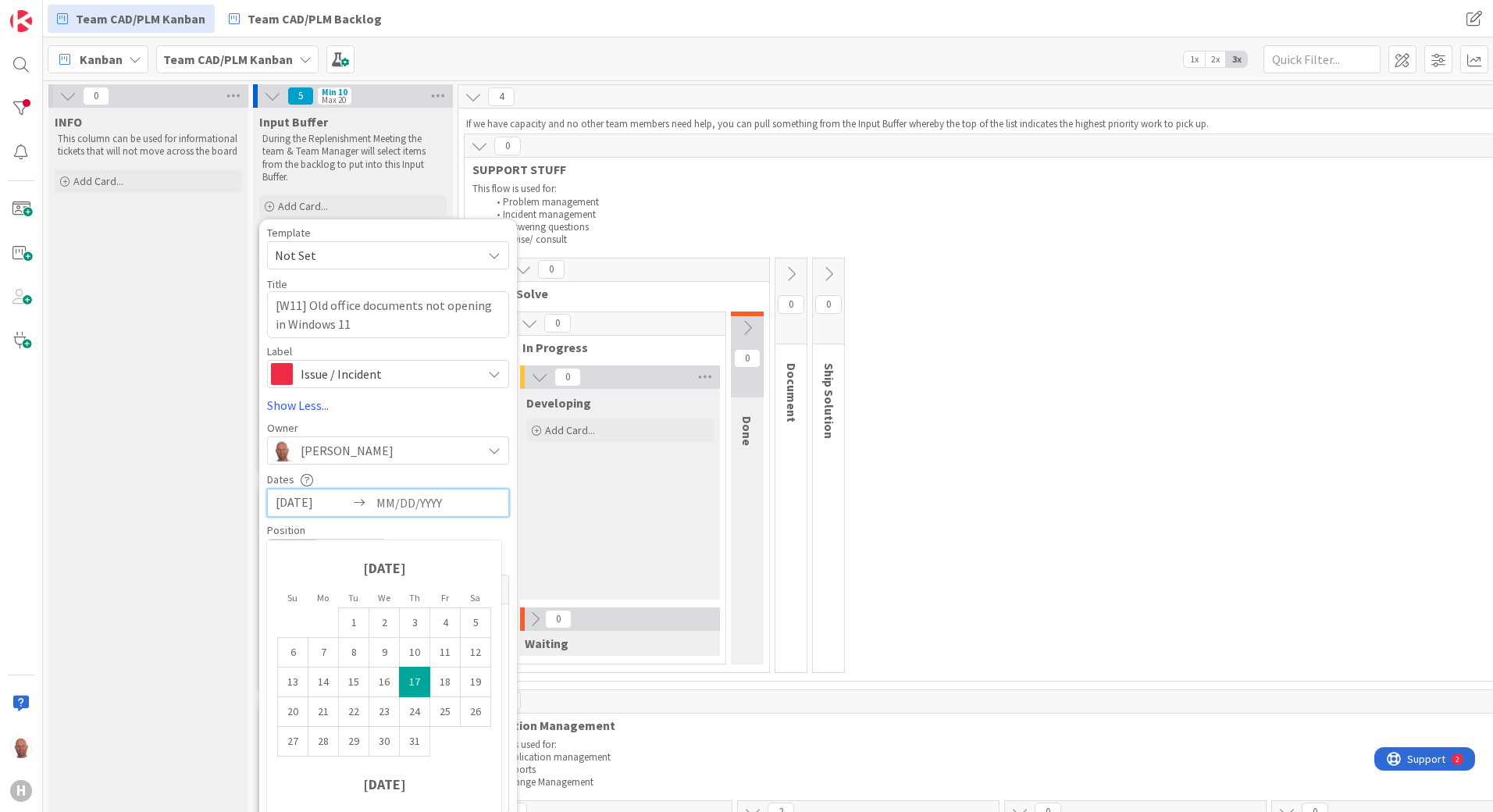 click on "[PERSON_NAME]" at bounding box center (376, 451) 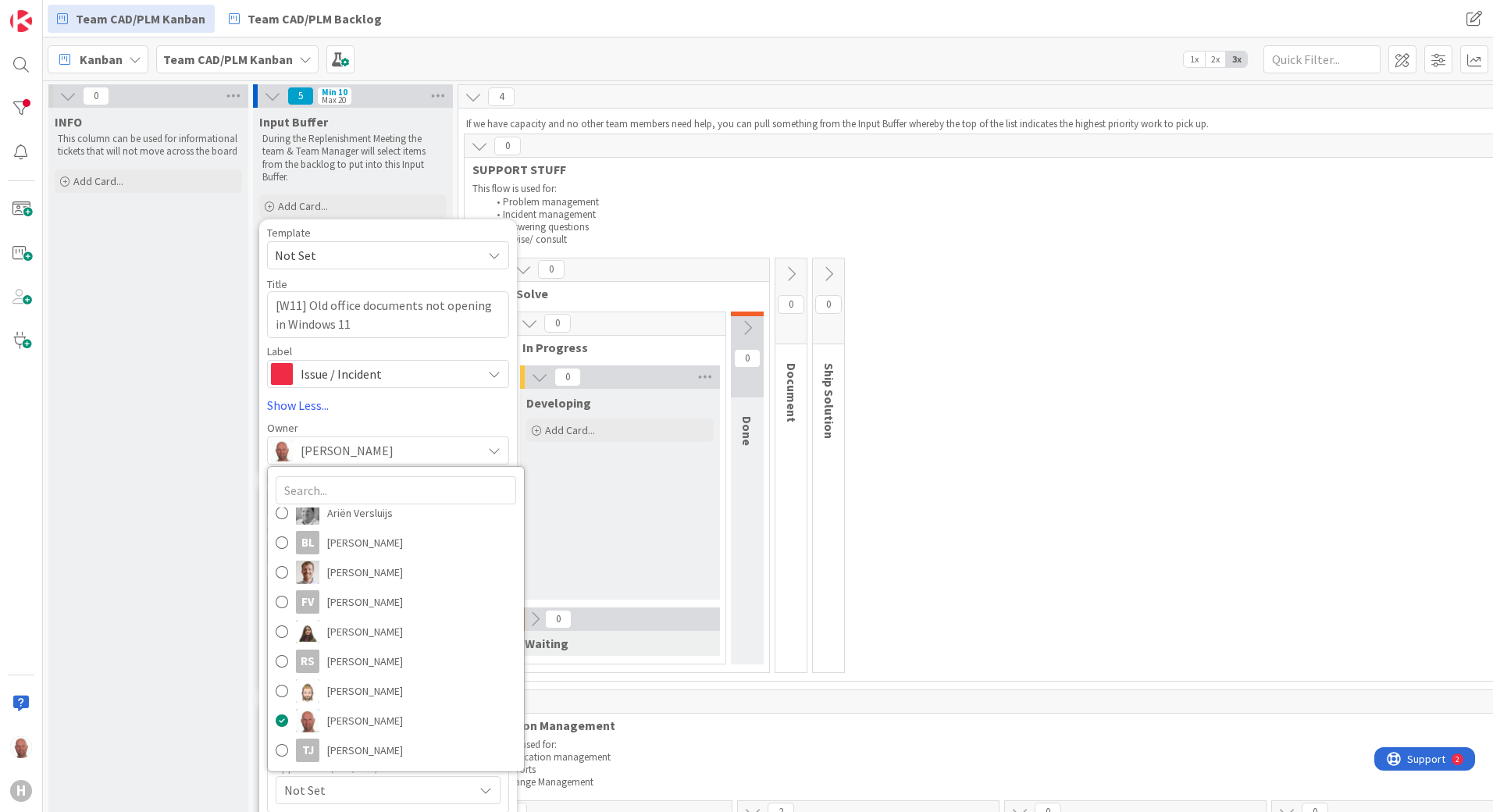 click on "[PERSON_NAME]" at bounding box center [376, 451] 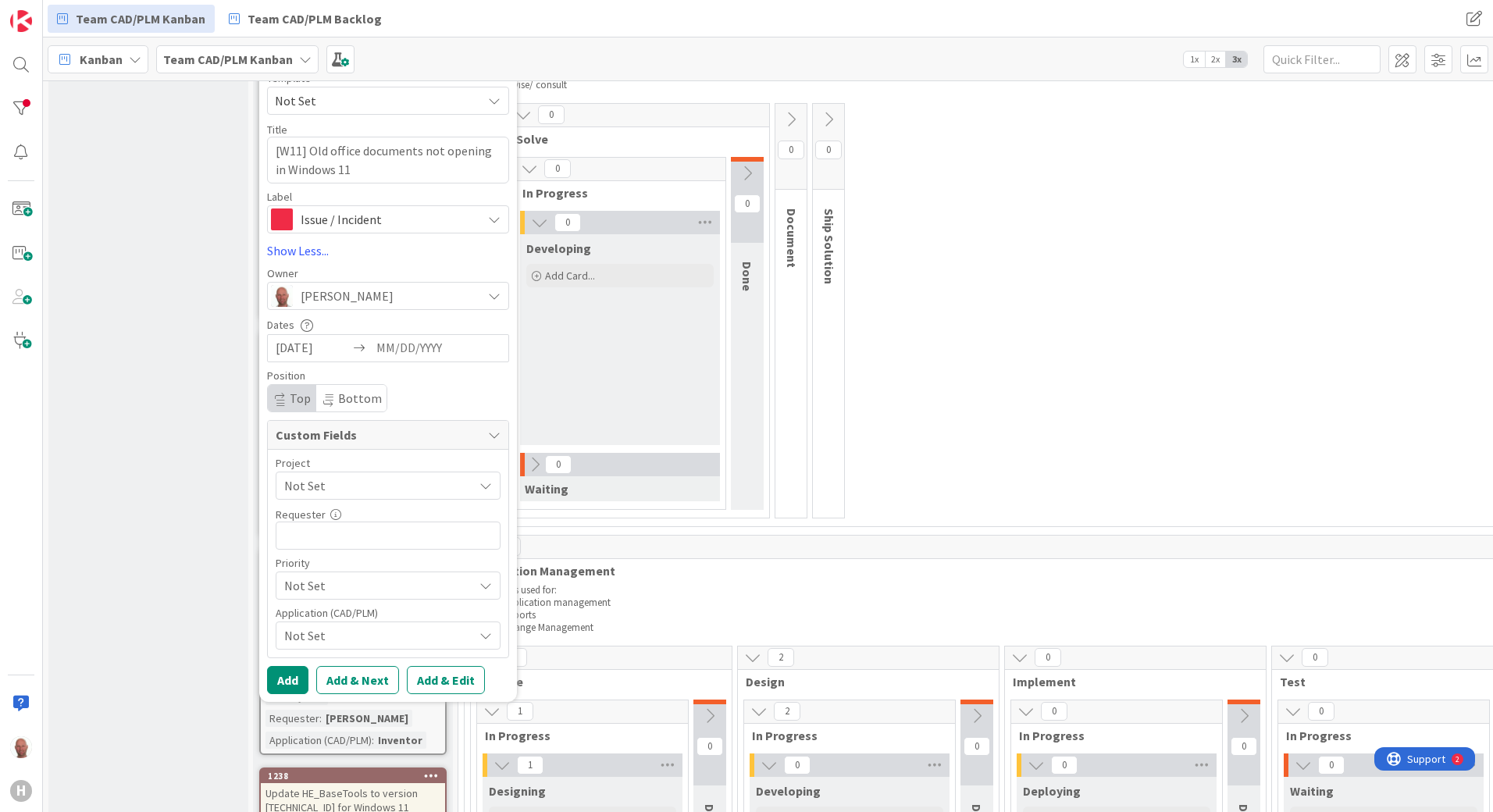 scroll, scrollTop: 156, scrollLeft: 0, axis: vertical 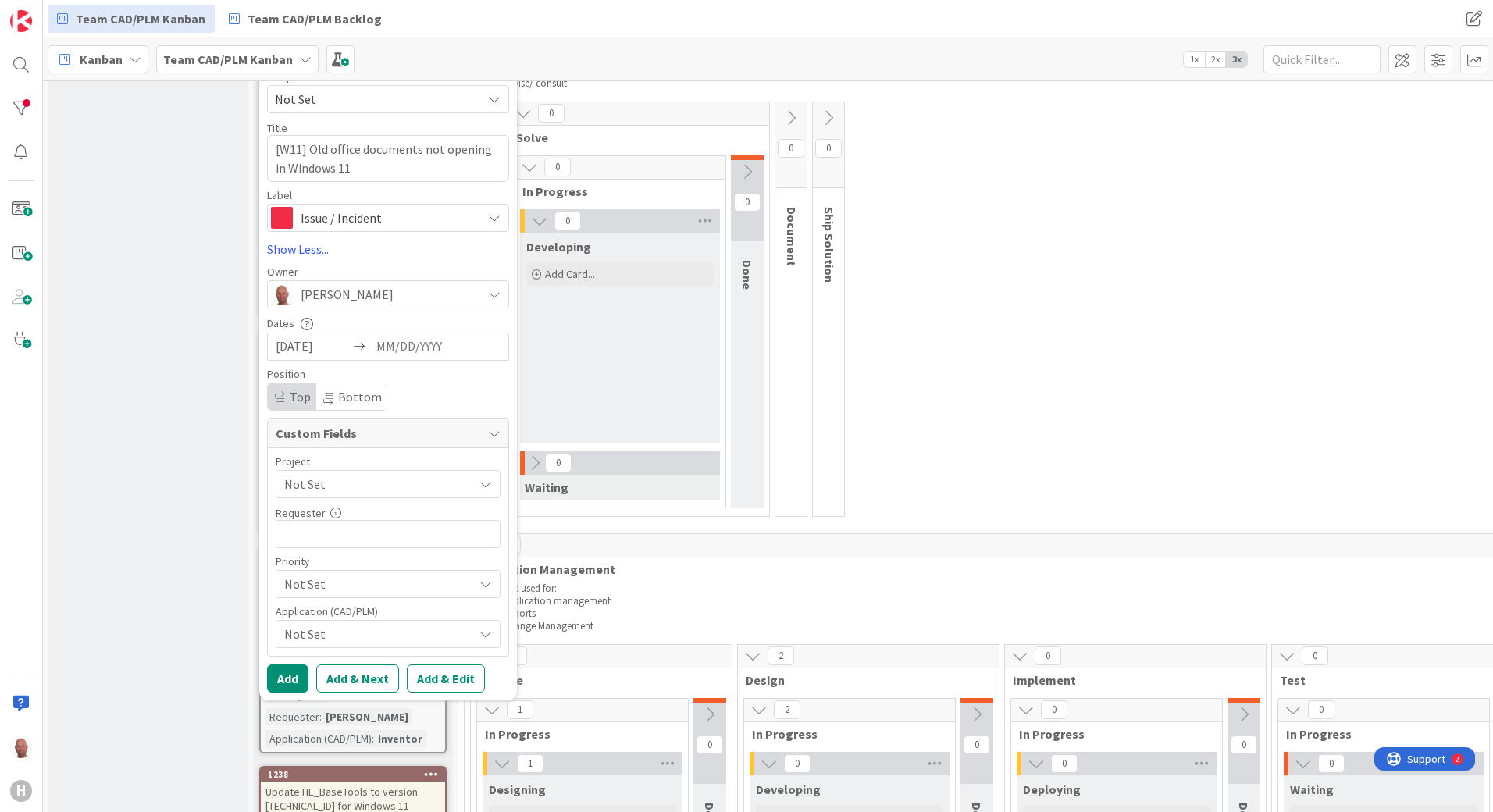 click at bounding box center (486, 484) 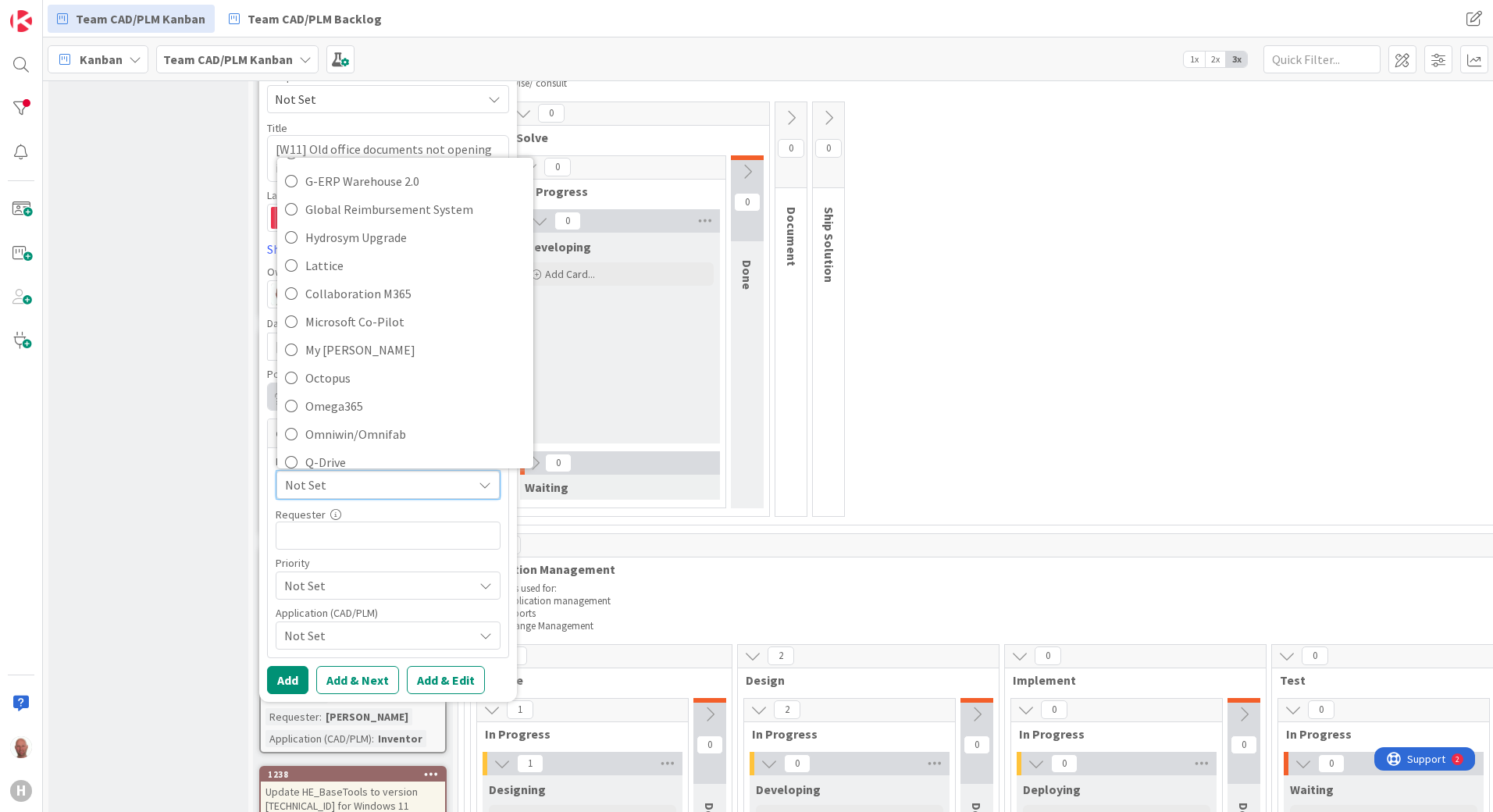 scroll, scrollTop: 545, scrollLeft: 0, axis: vertical 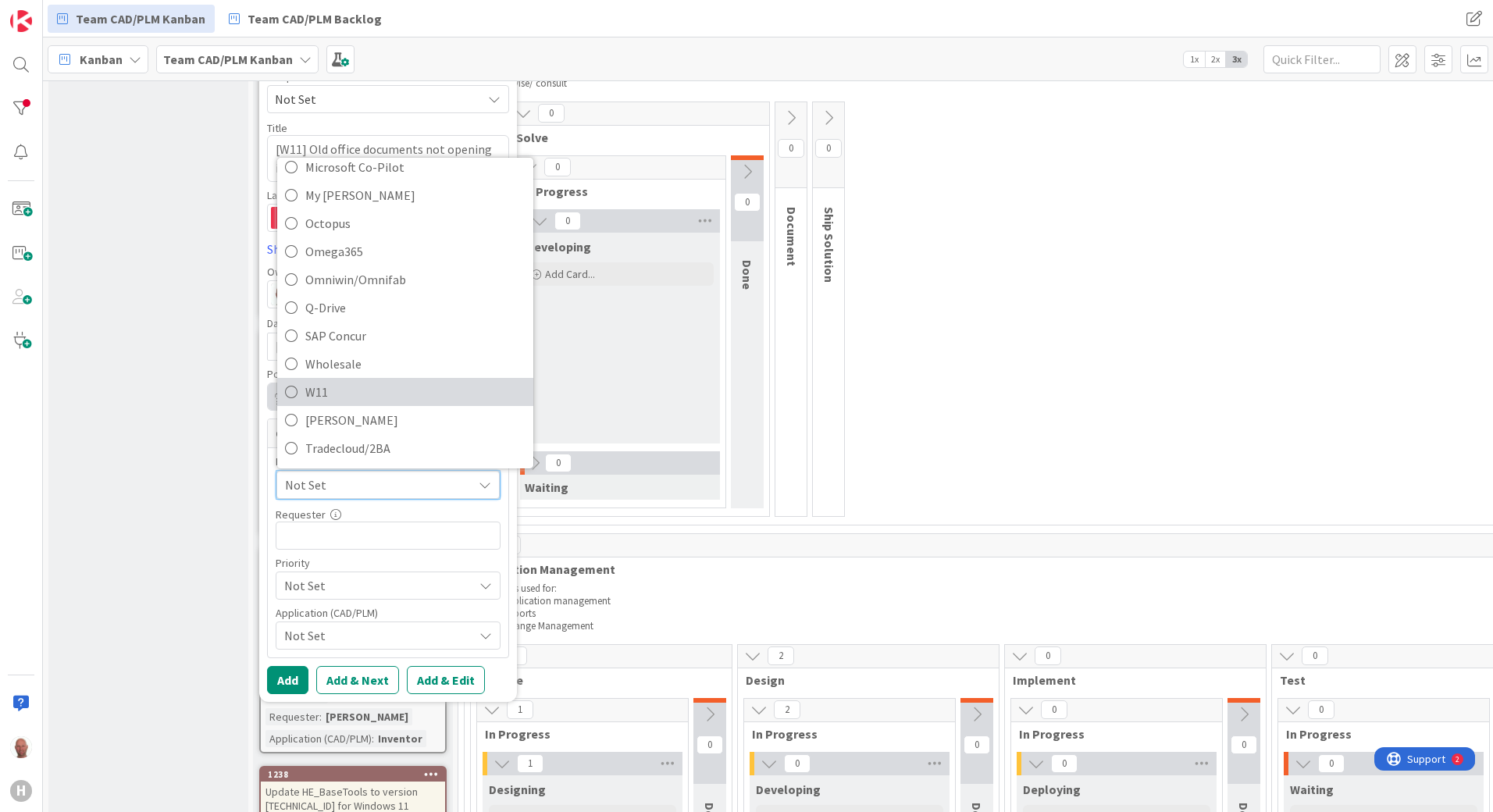 click on "W11" at bounding box center (415, 392) 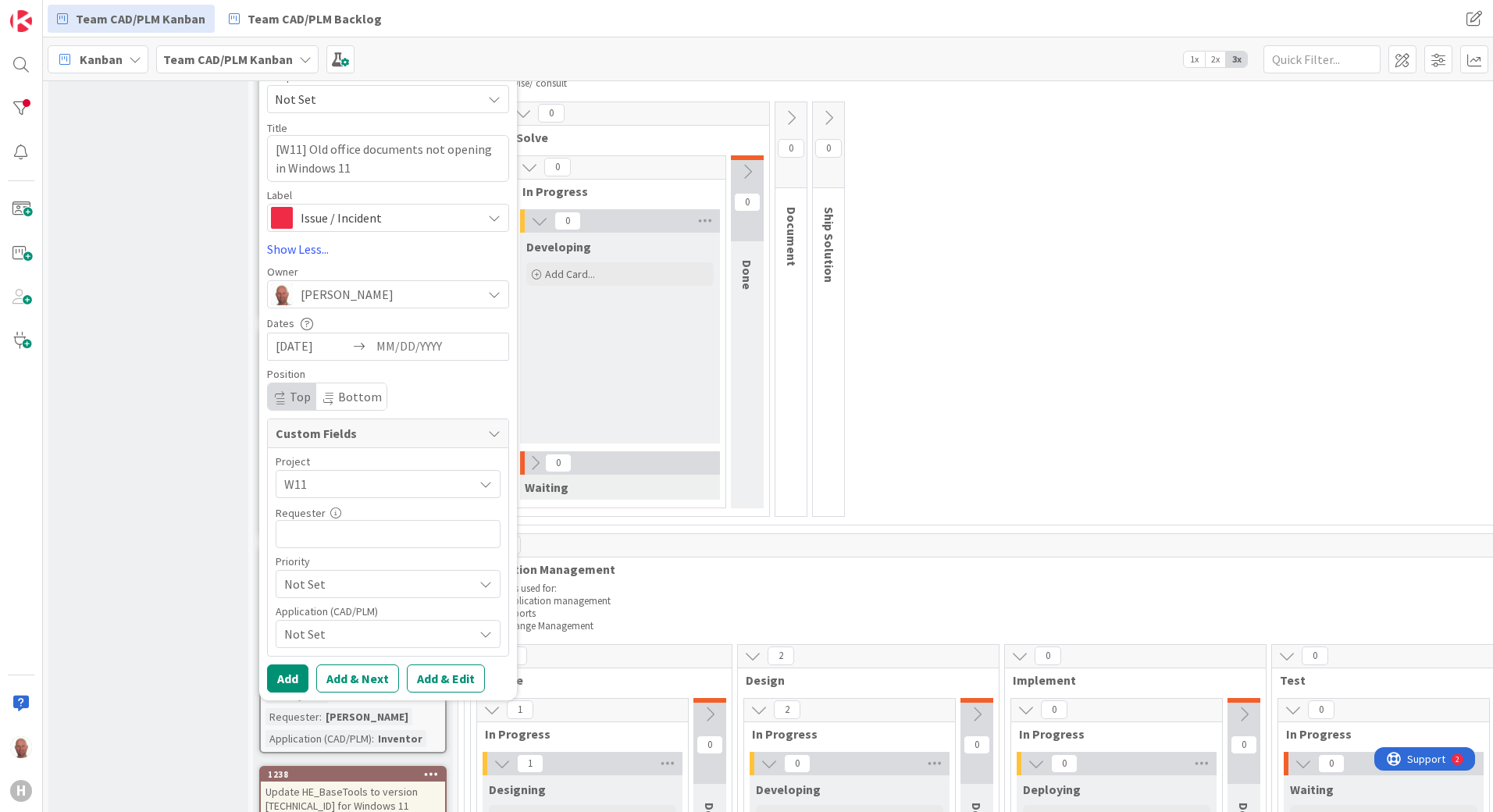 click at bounding box center [486, 484] 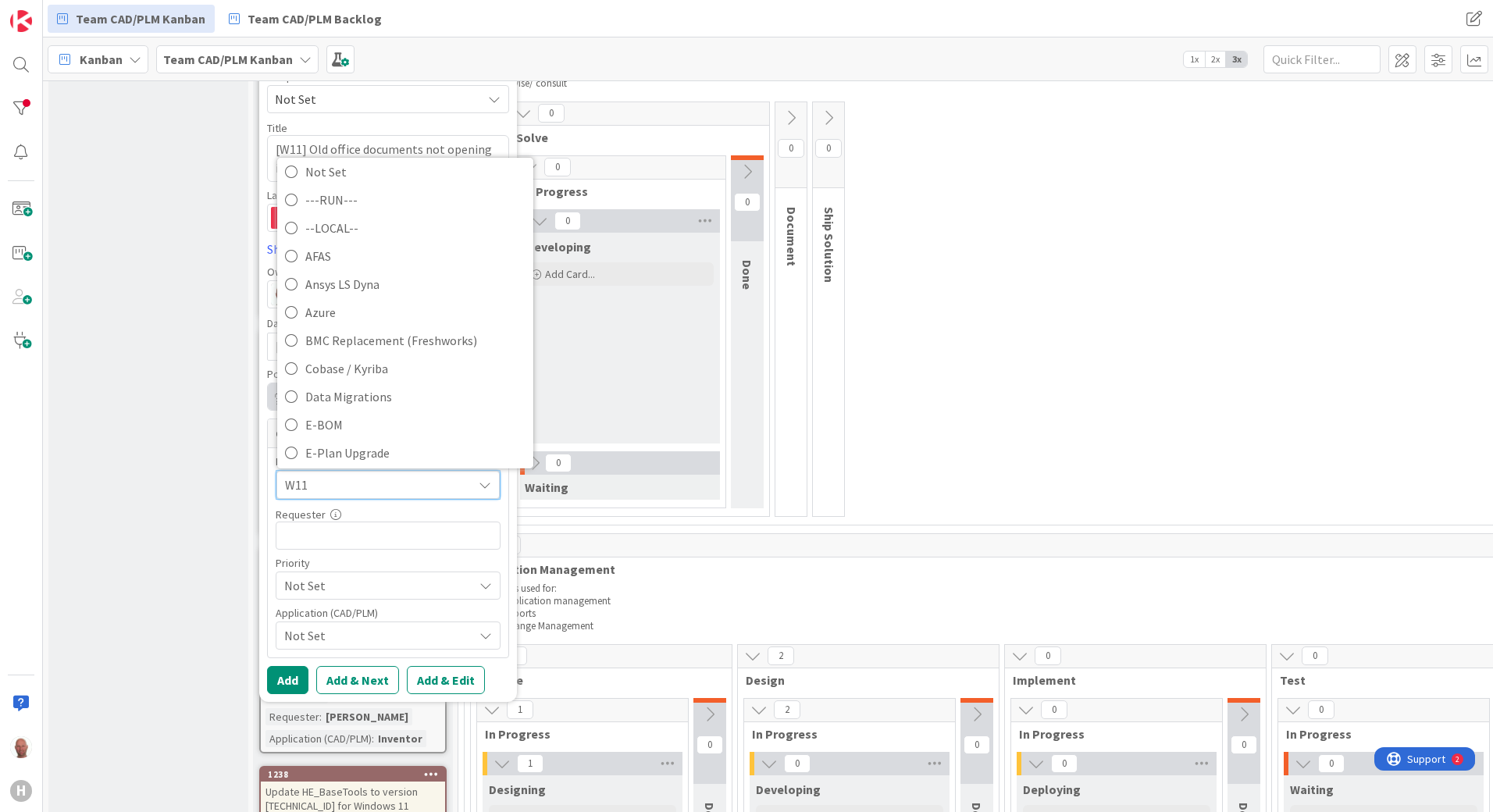 scroll, scrollTop: 0, scrollLeft: 0, axis: both 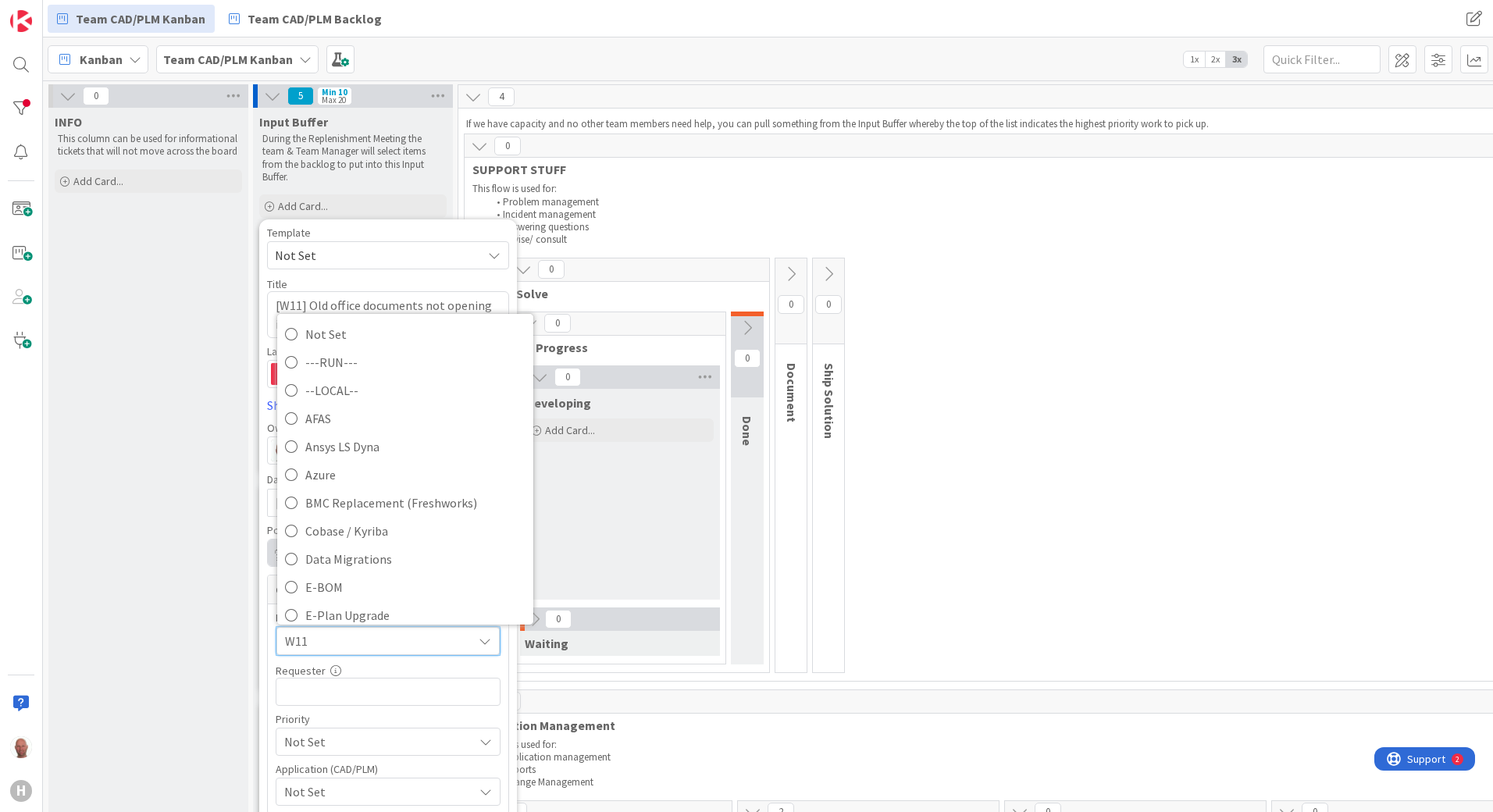 click on "INFO This column can be used for informational tickets that will not move across the board Add Card..." at bounding box center [148, 1267] 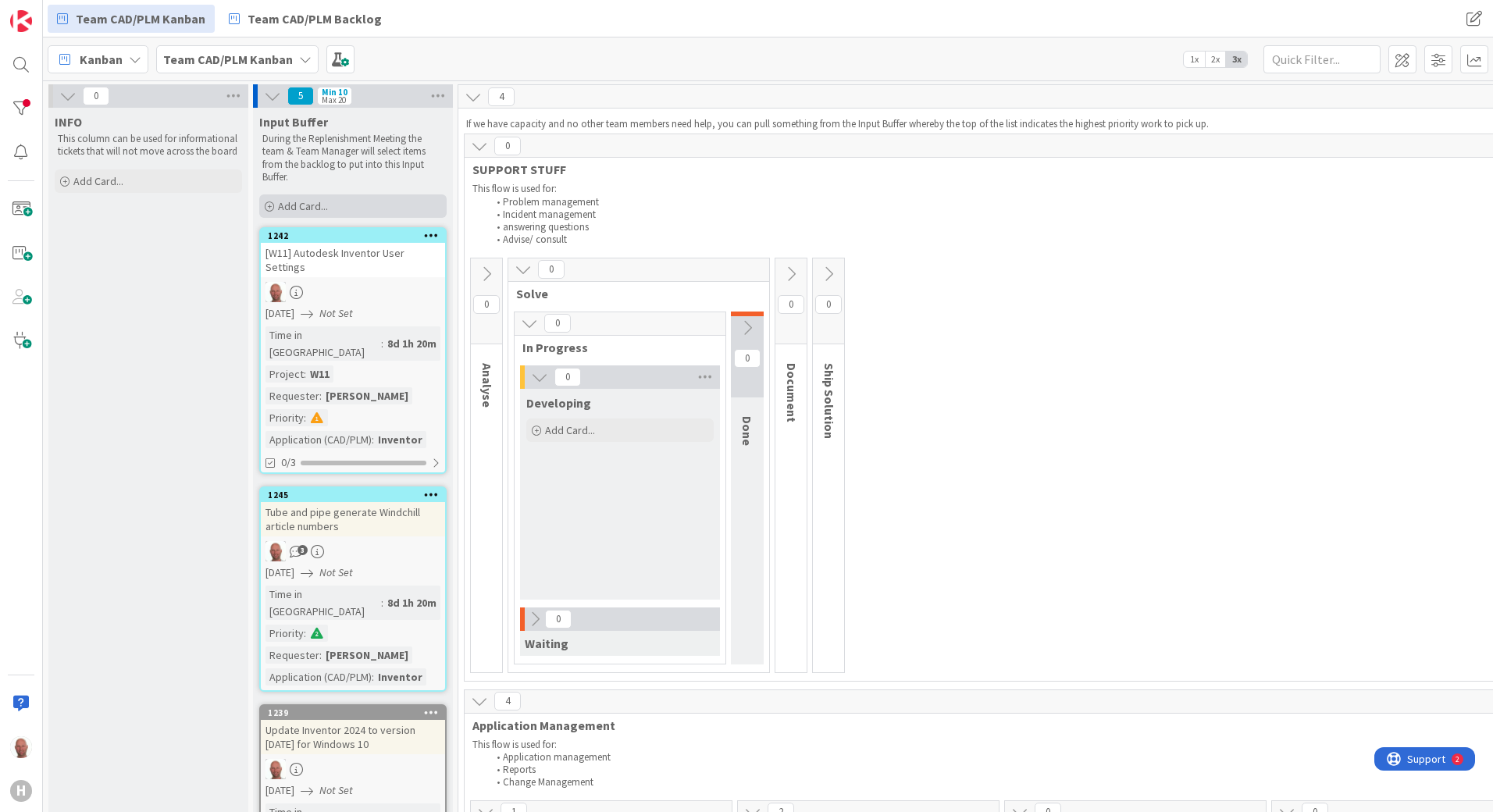 click on "Add Card..." at bounding box center (303, 206) 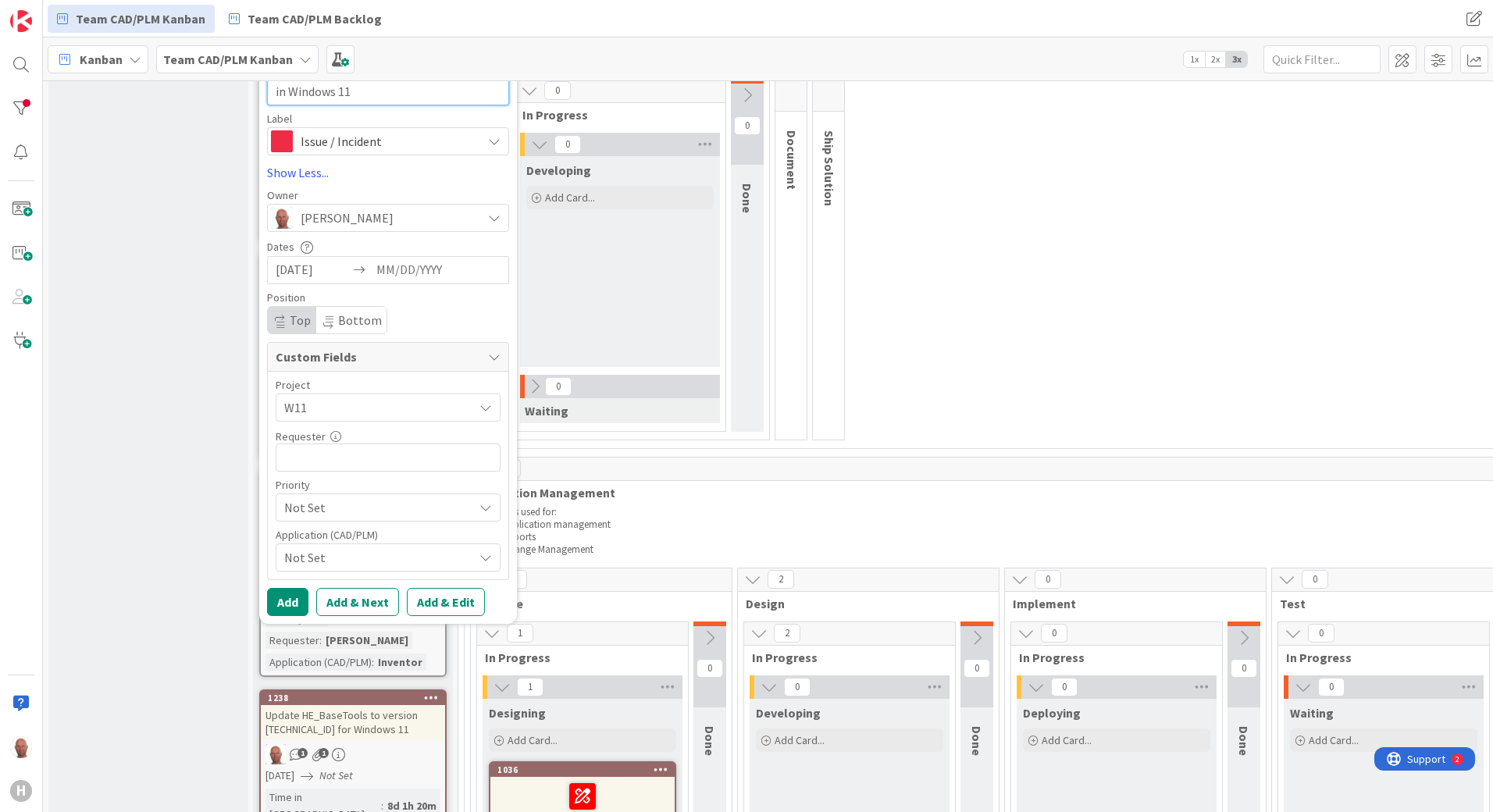 scroll, scrollTop: 234, scrollLeft: 0, axis: vertical 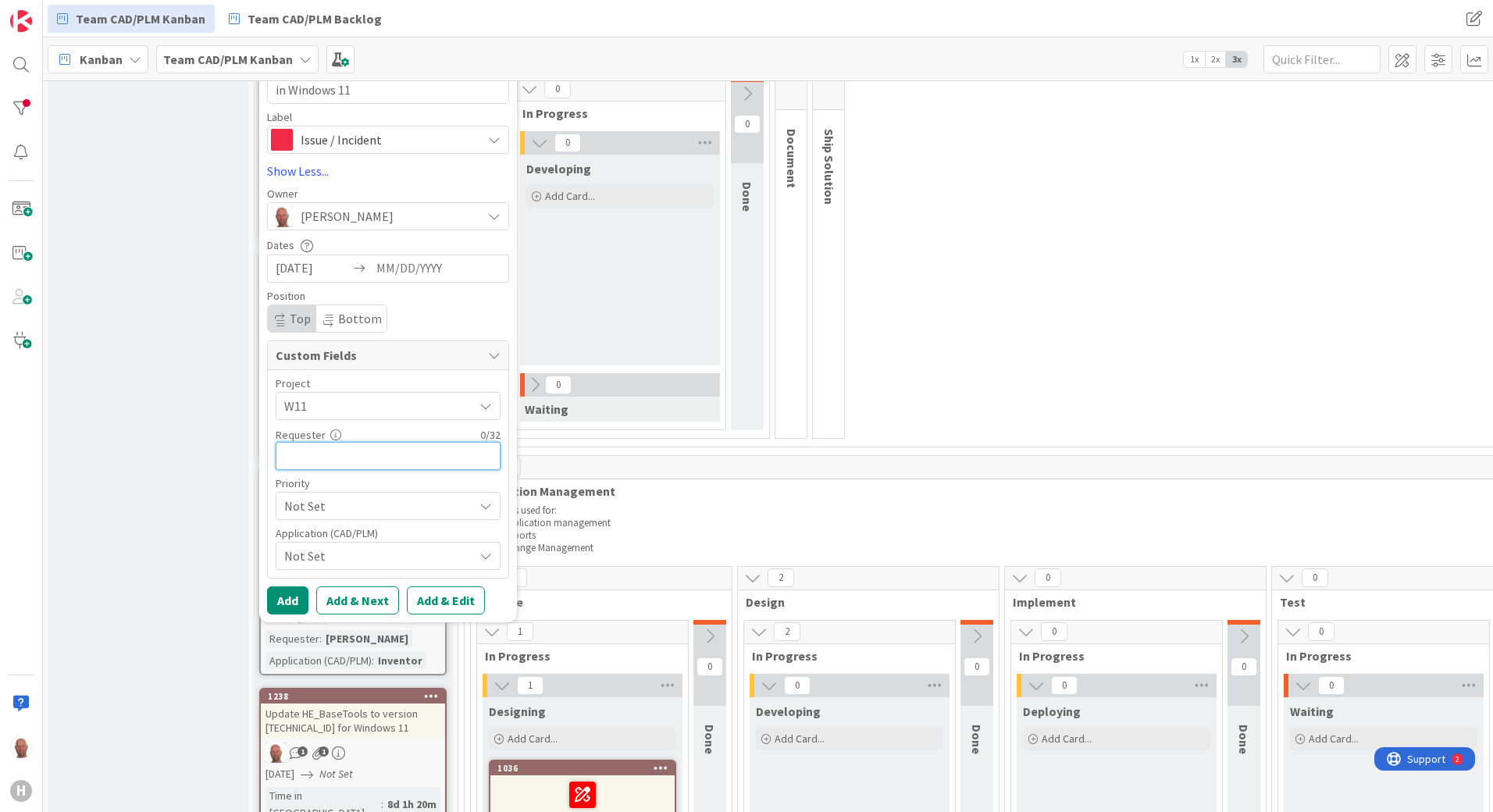 click at bounding box center [388, 456] 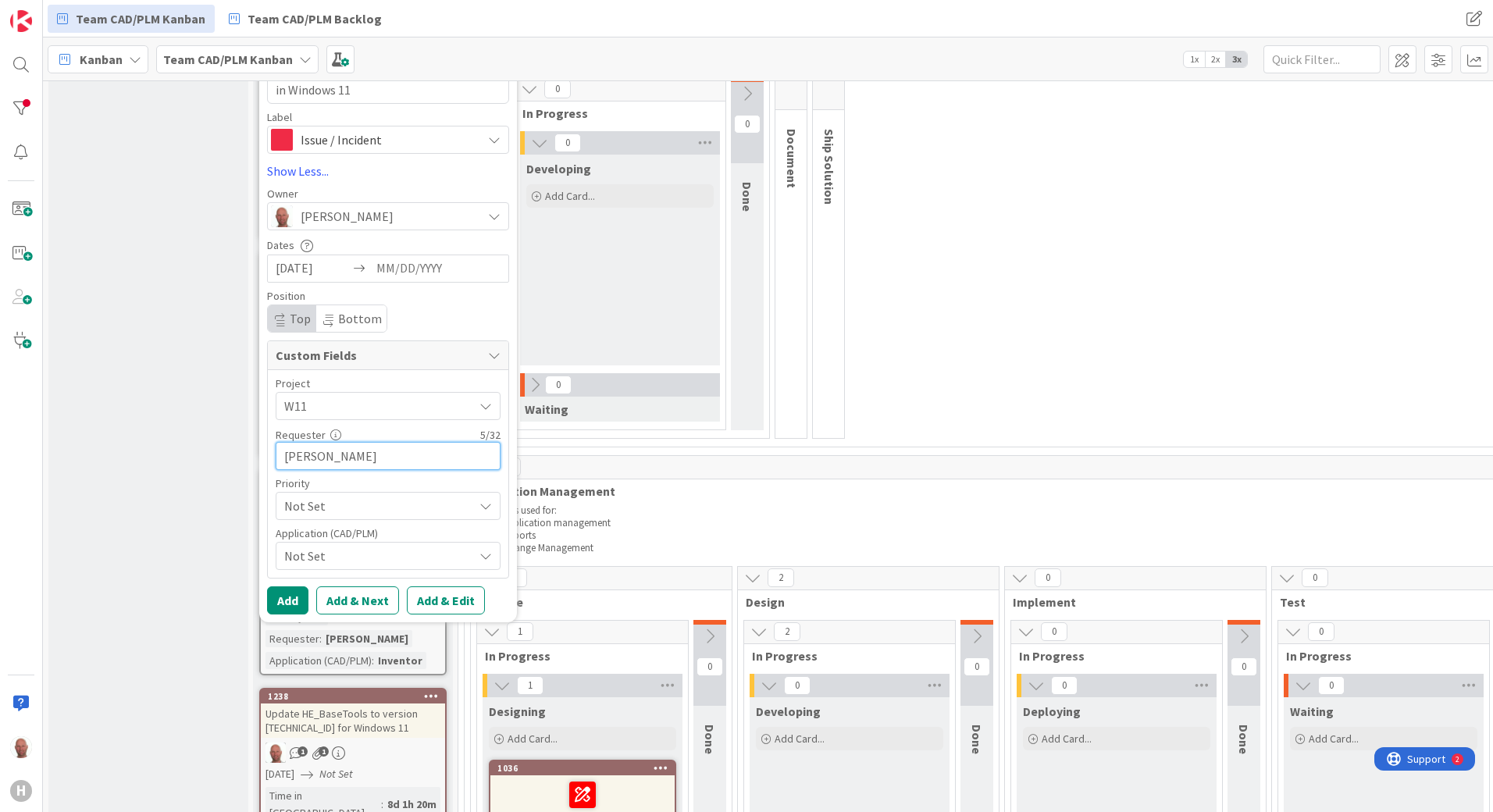 type on "[PERSON_NAME]" 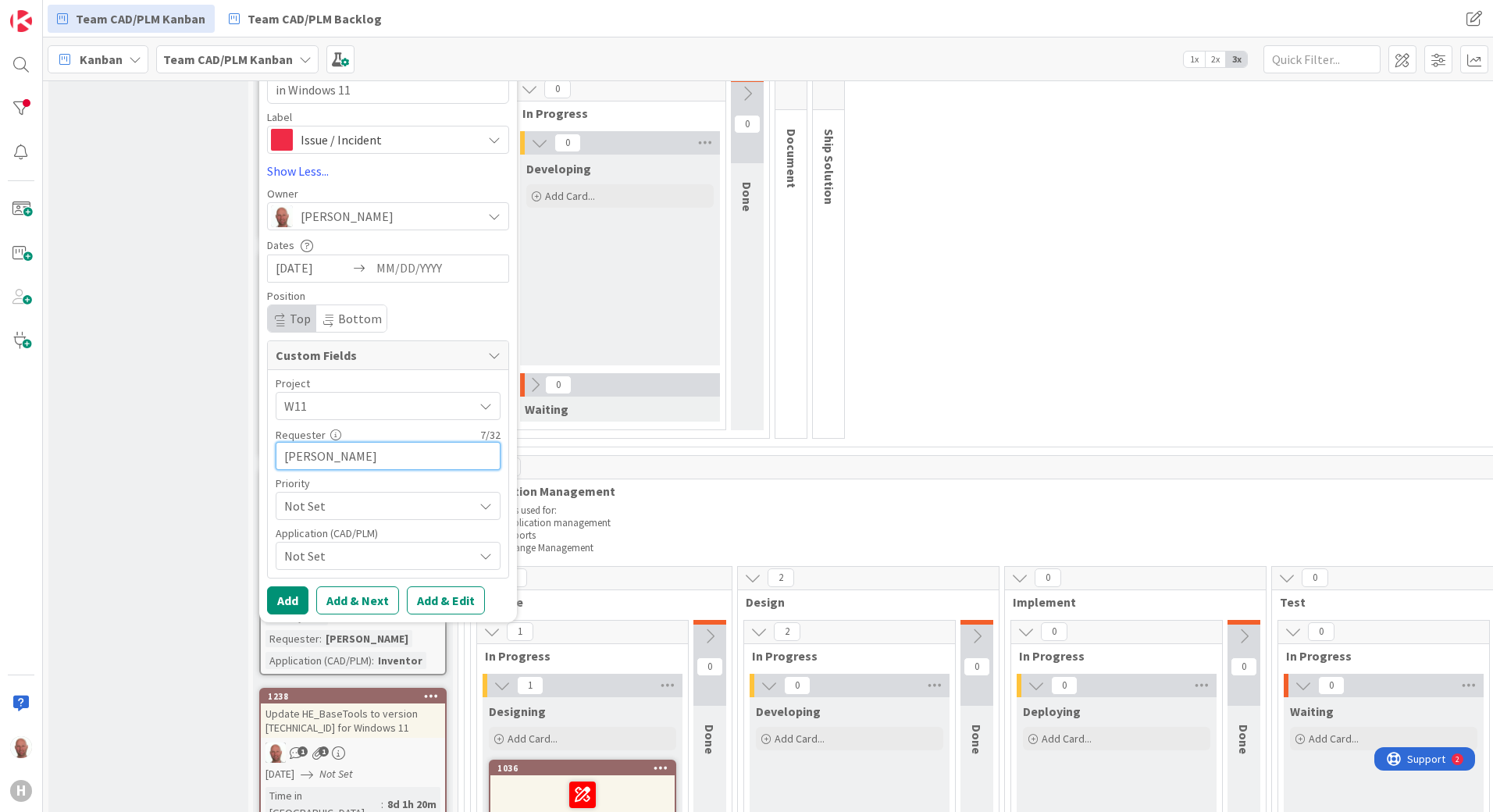 type on "x" 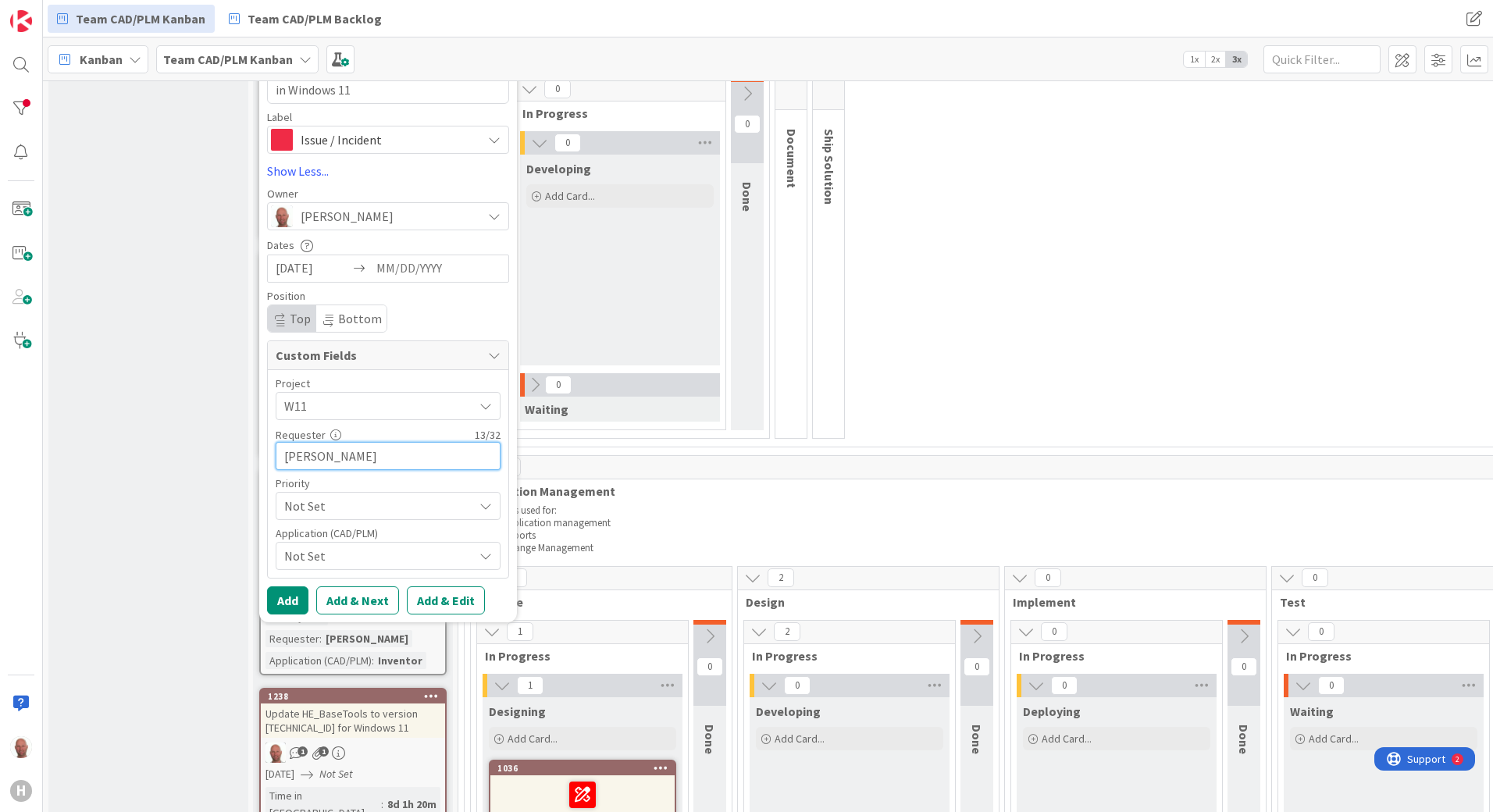 type on "[PERSON_NAME]" 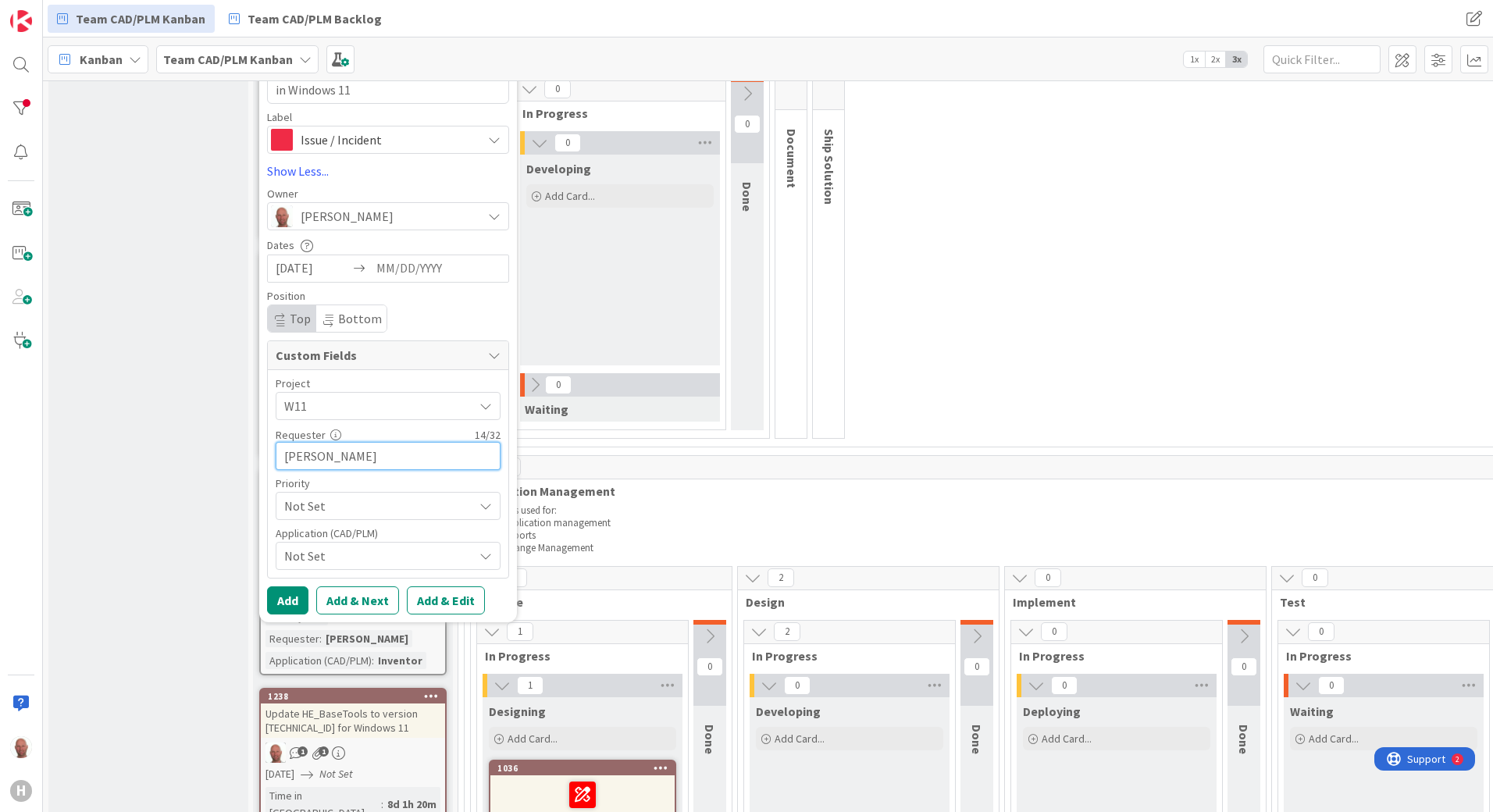 type on "x" 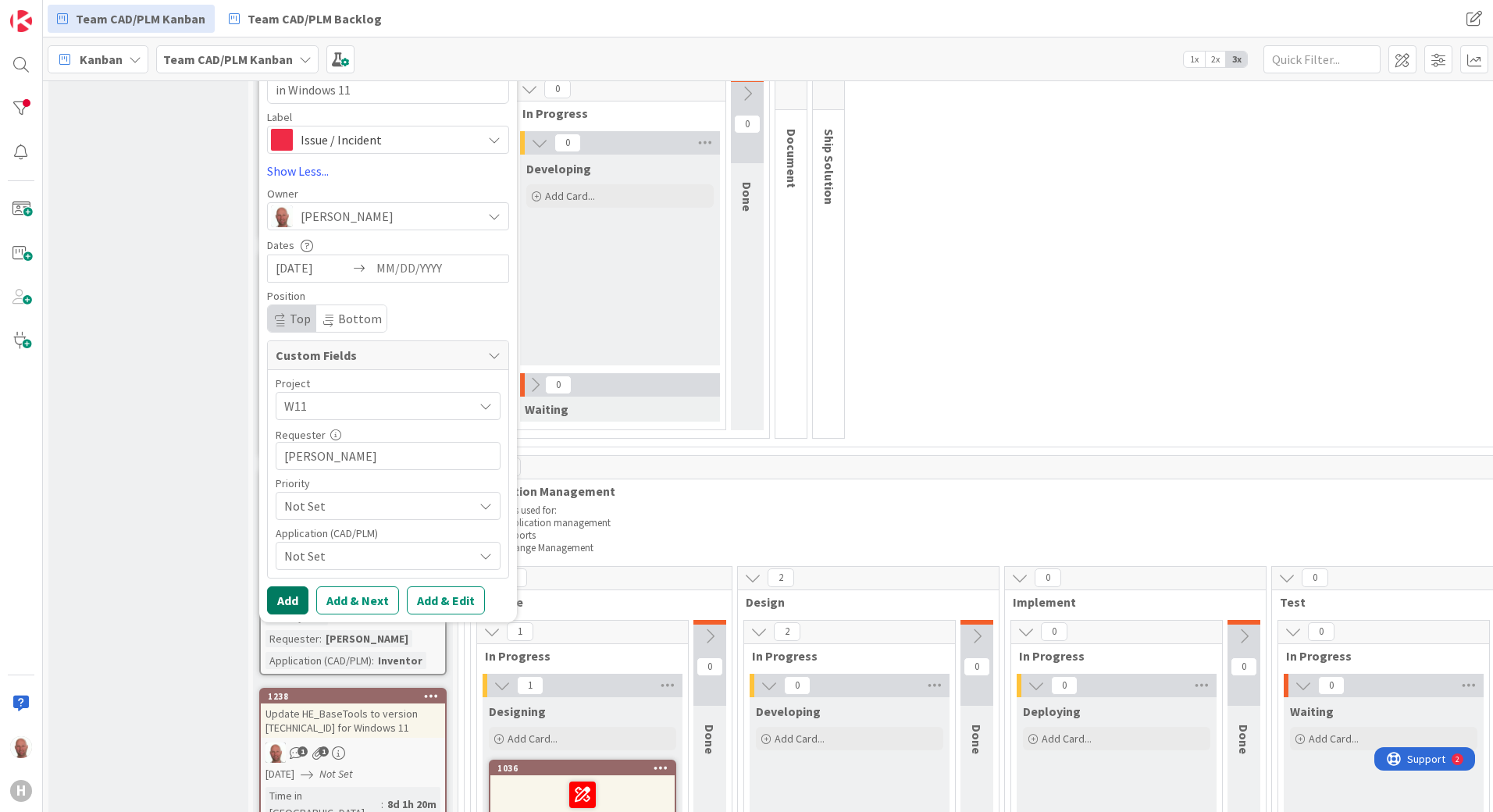 type 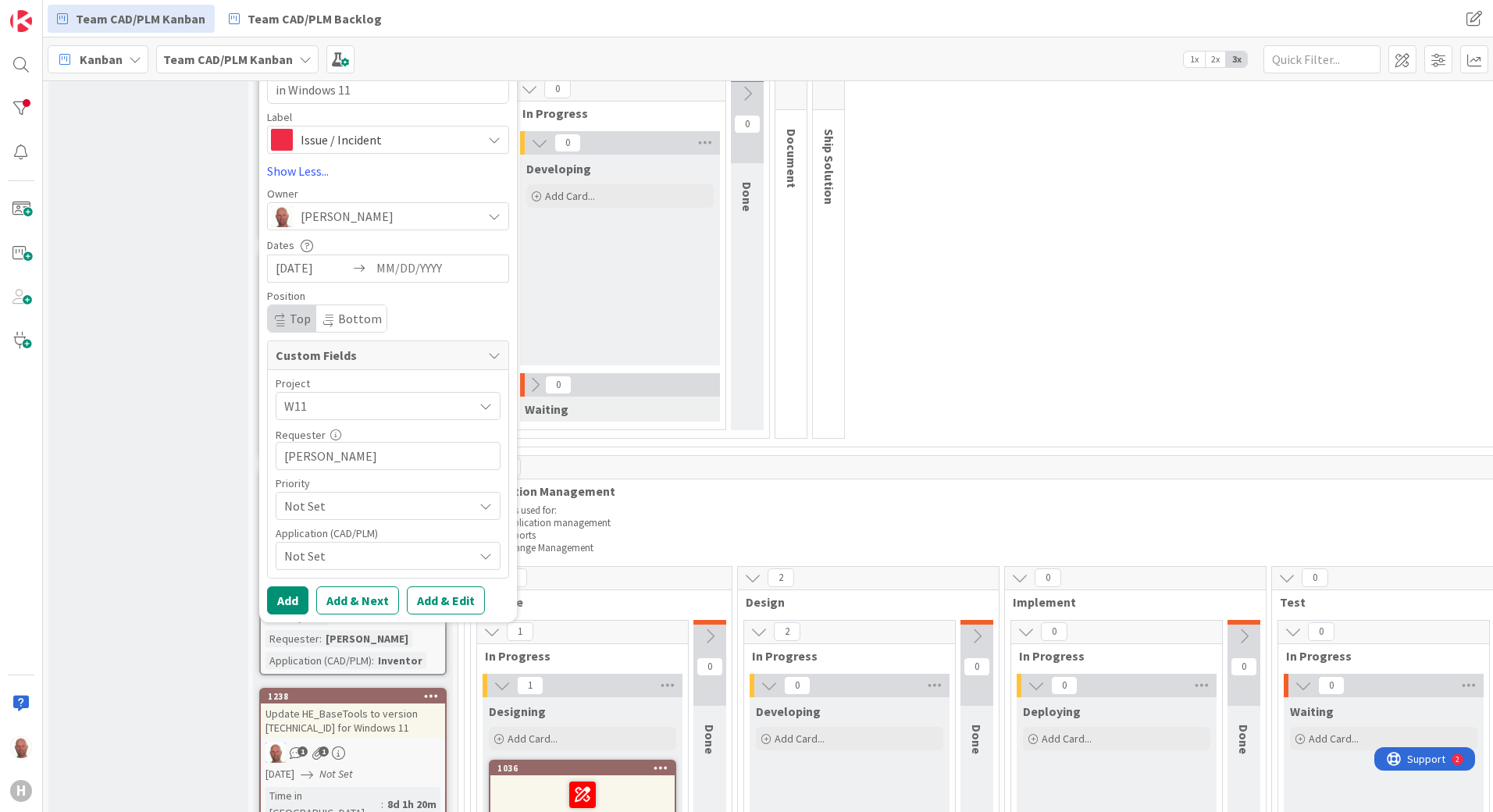 click on "Not Set" at bounding box center (375, 406) 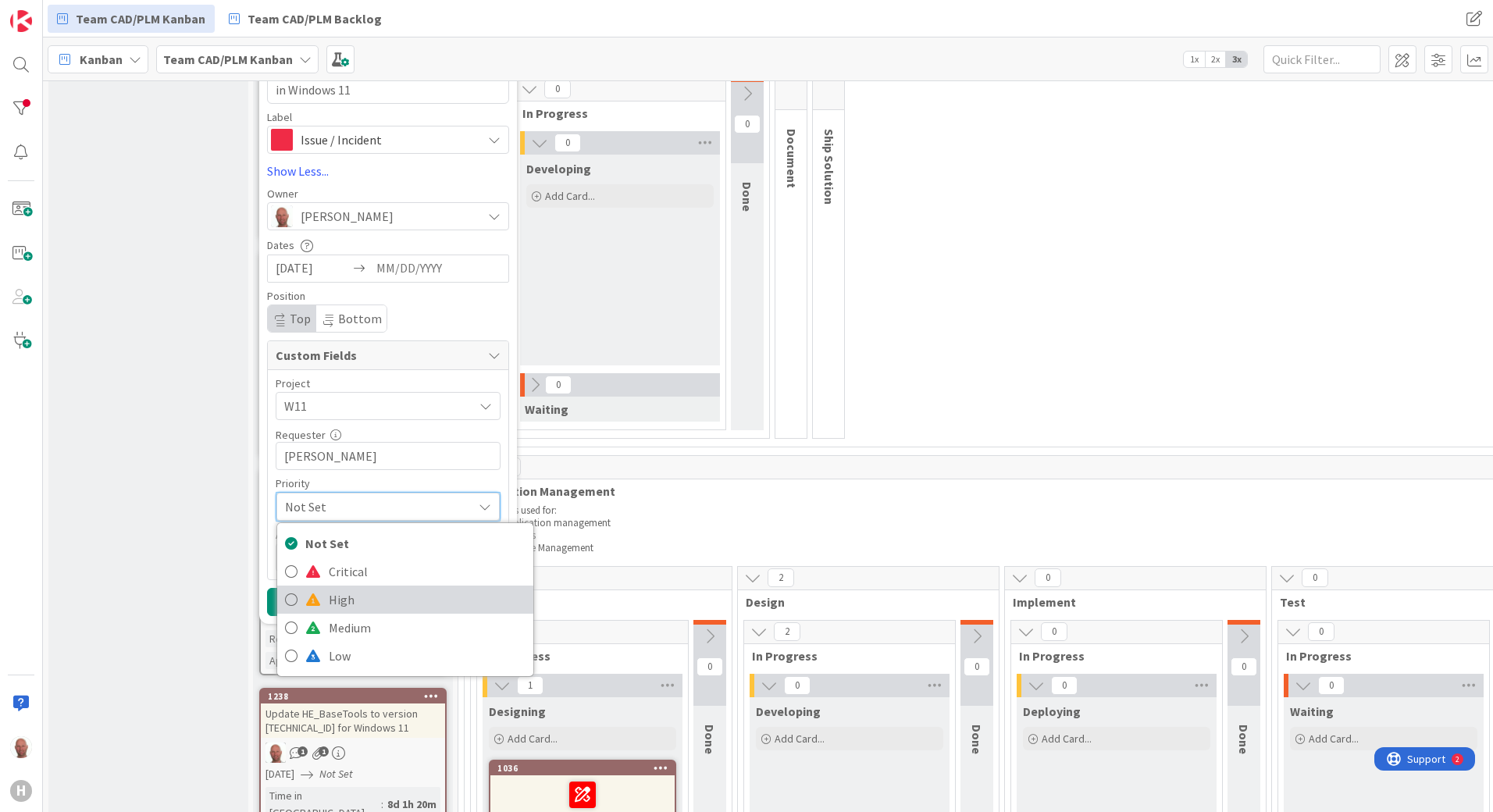click on "High" at bounding box center [427, 600] 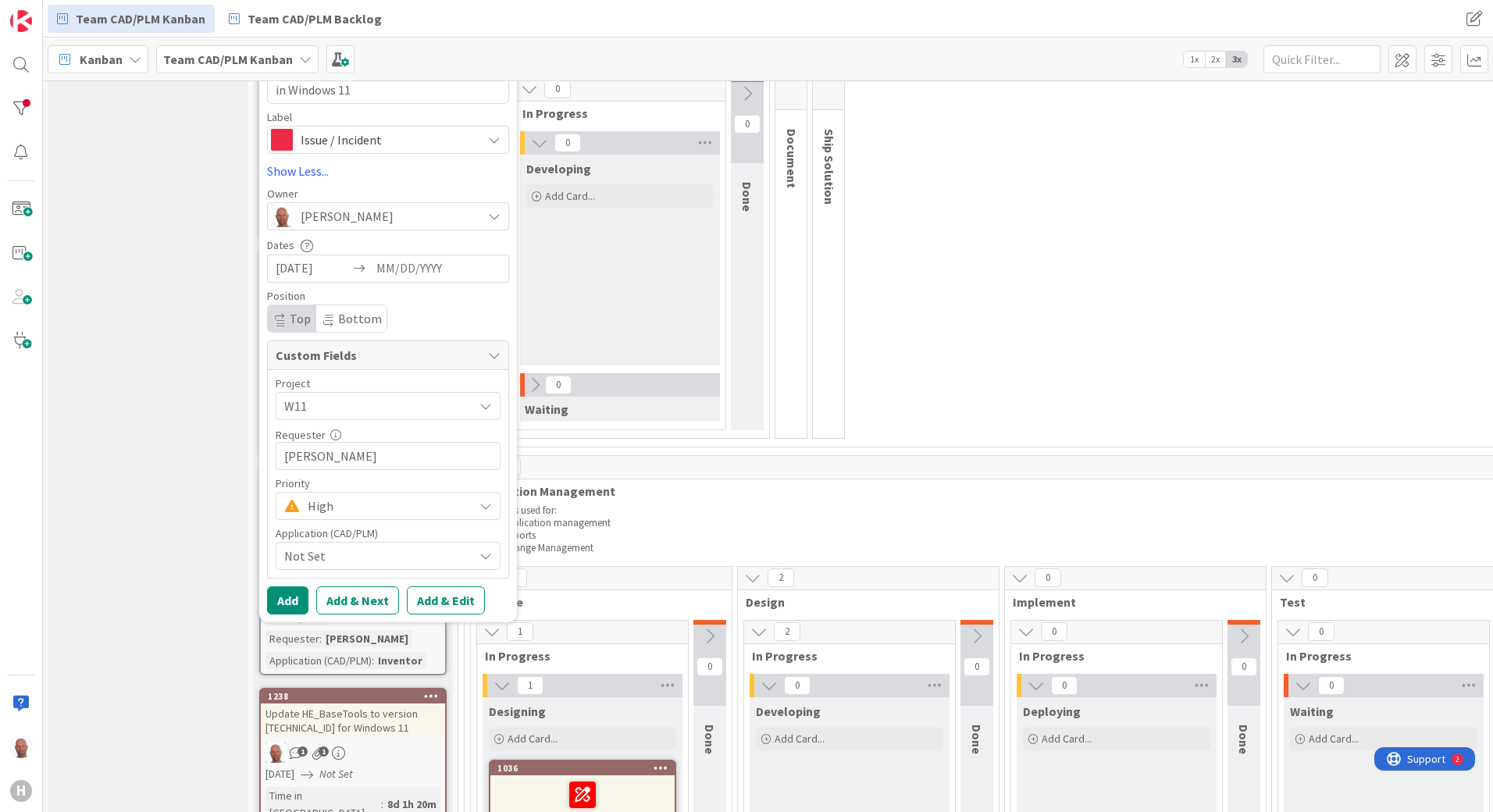 click on "Not Set" at bounding box center [379, 556] 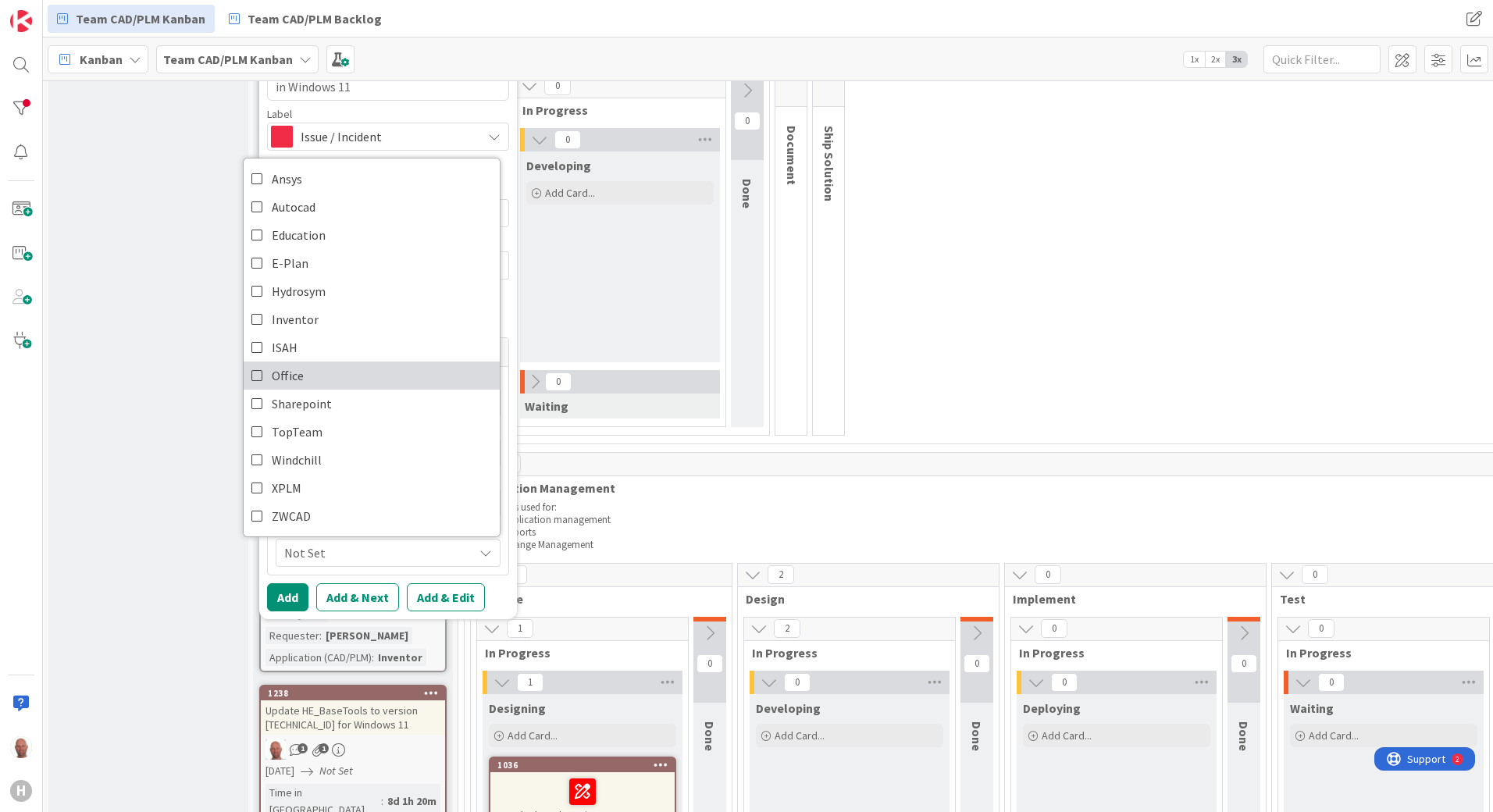 scroll, scrollTop: 234, scrollLeft: 0, axis: vertical 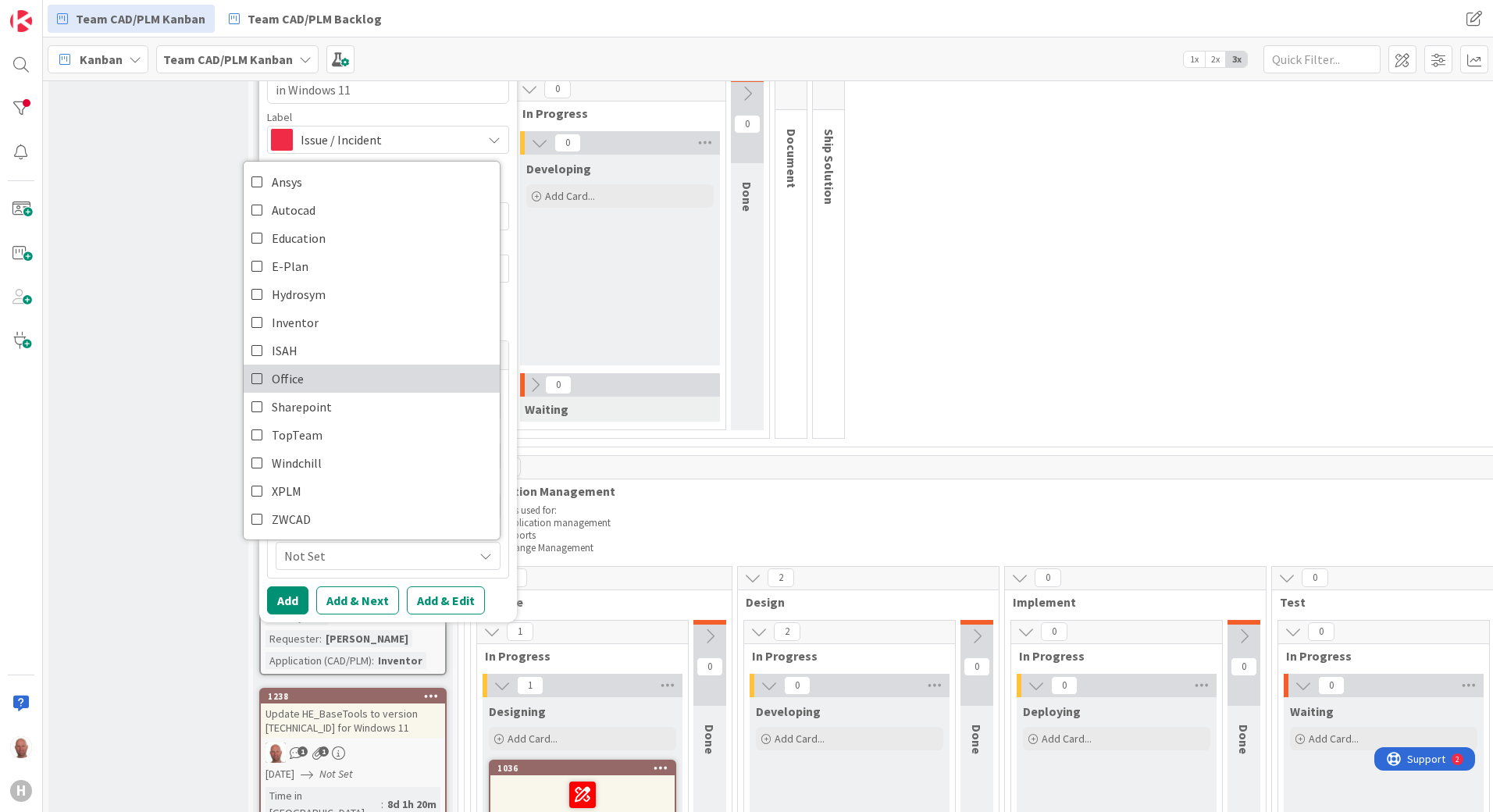 click on "Office" at bounding box center [372, 379] 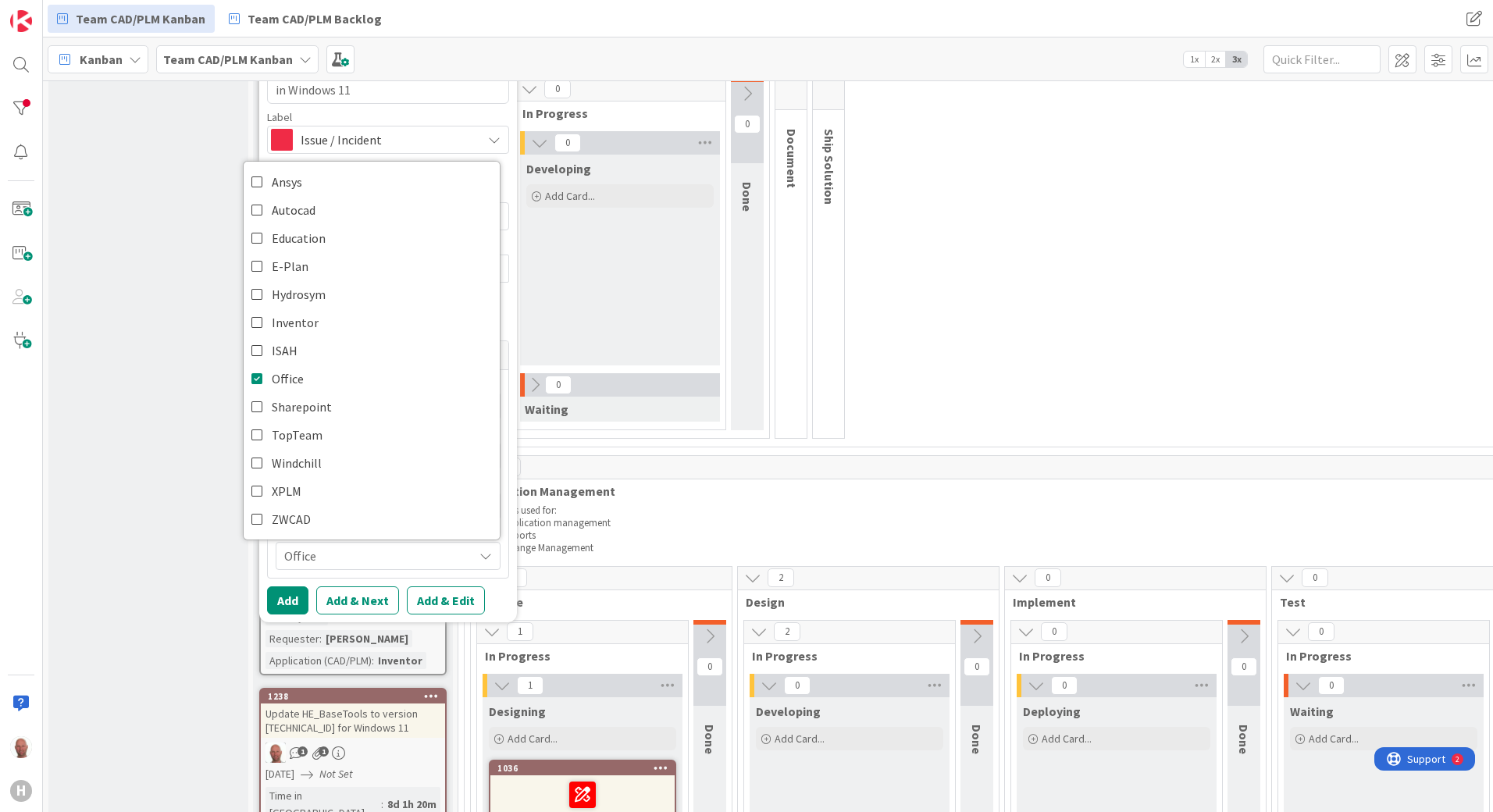 click on "Template Not Set Title 52 / 128 [W11] Old office documents not opening in Windows 11 Label Issue / Incident Application Management Report General Change Issue / Incident User & Role Management Problem Question Advice/Consult Project Creation Data Import Improvement INFO CARD" at bounding box center (388, 73) 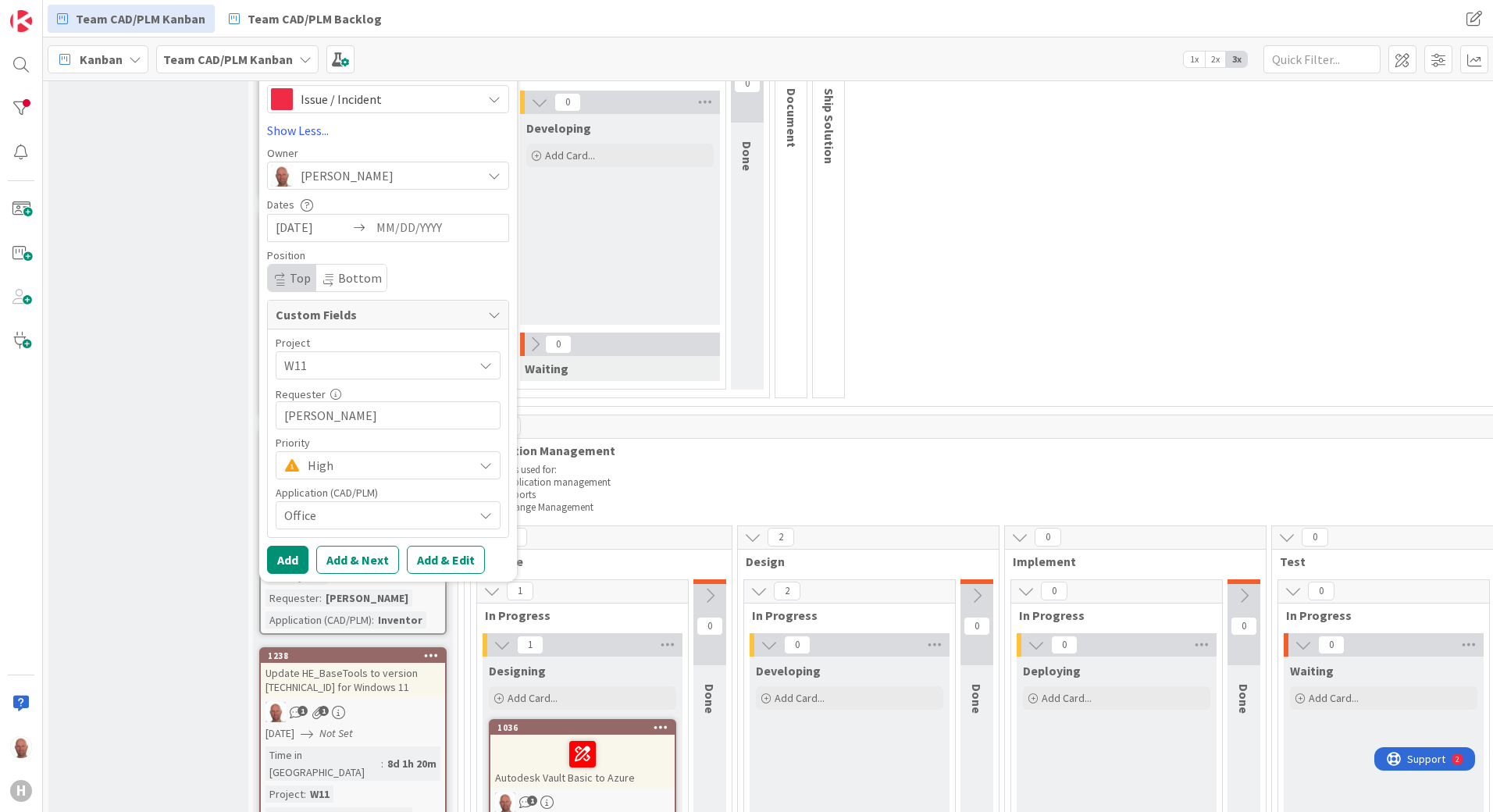 scroll, scrollTop: 312, scrollLeft: 0, axis: vertical 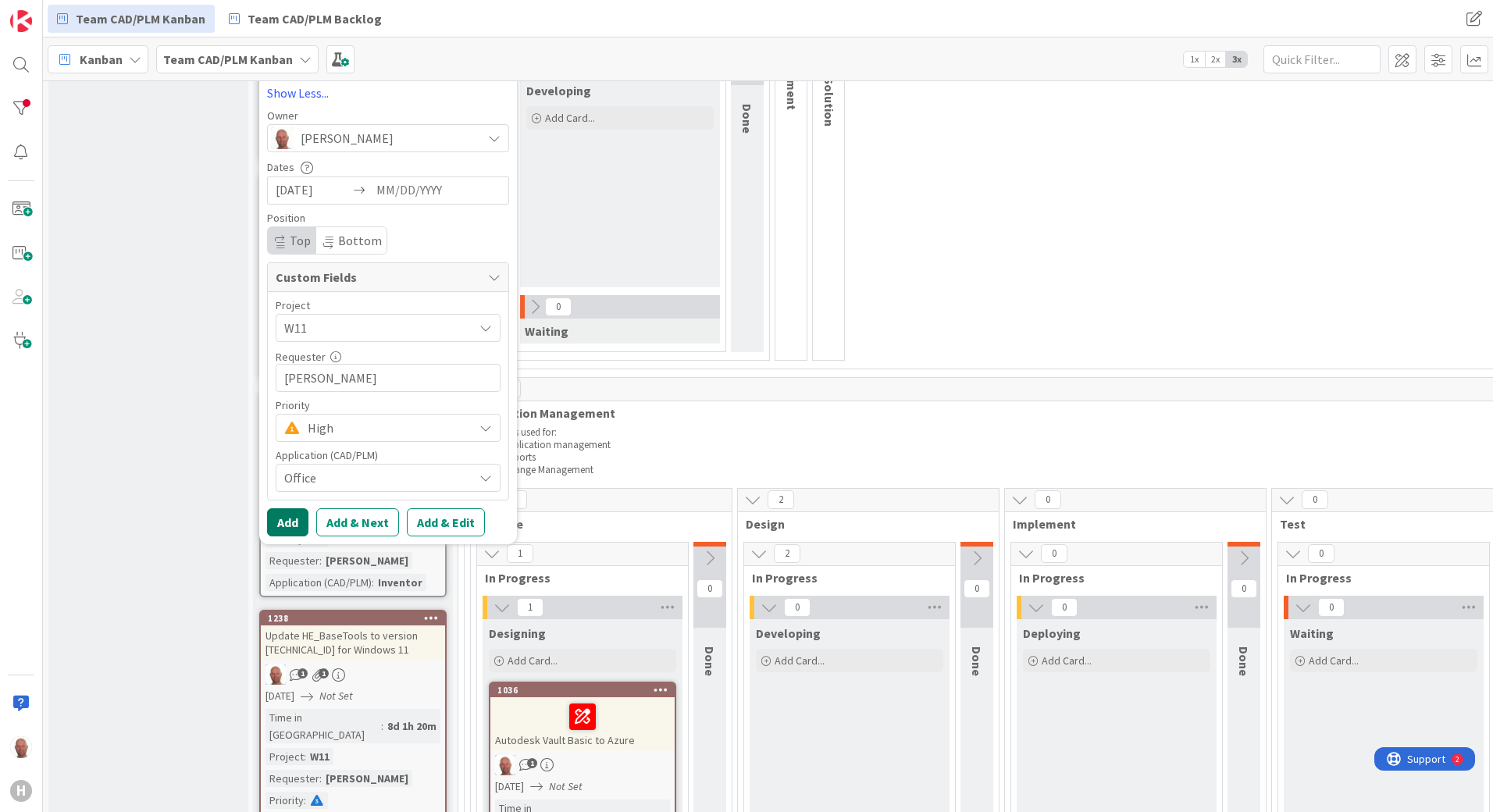 click on "Add" at bounding box center [287, 522] 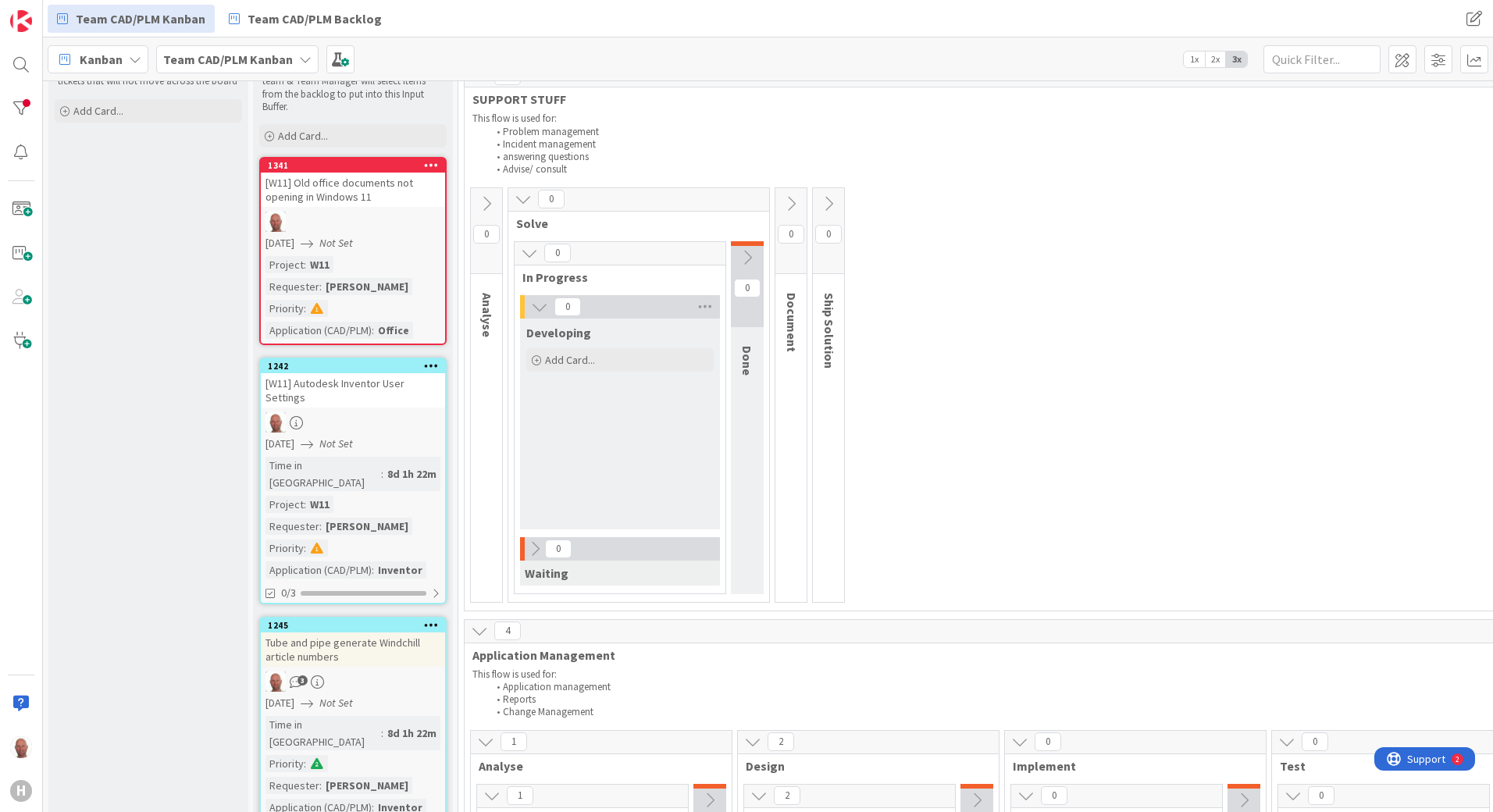 scroll, scrollTop: 0, scrollLeft: 0, axis: both 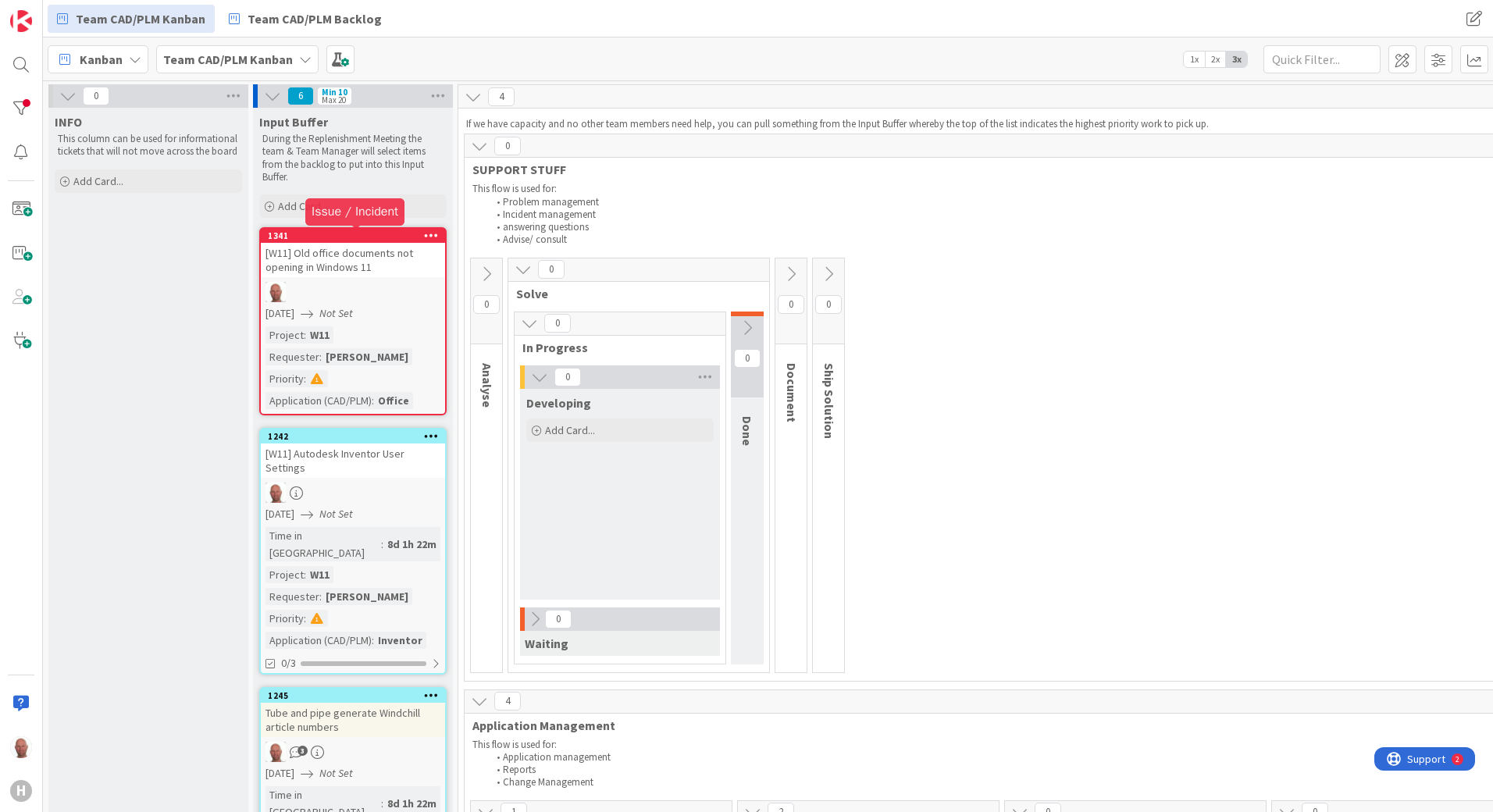 click on "1341" at bounding box center [356, 236] 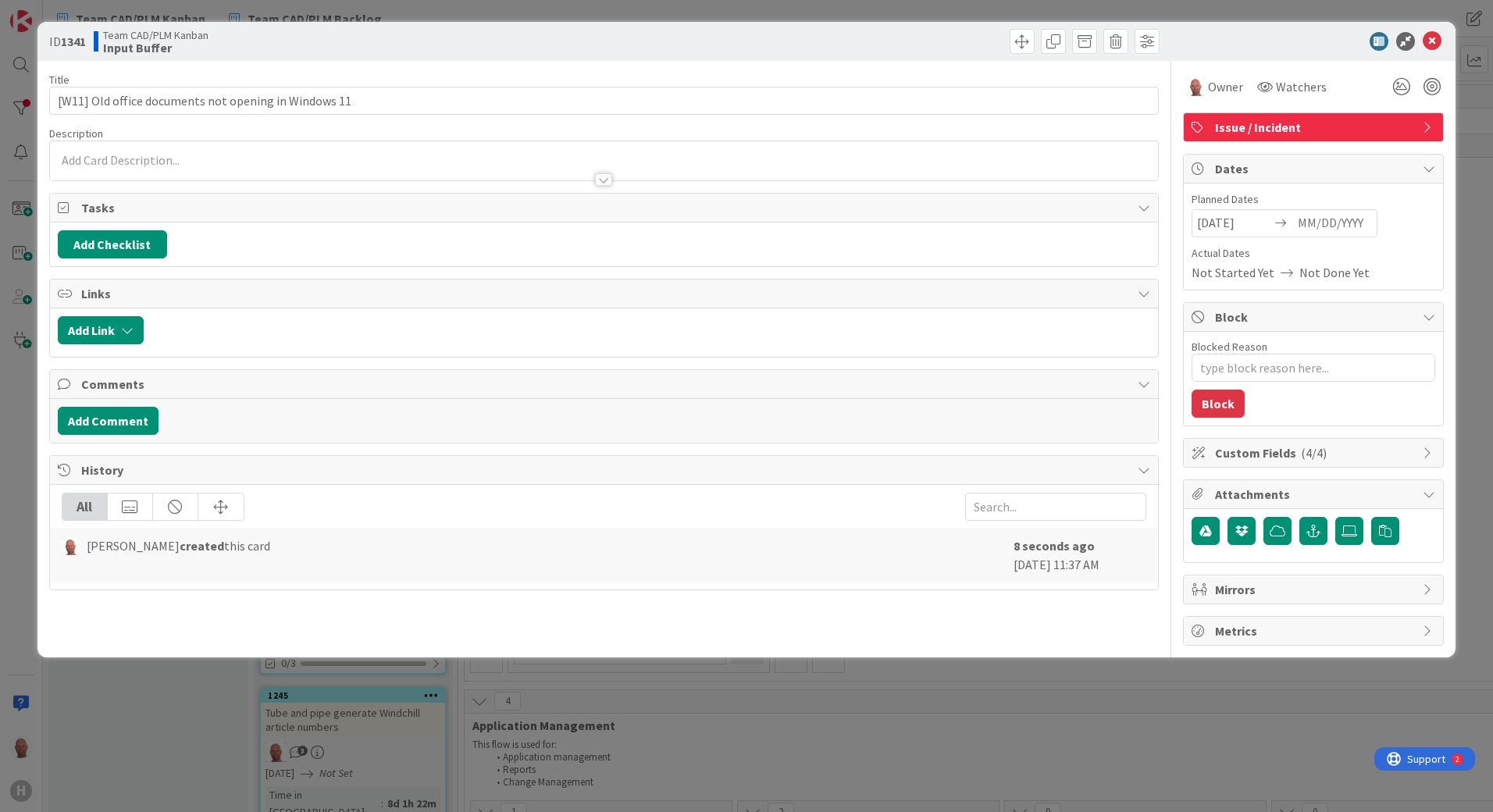 scroll, scrollTop: 0, scrollLeft: 0, axis: both 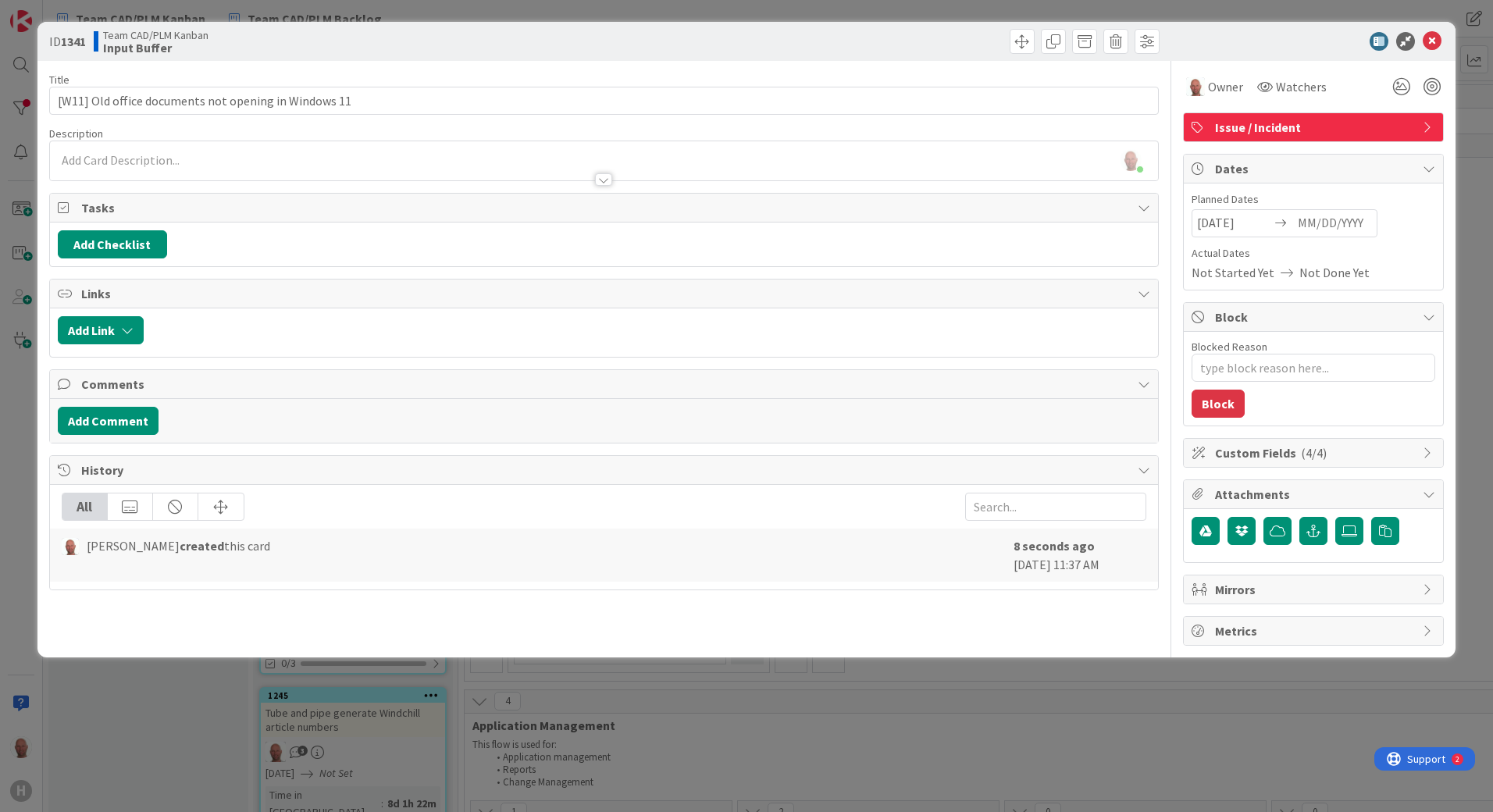 click on "[PERSON_NAME] just joined" at bounding box center [604, 161] 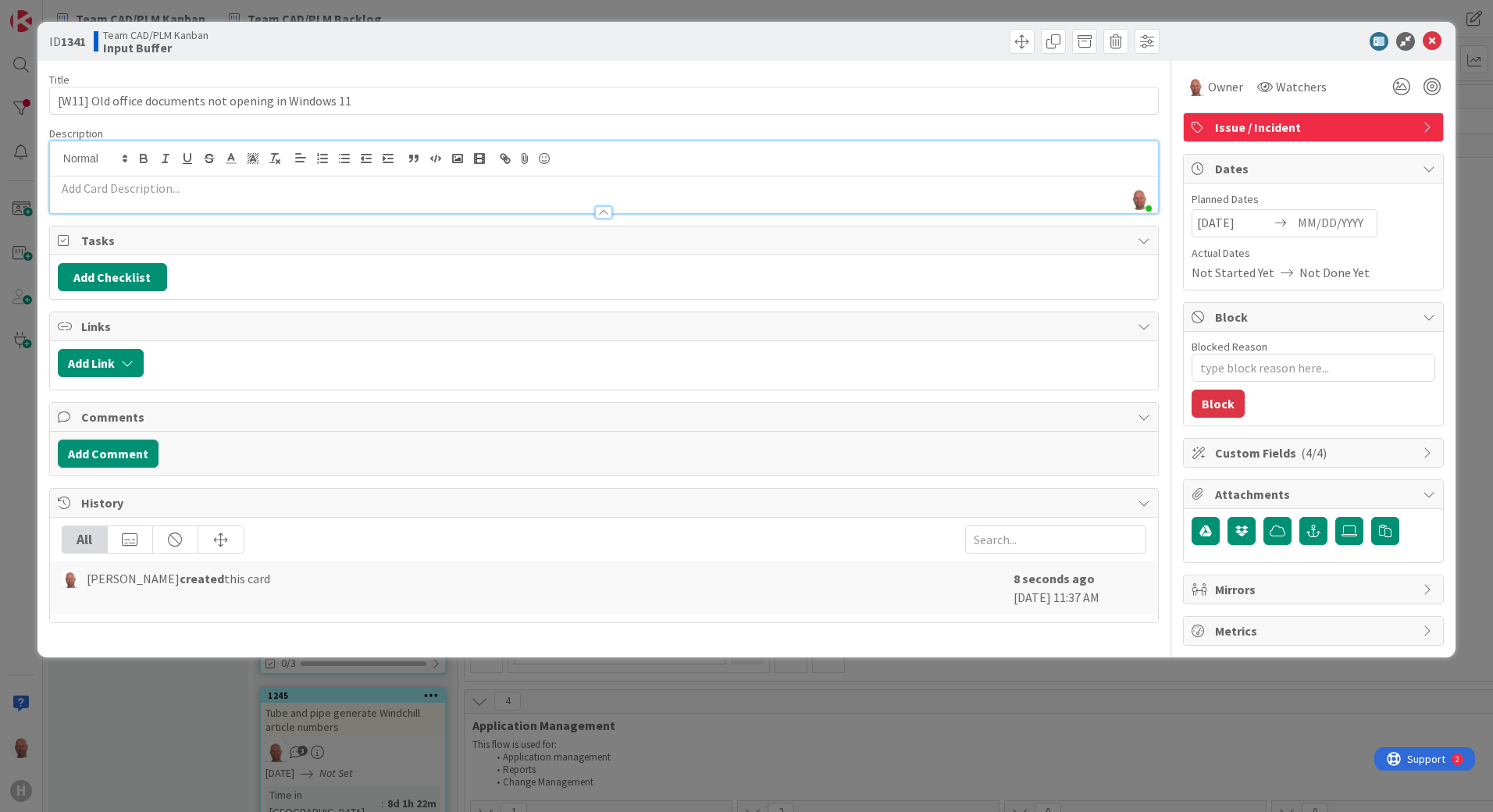 click at bounding box center (604, 188) 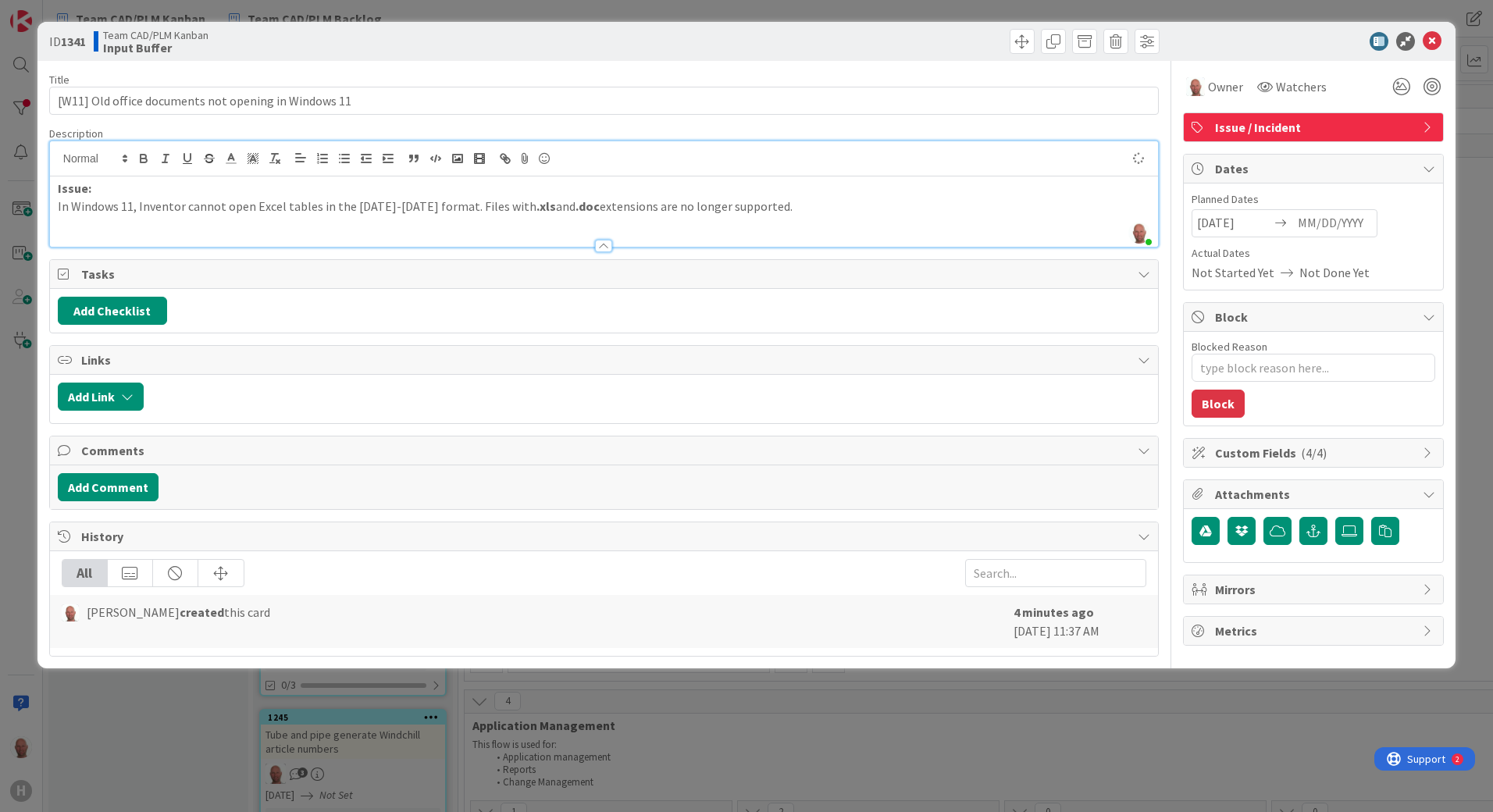 type on "x" 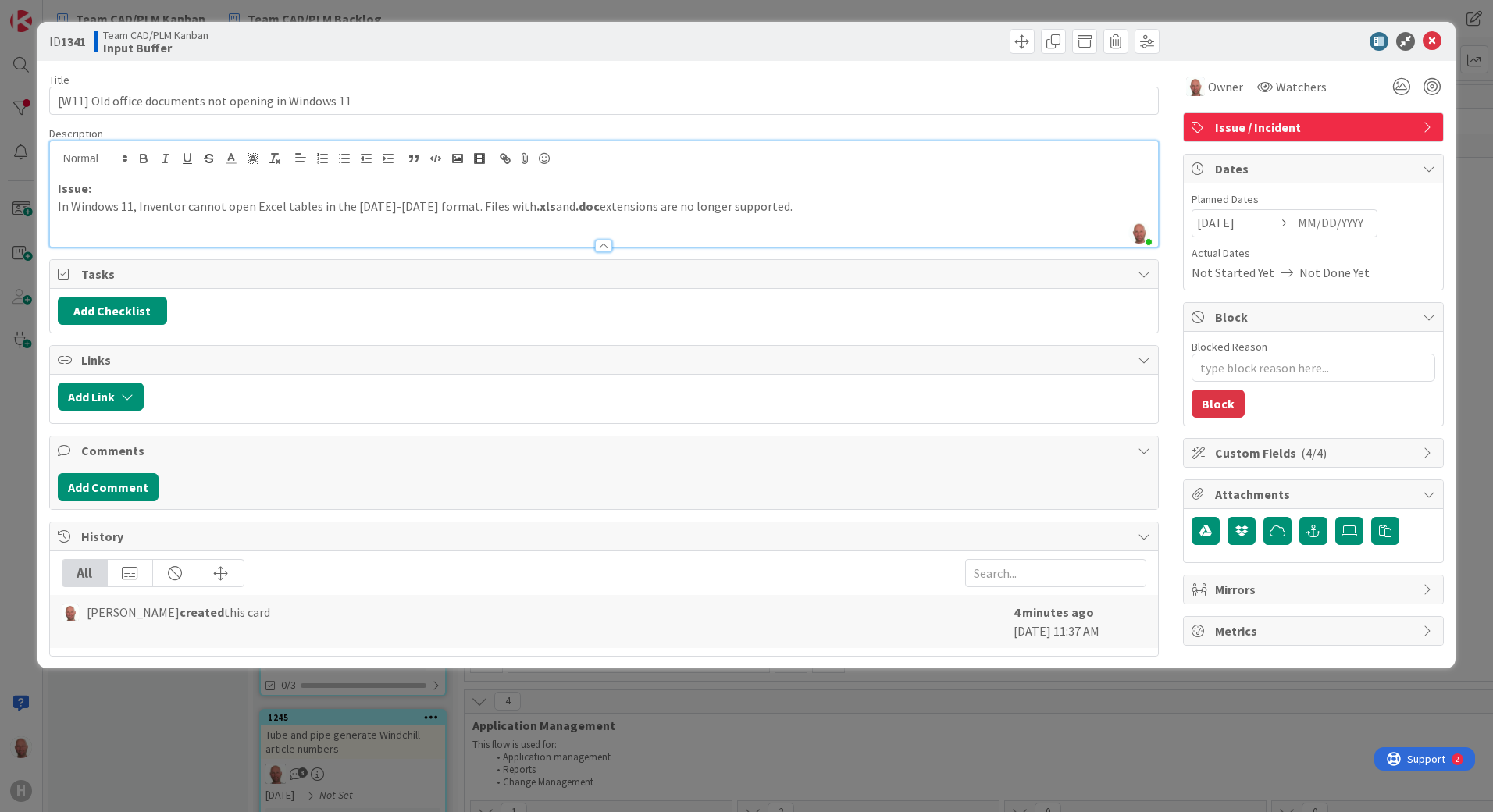 click on "Issue:  In Windows 11, Inventor cannot open Excel tables in the [DATE]-[DATE] format. Files with  .xls  and  .doc  extensions are no longer supported." at bounding box center [604, 212] 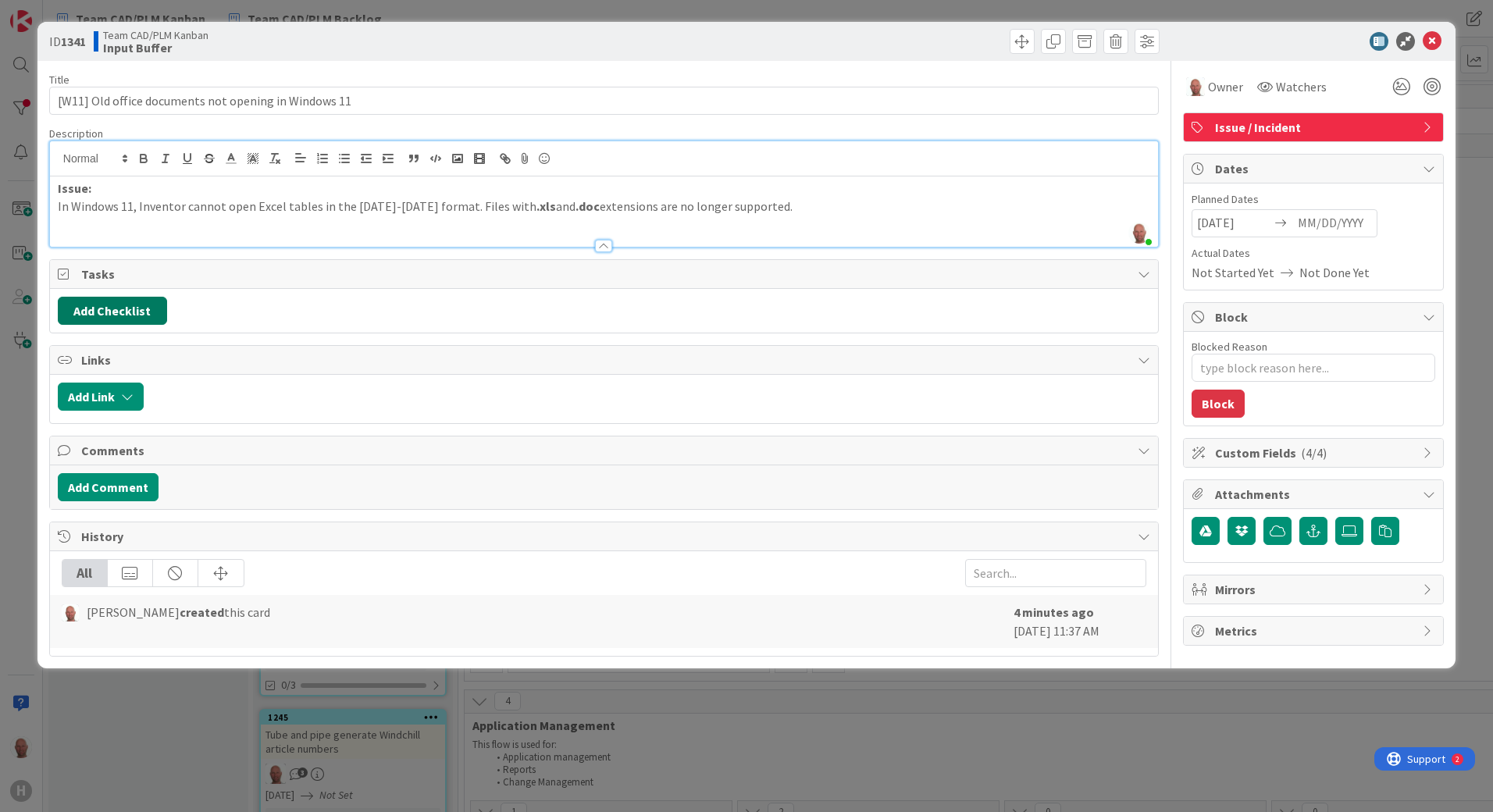 type 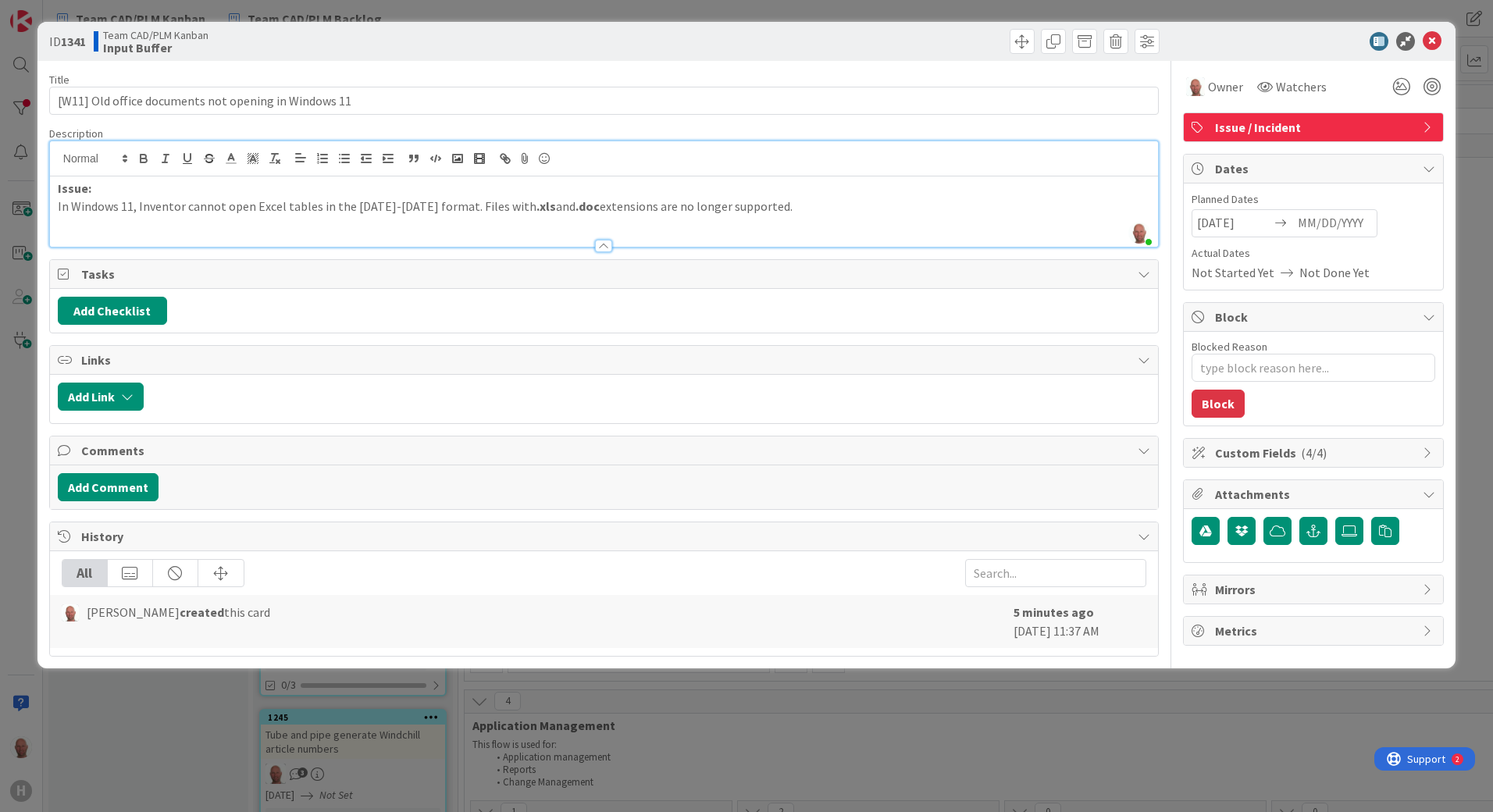 click on "In Windows 11, Inventor cannot open Excel tables in the [DATE]-[DATE] format. Files with  .xls  and  .doc  extensions are no longer supported." at bounding box center [604, 206] 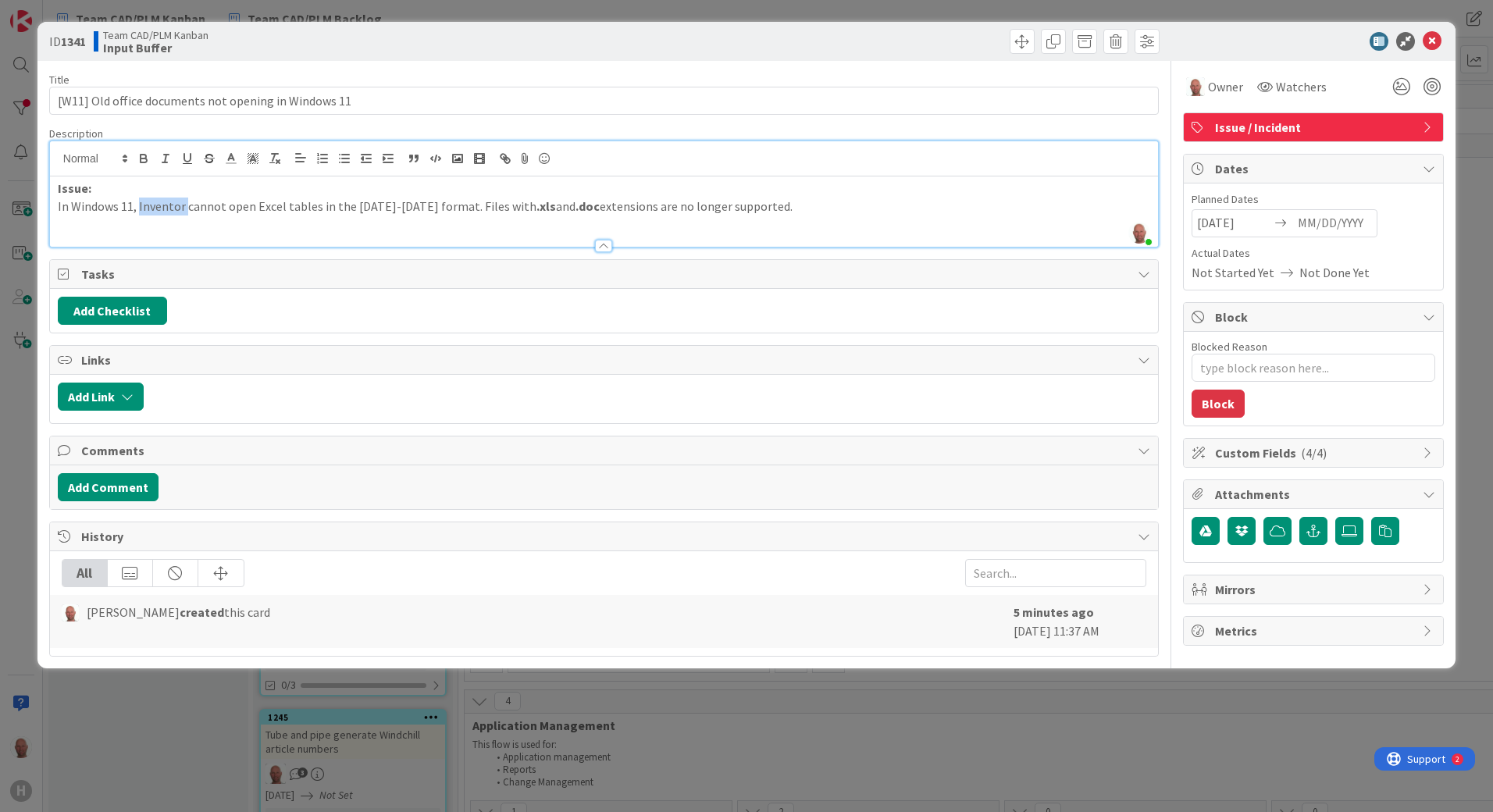click on "In Windows 11, Inventor cannot open Excel tables in the [DATE]-[DATE] format. Files with  .xls  and  .doc  extensions are no longer supported." at bounding box center [604, 206] 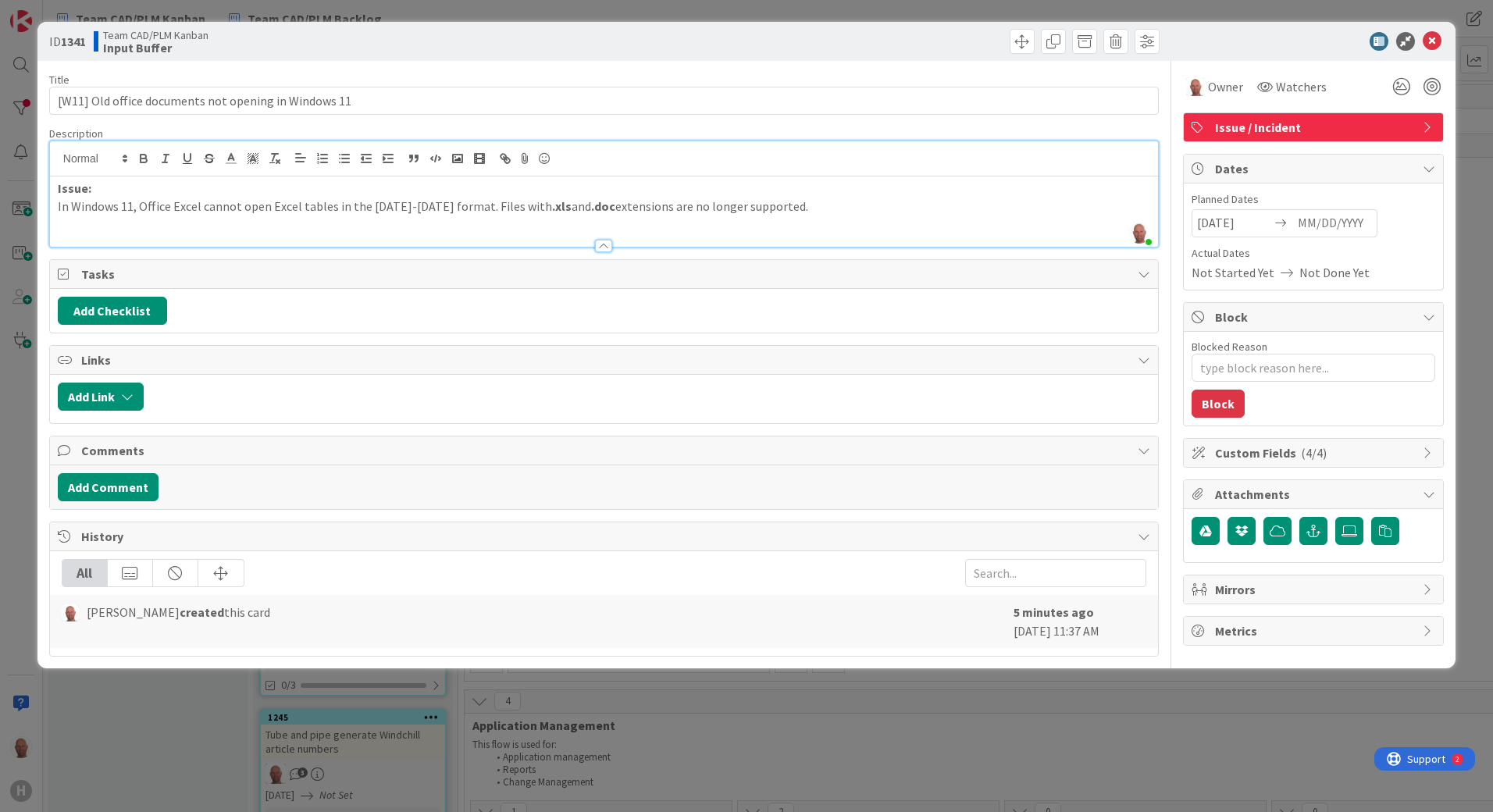 click on "In Windows 11, Office Excel cannot open Excel tables in the [DATE]-[DATE] format. Files with  .xls  and  .doc  extensions are no longer supported." at bounding box center [604, 206] 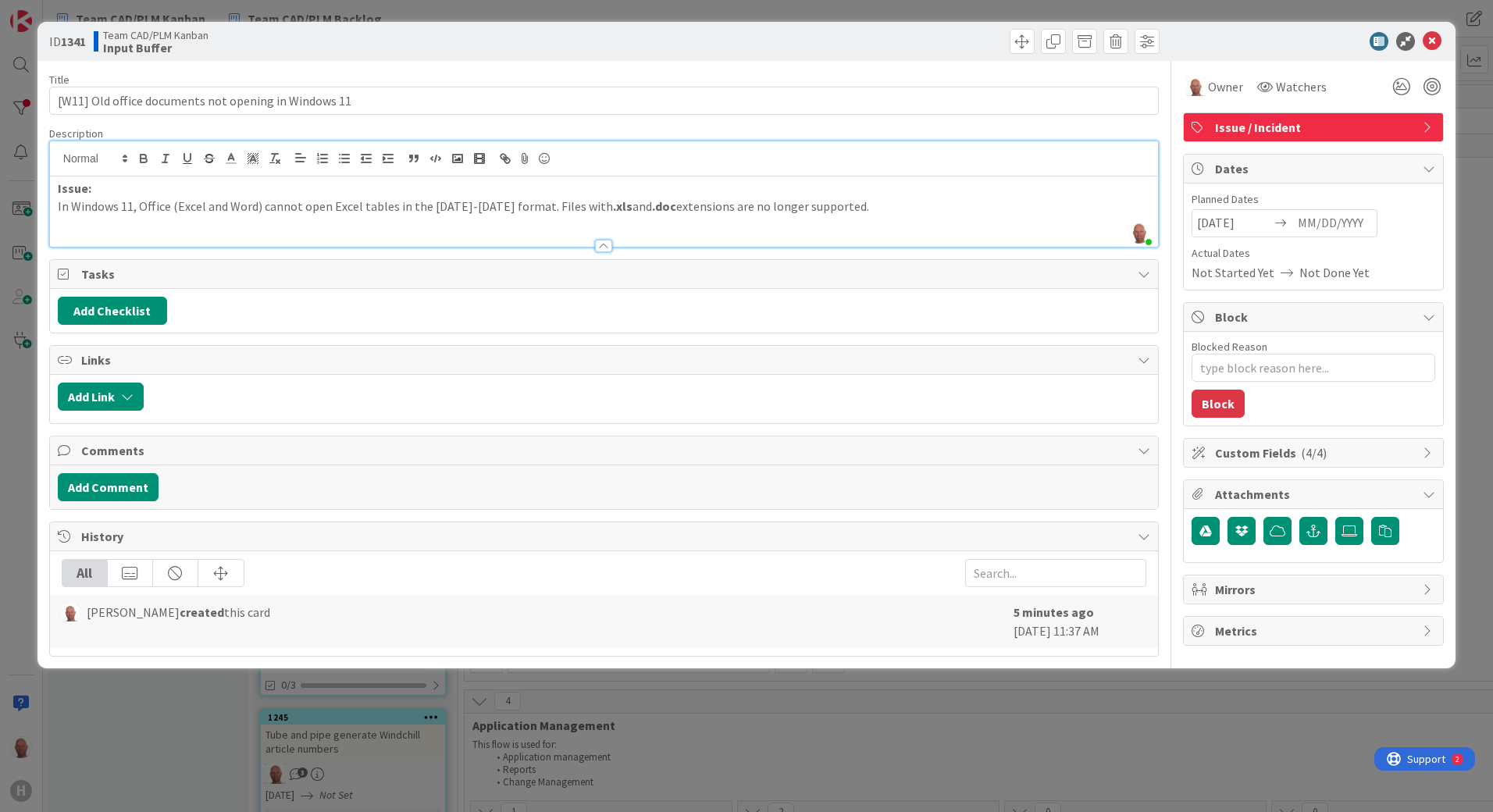 click on "In Windows 11, Office (Excel and Word) cannot open Excel tables in the [DATE]-[DATE] format. Files with  .xls  and  .doc  extensions are no longer supported." at bounding box center [604, 206] 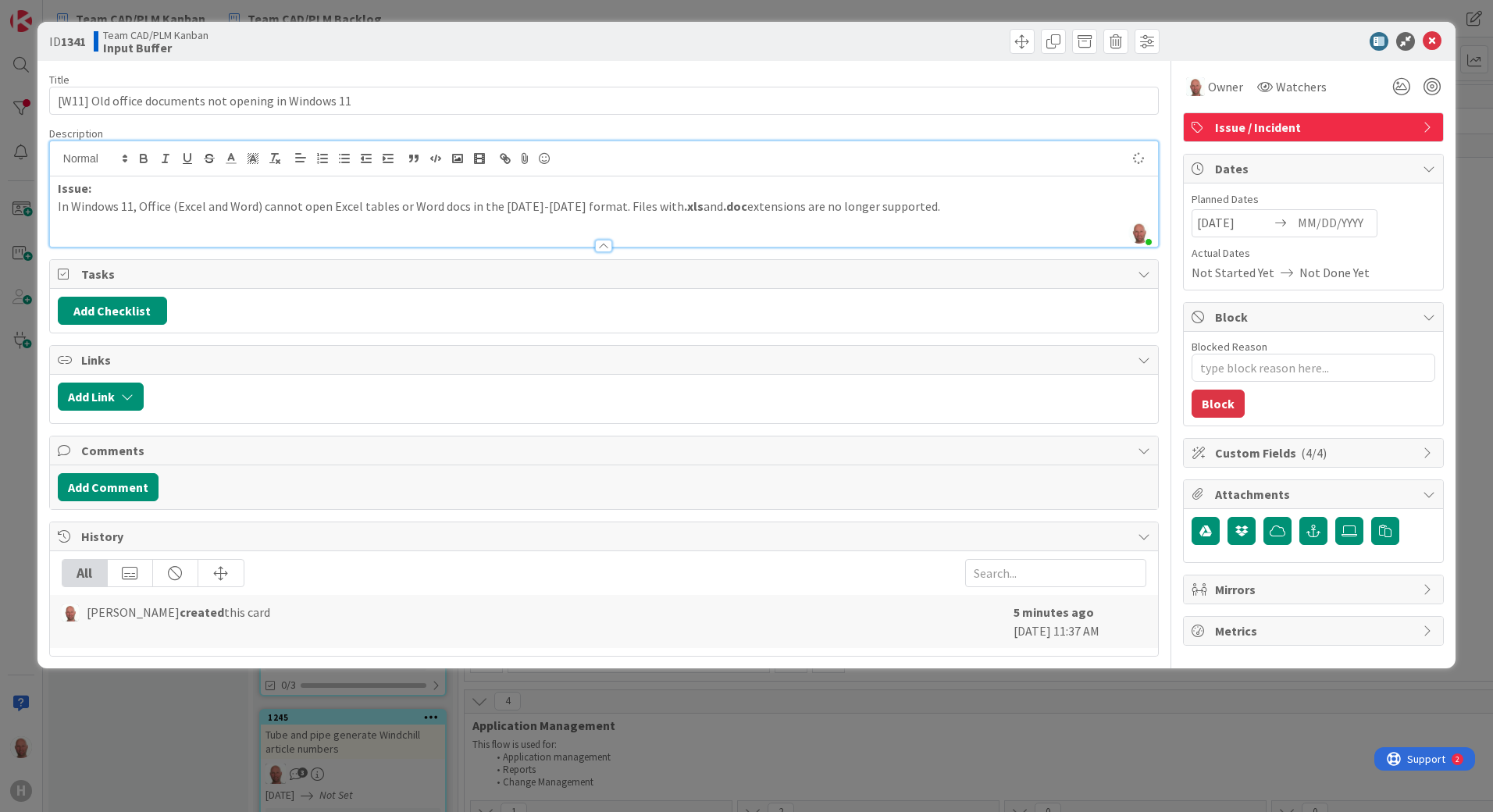 type on "x" 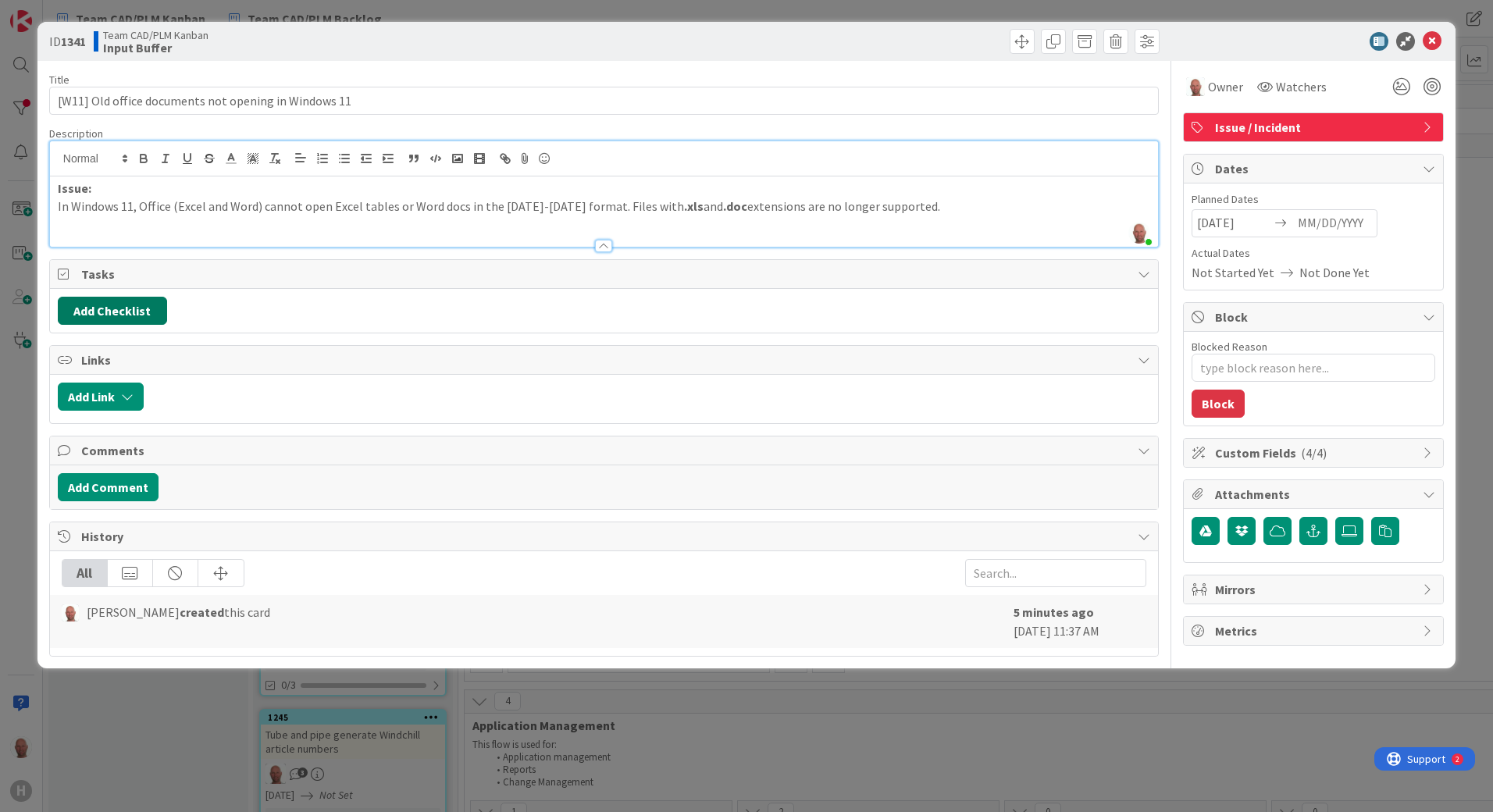 click on "Add Checklist" at bounding box center (112, 311) 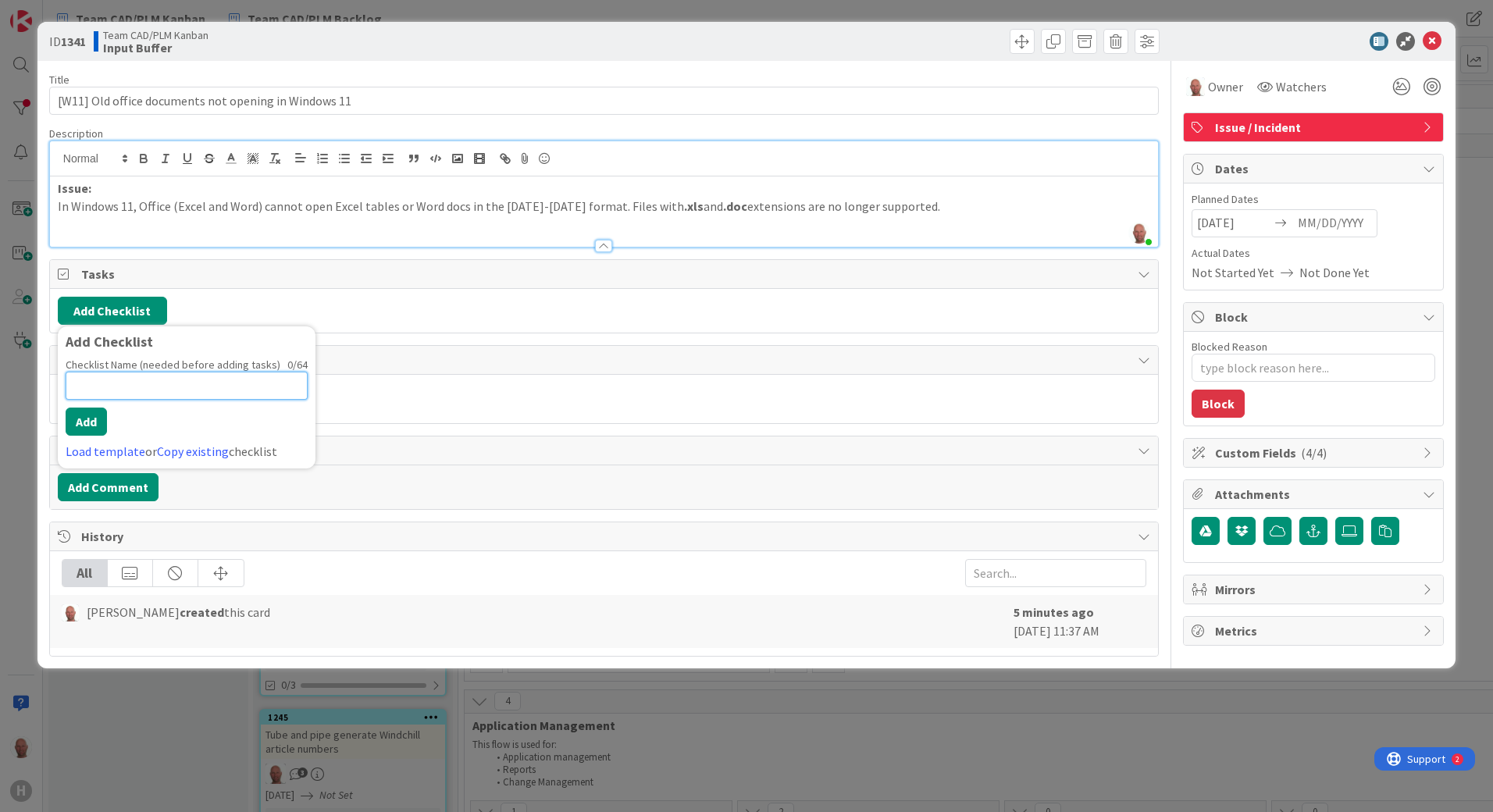 click at bounding box center [187, 386] 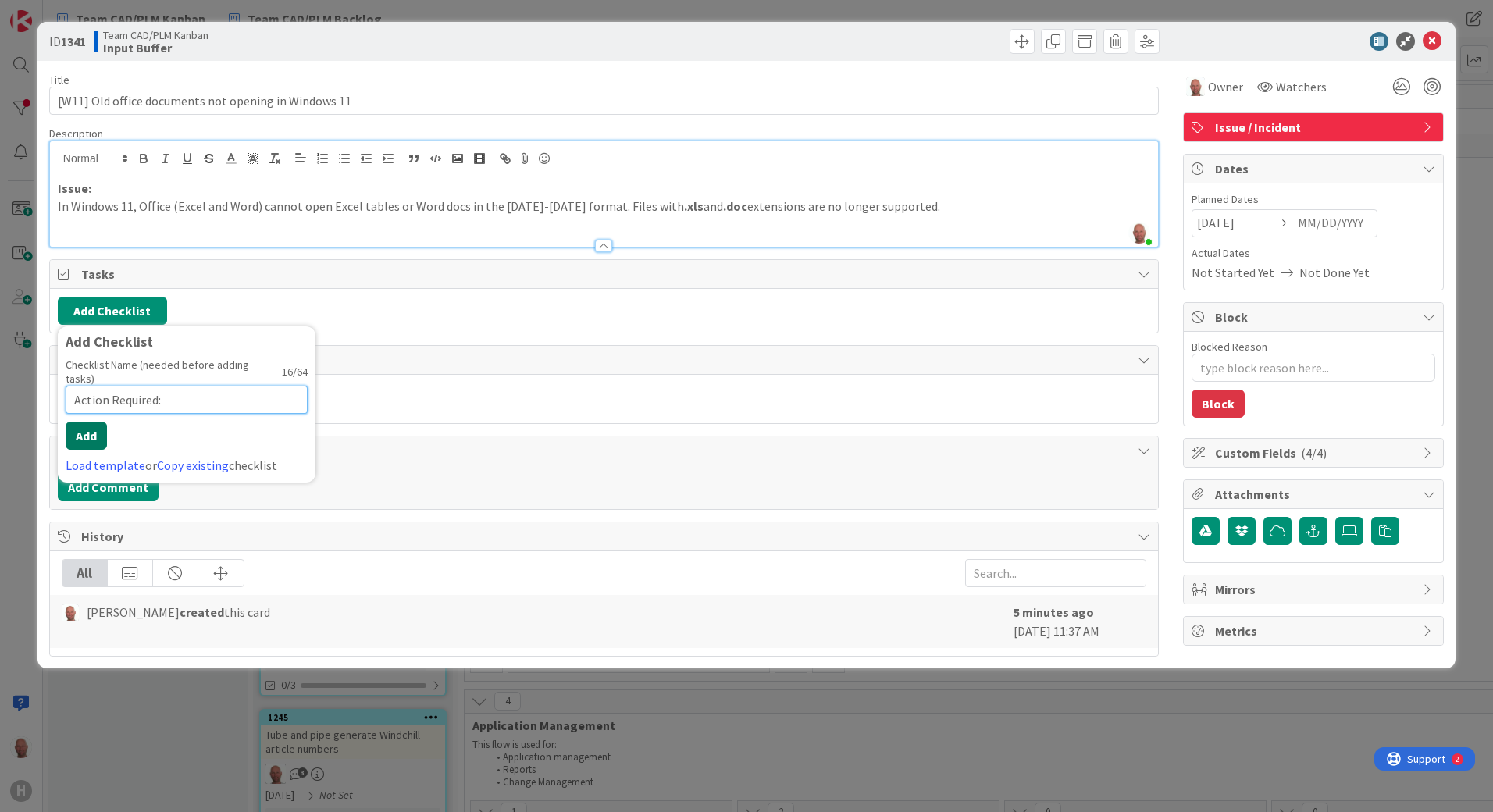 type on "Action Required:" 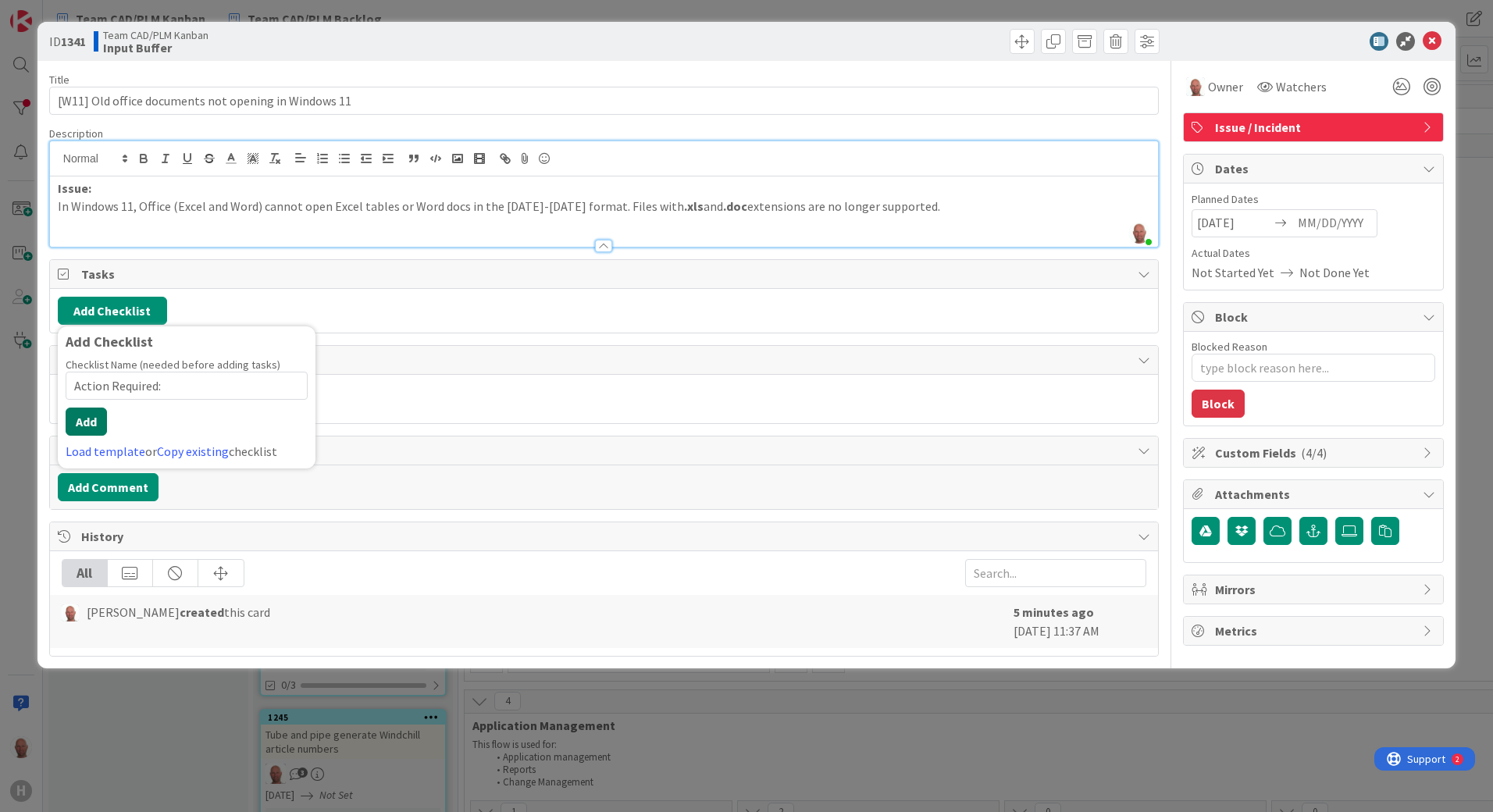 click on "Add" at bounding box center (86, 422) 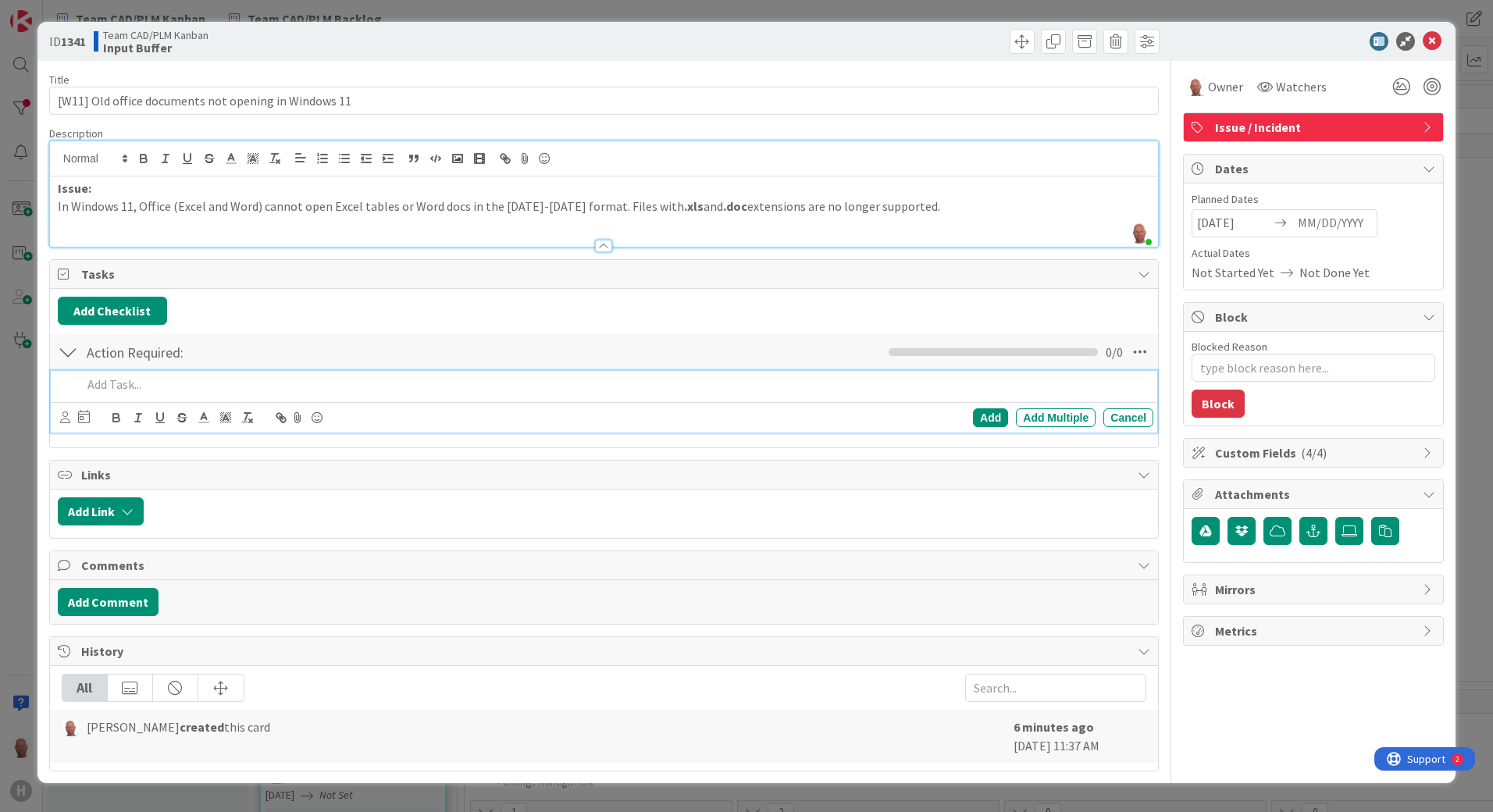 click at bounding box center [615, 384] 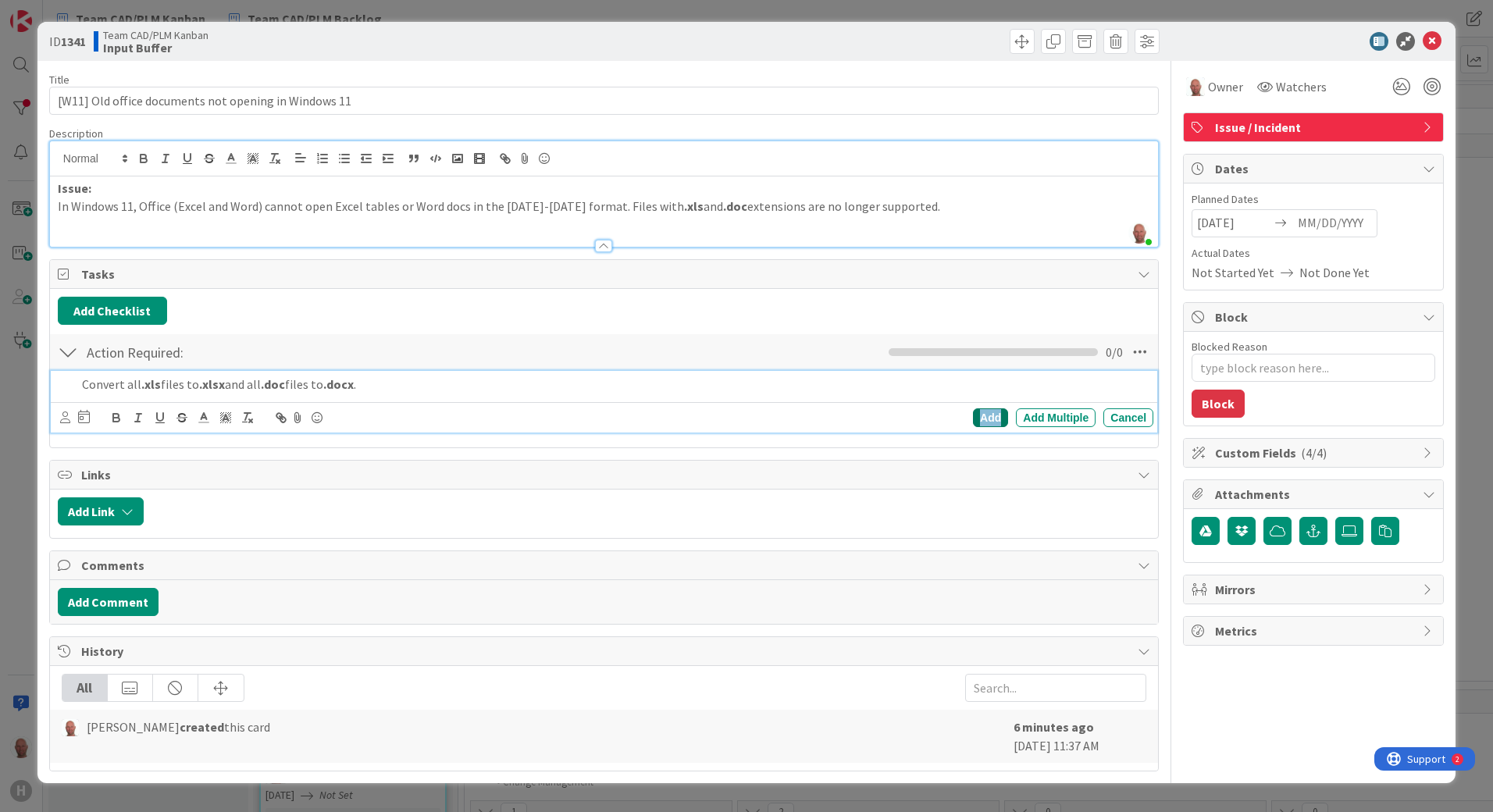 click on "Add" at bounding box center [990, 418] 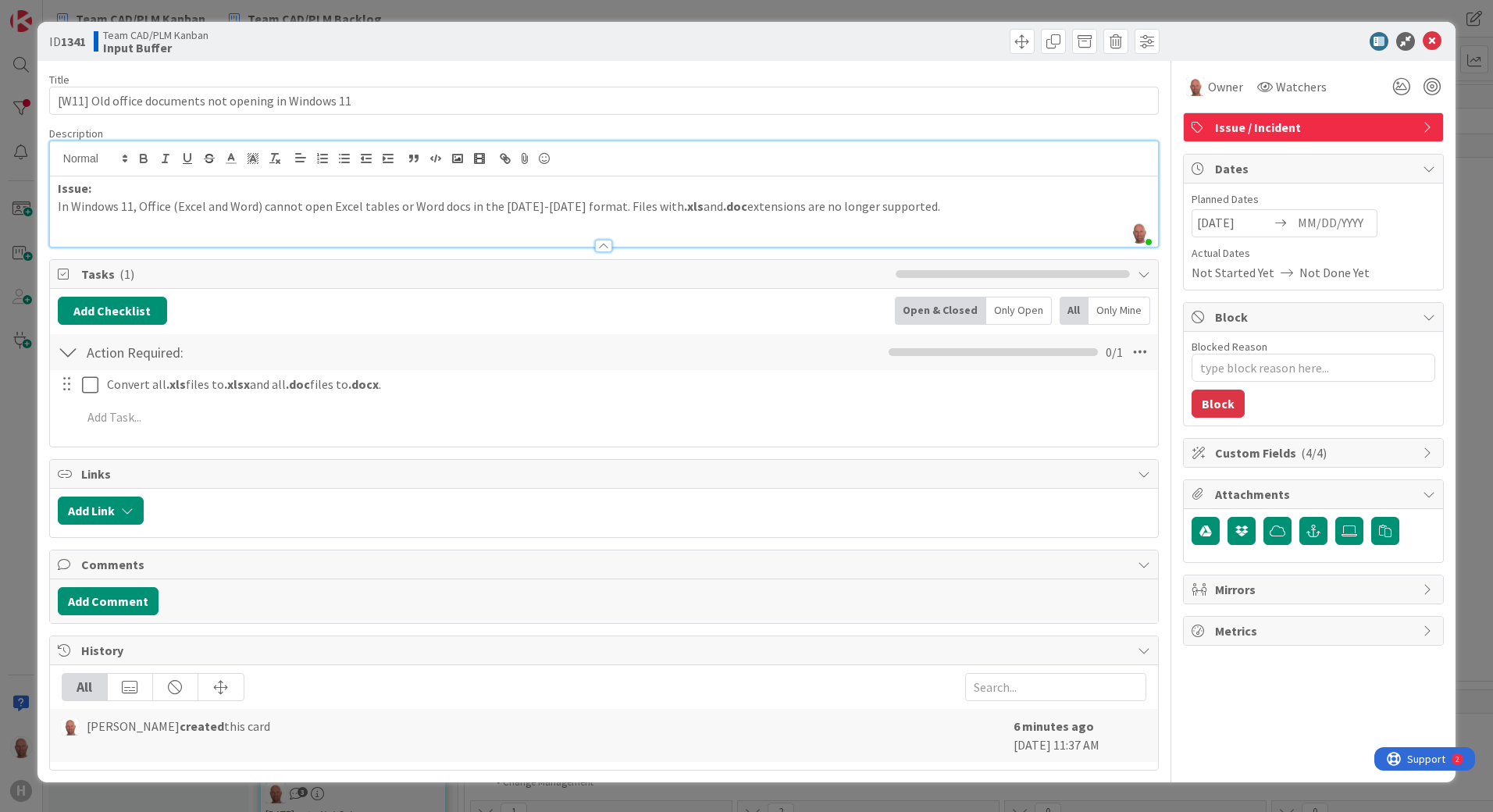 click on "All" at bounding box center (604, 687) 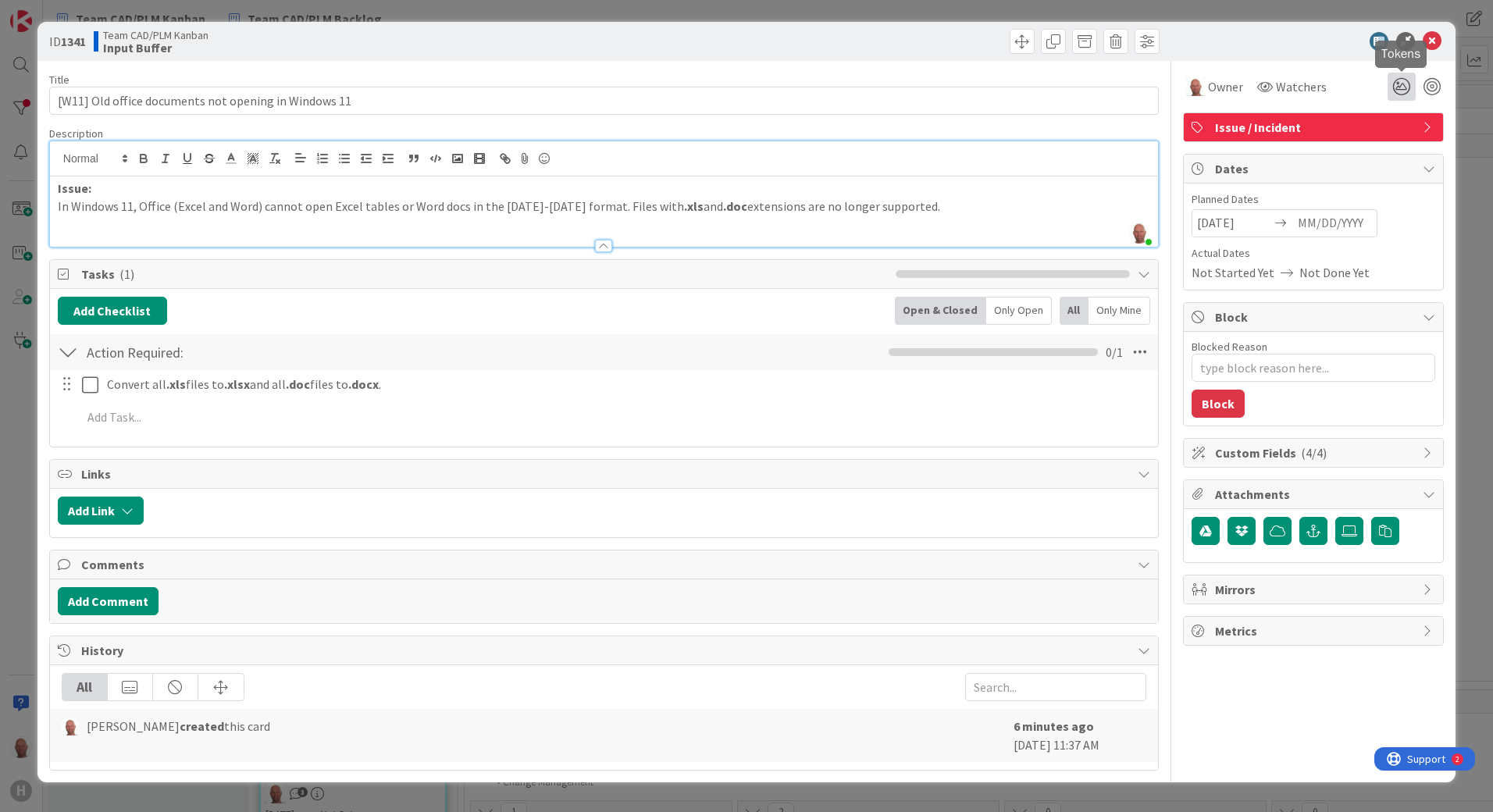 click at bounding box center [1402, 87] 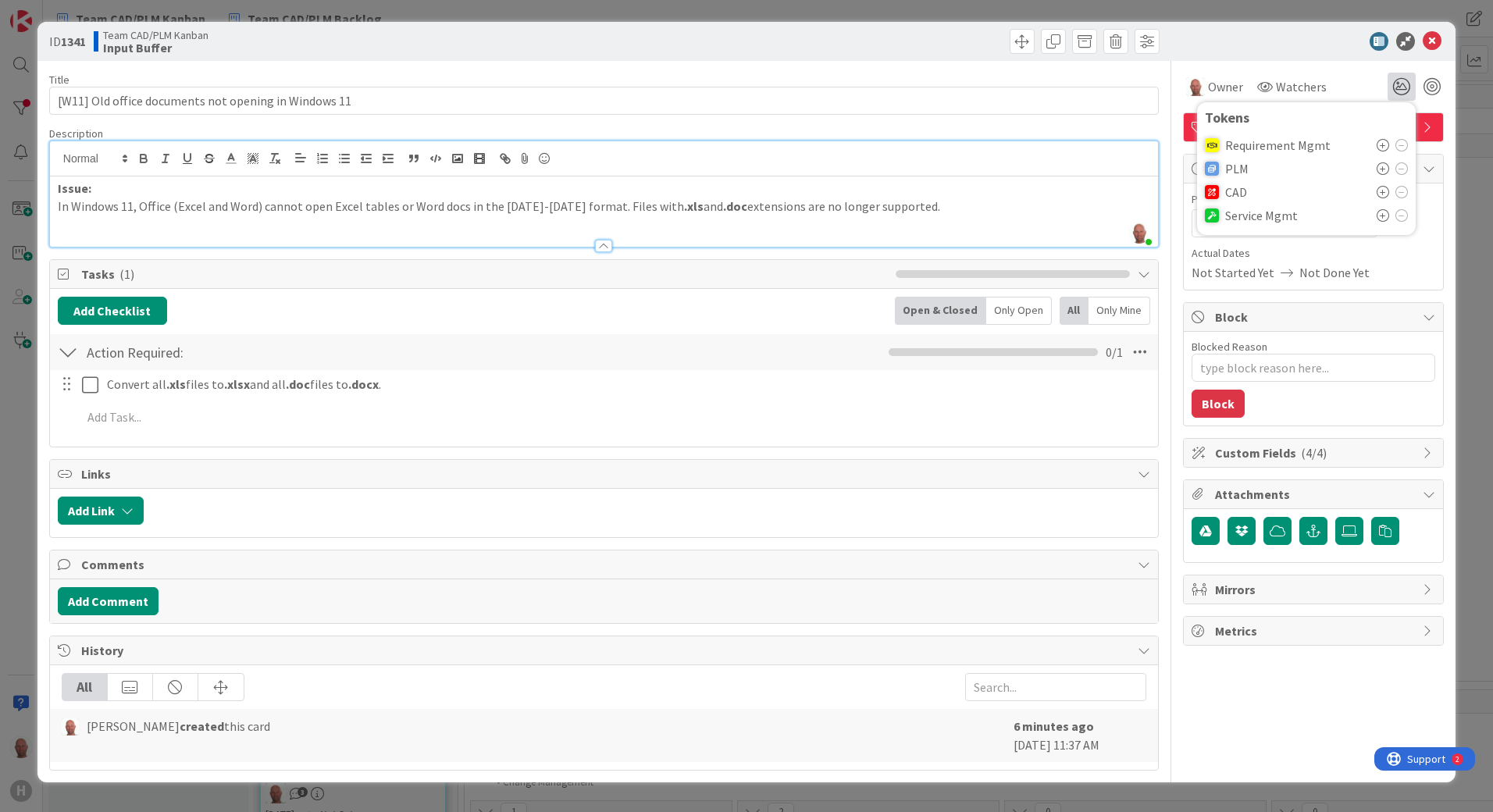 click at bounding box center (1383, 192) 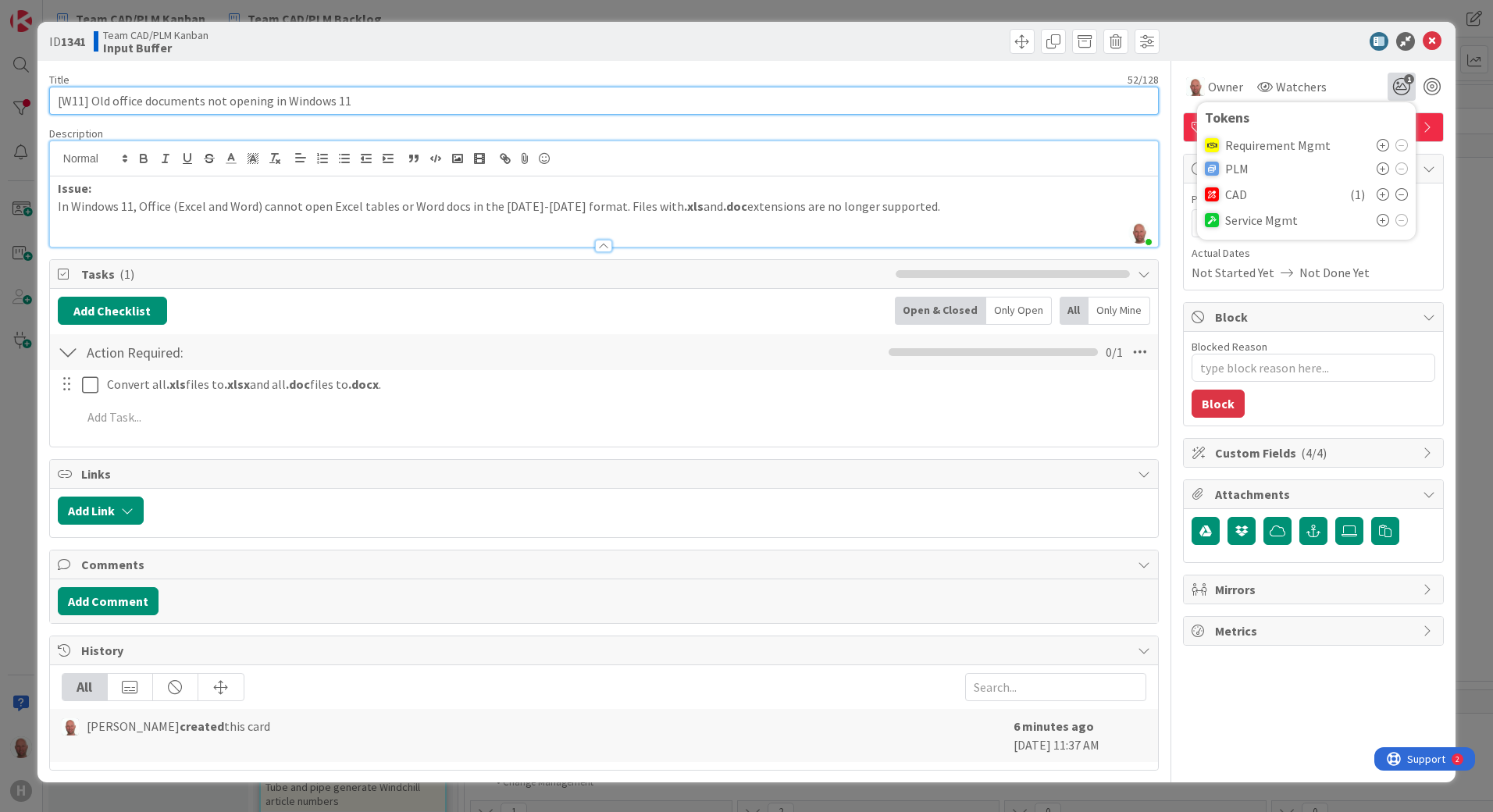 click on "[W11] Old office documents not opening in Windows 11" at bounding box center (604, 101) 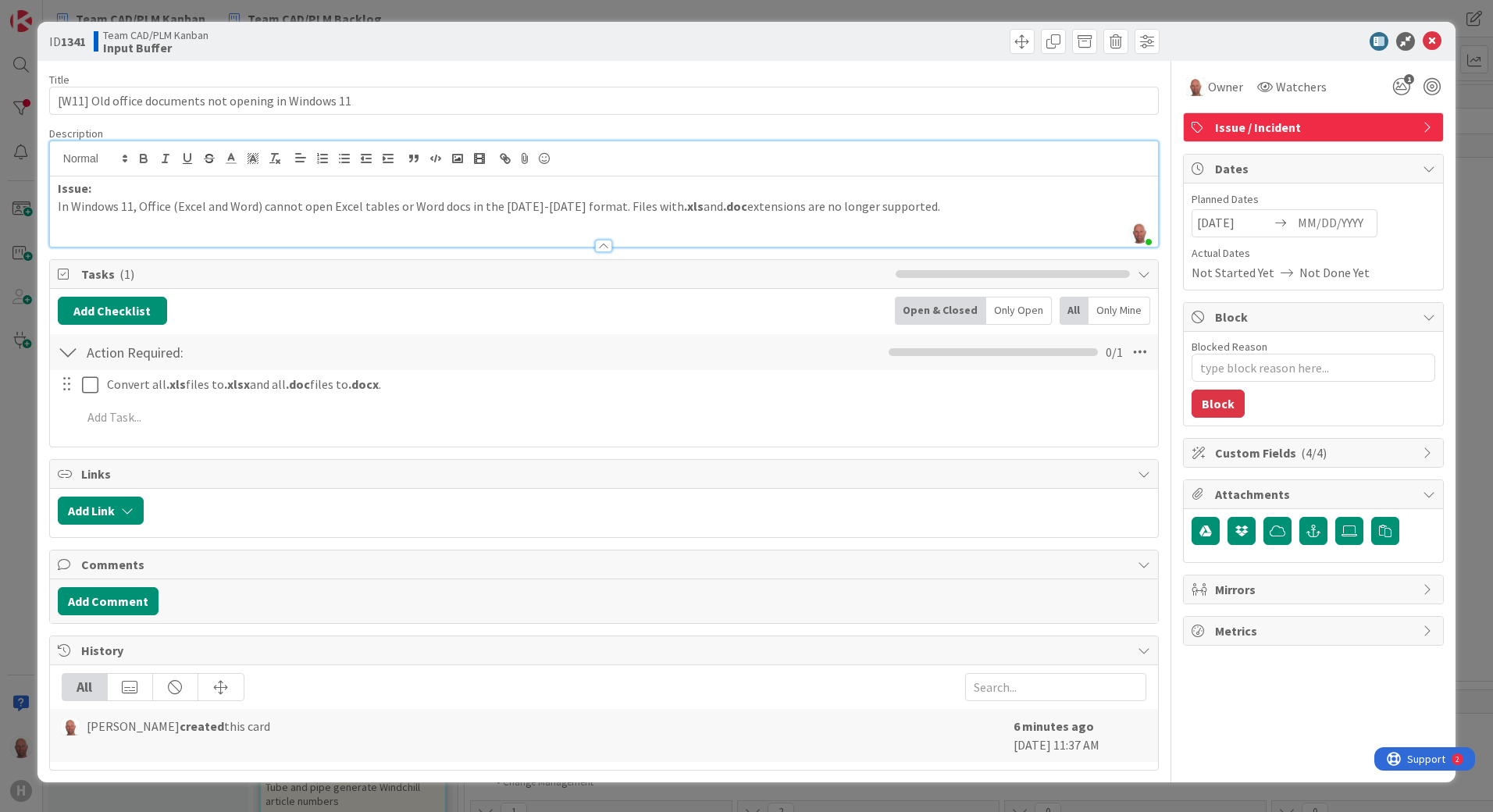 click on "Mirrors" at bounding box center (1315, 589) 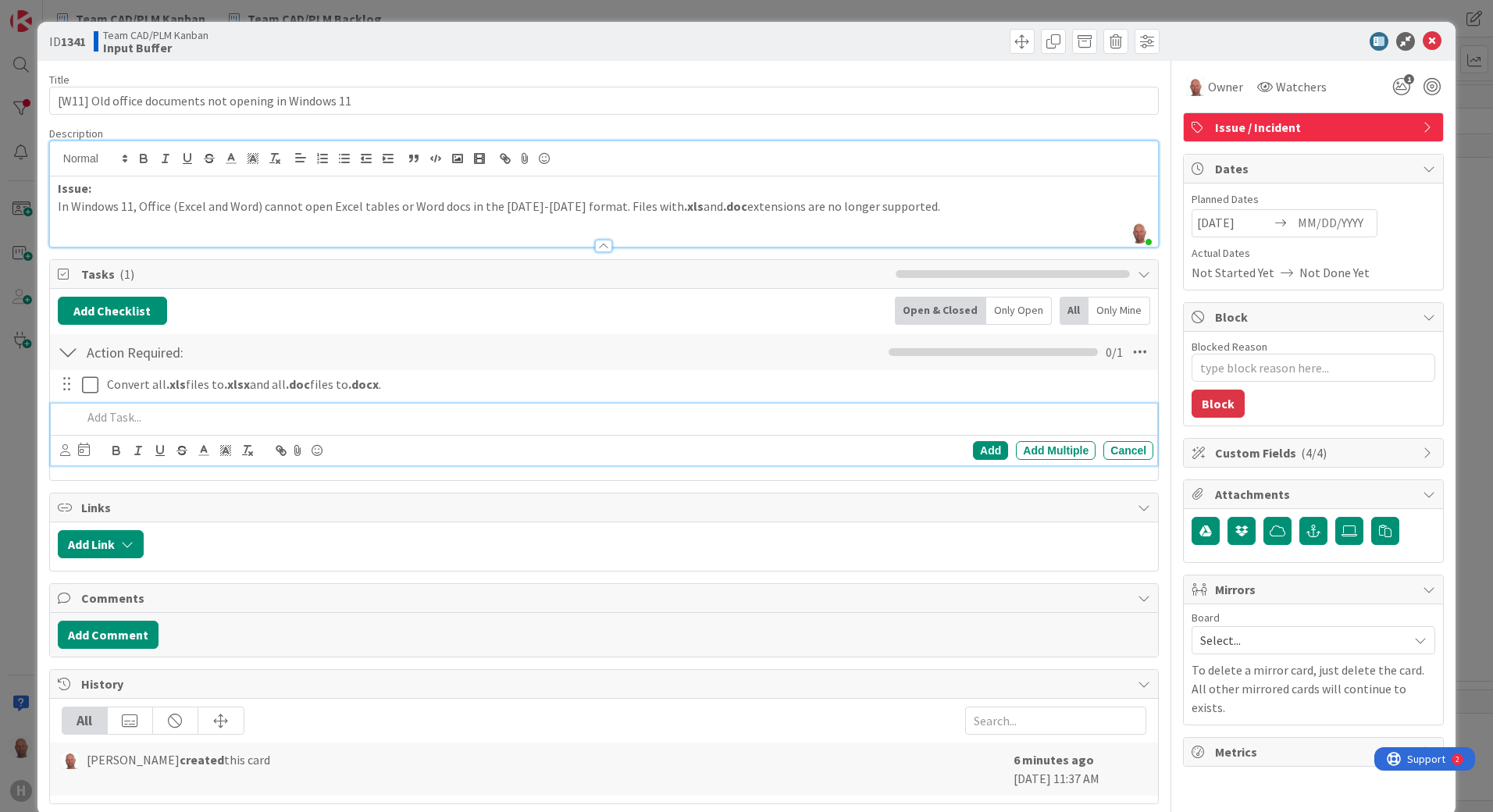 click at bounding box center [615, 417] 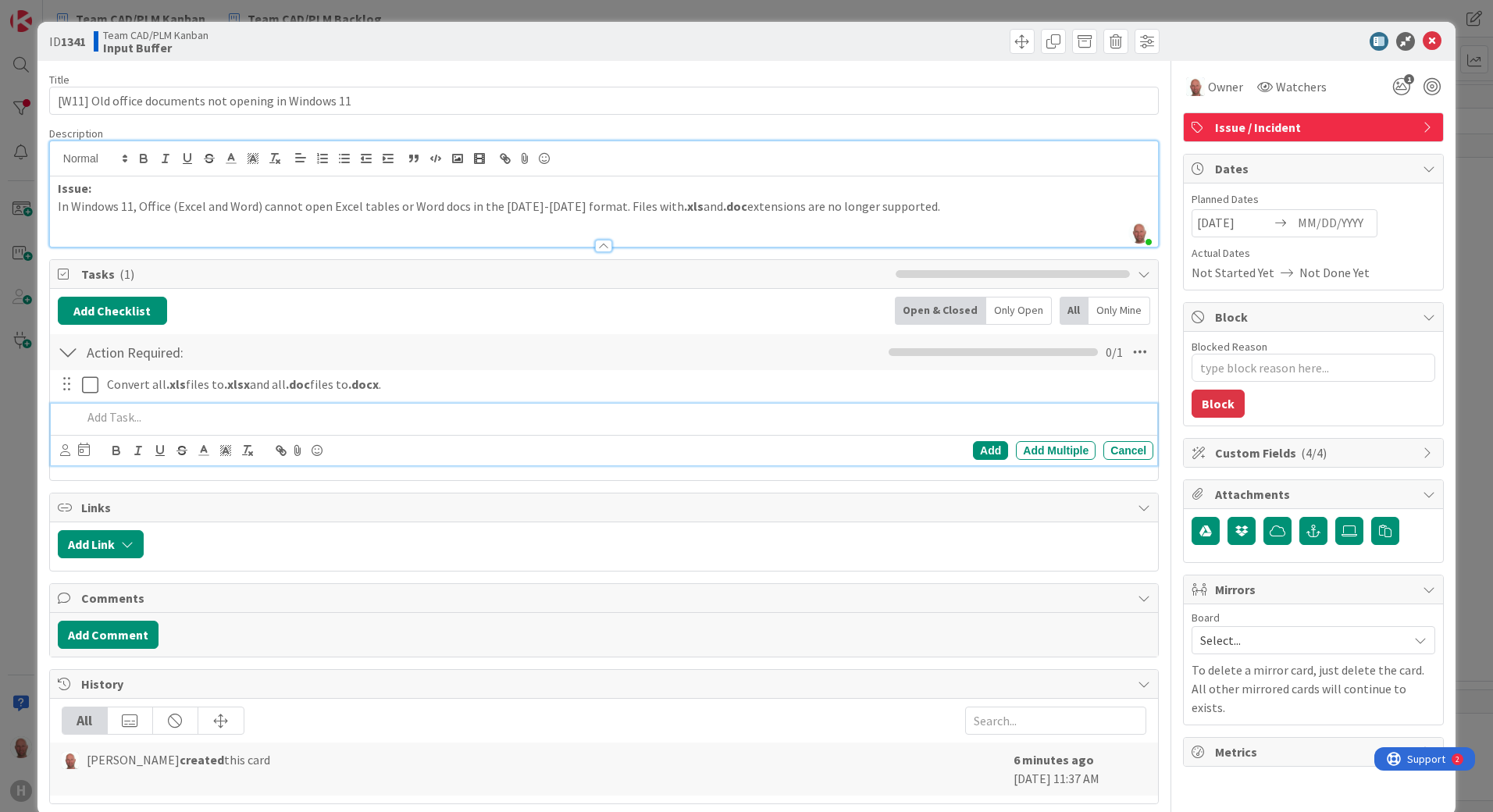 type 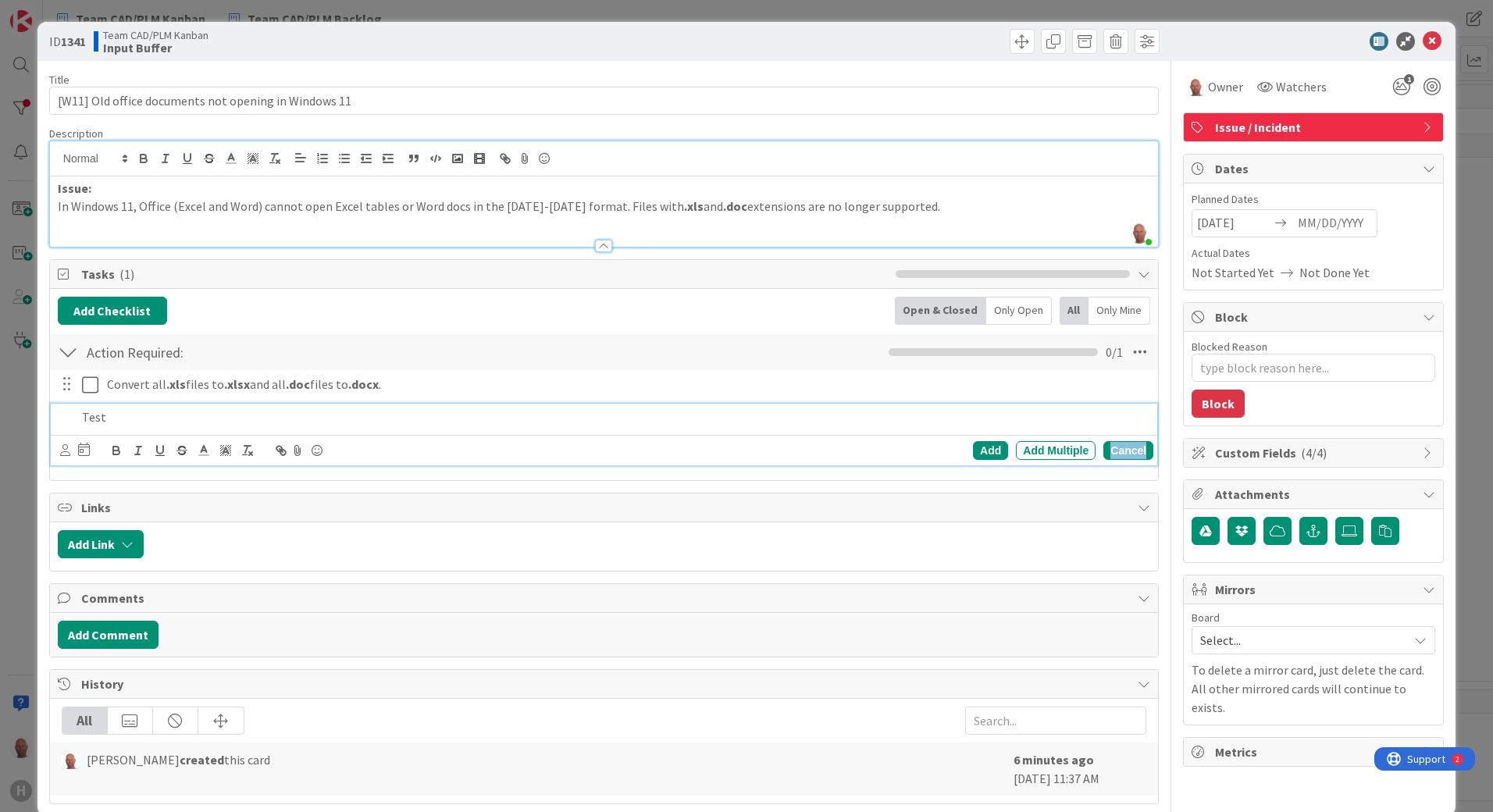 click on "Cancel" at bounding box center [1128, 451] 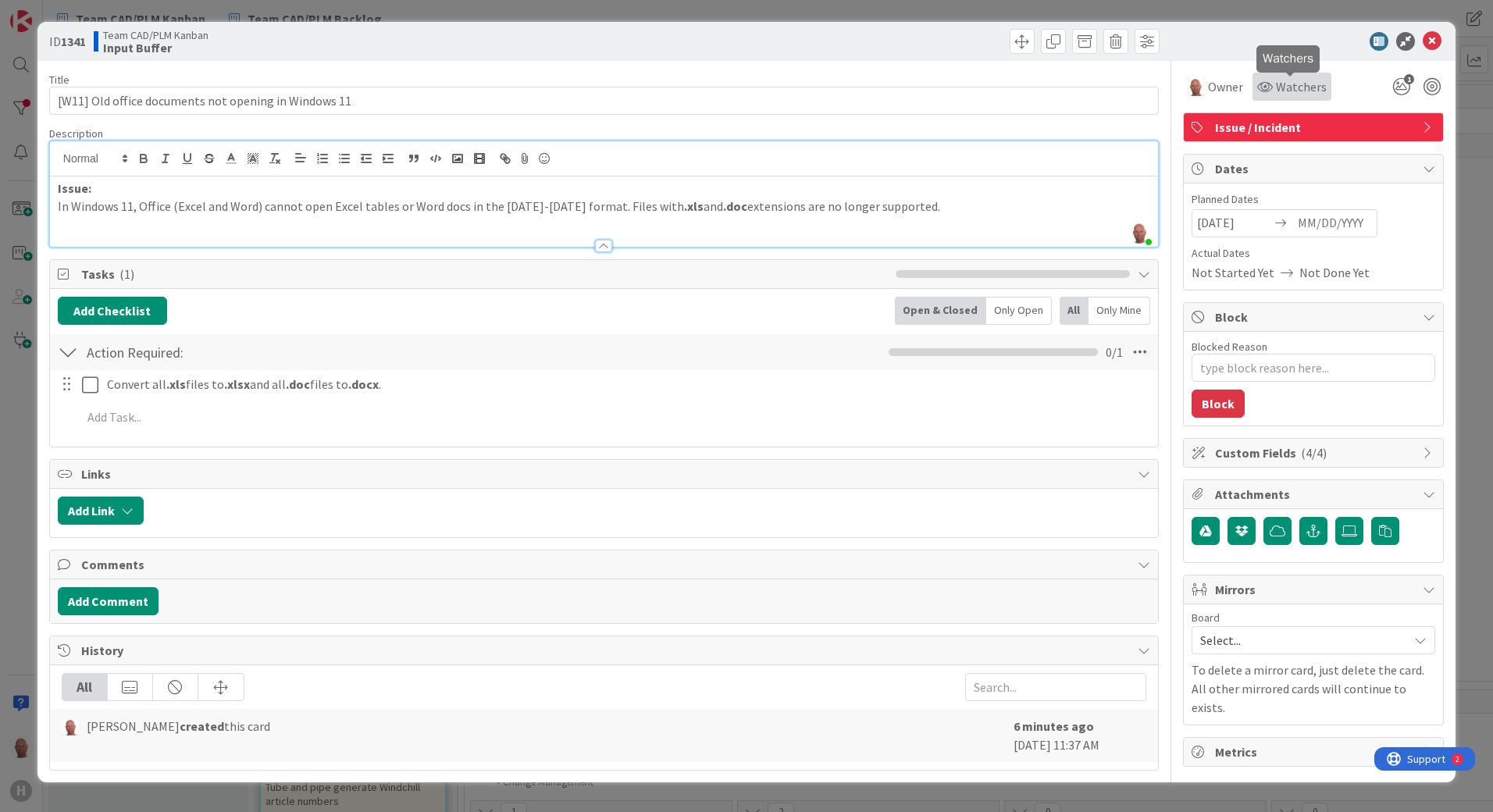 click at bounding box center [1265, 87] 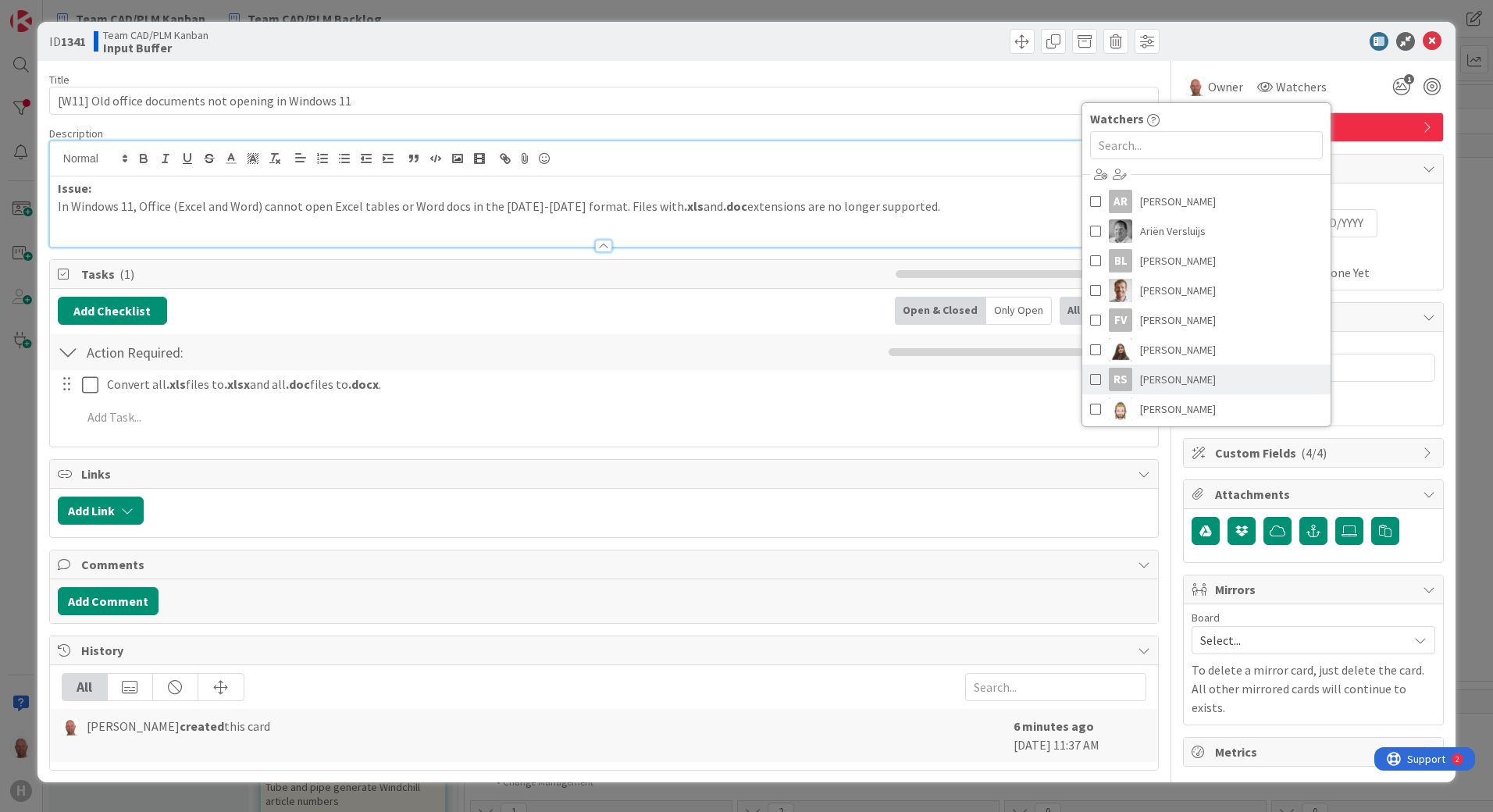 scroll, scrollTop: 34, scrollLeft: 0, axis: vertical 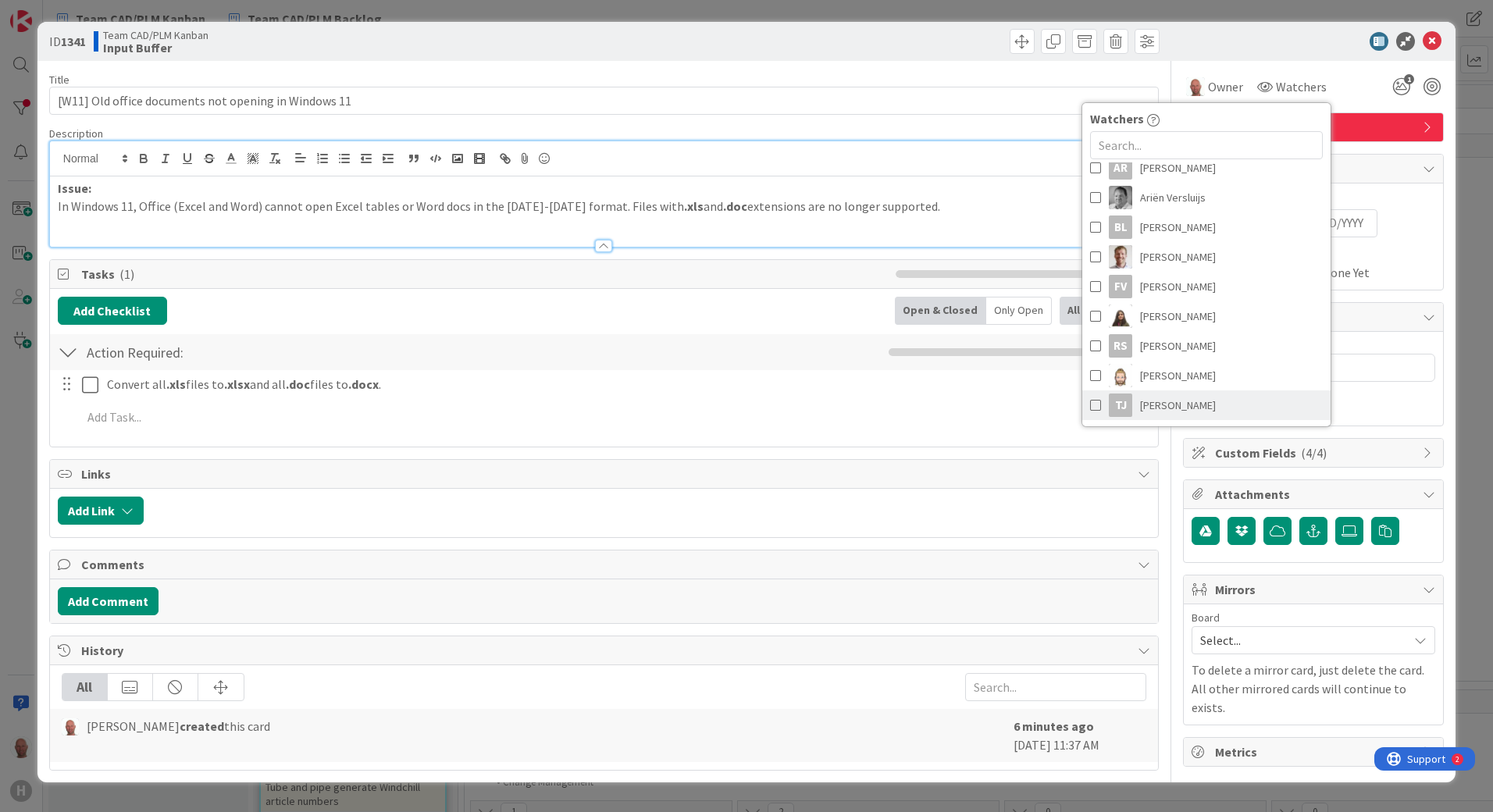 click at bounding box center [1096, 405] 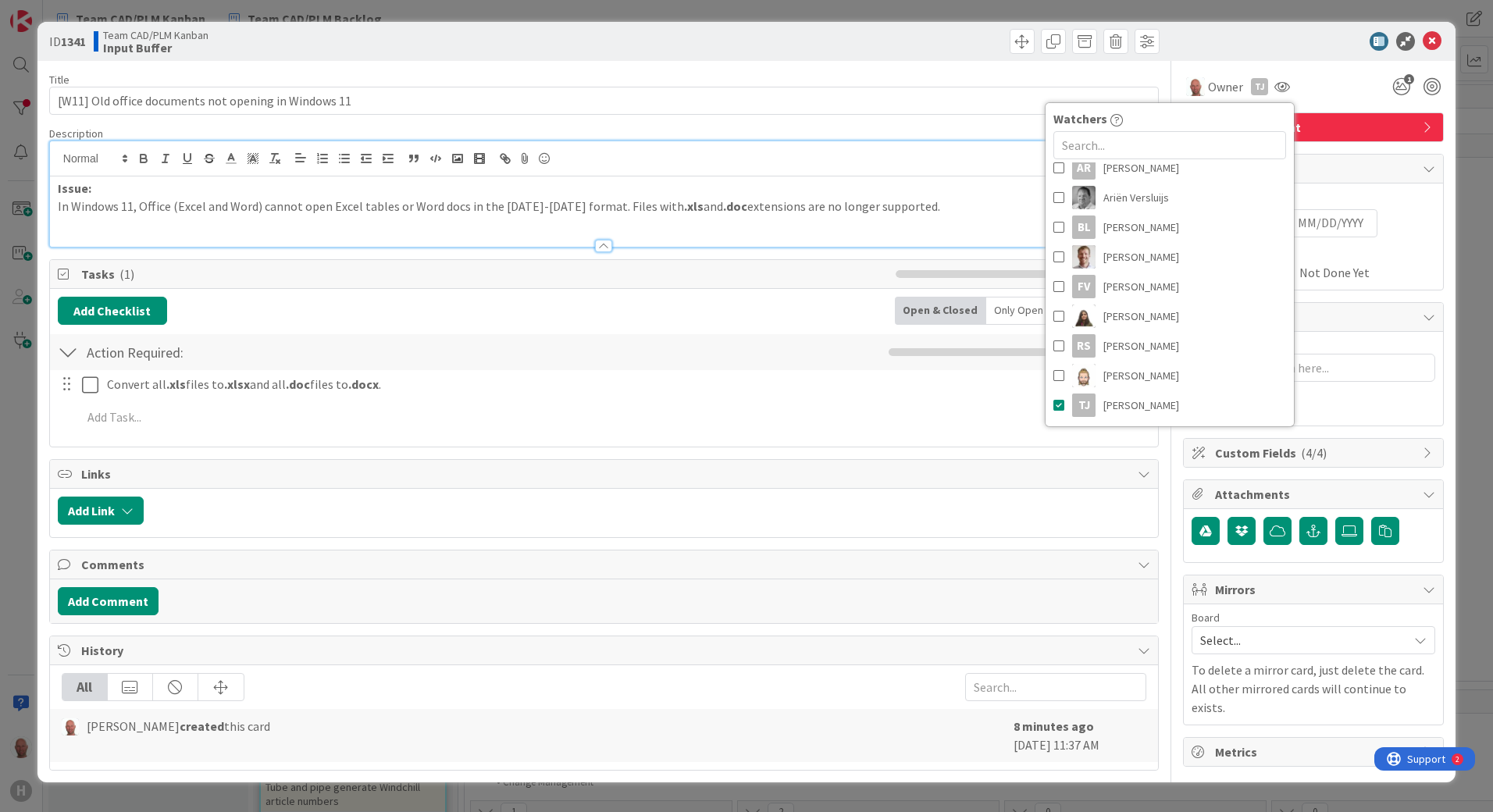 click at bounding box center [1306, 41] 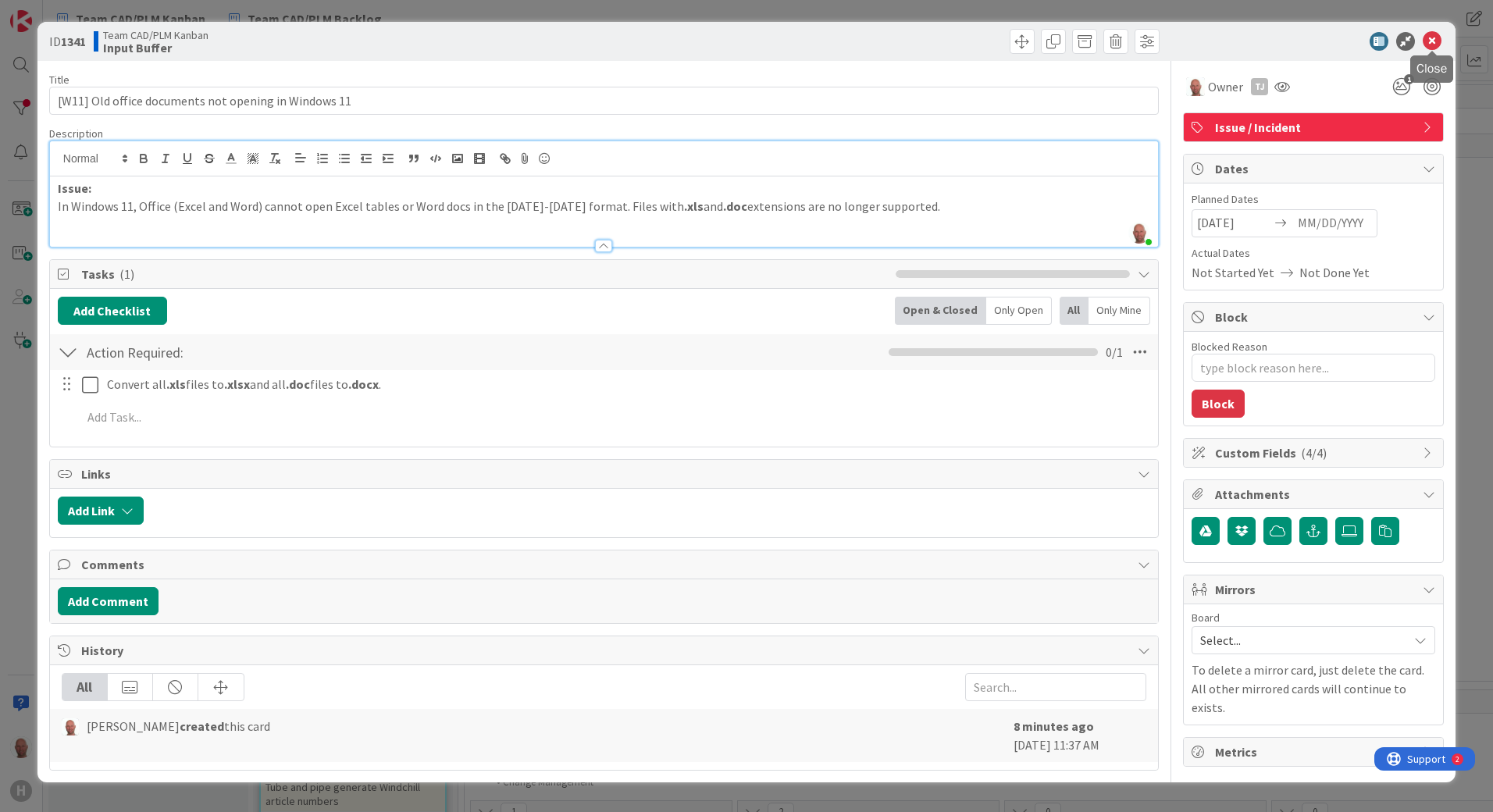 click at bounding box center [1432, 41] 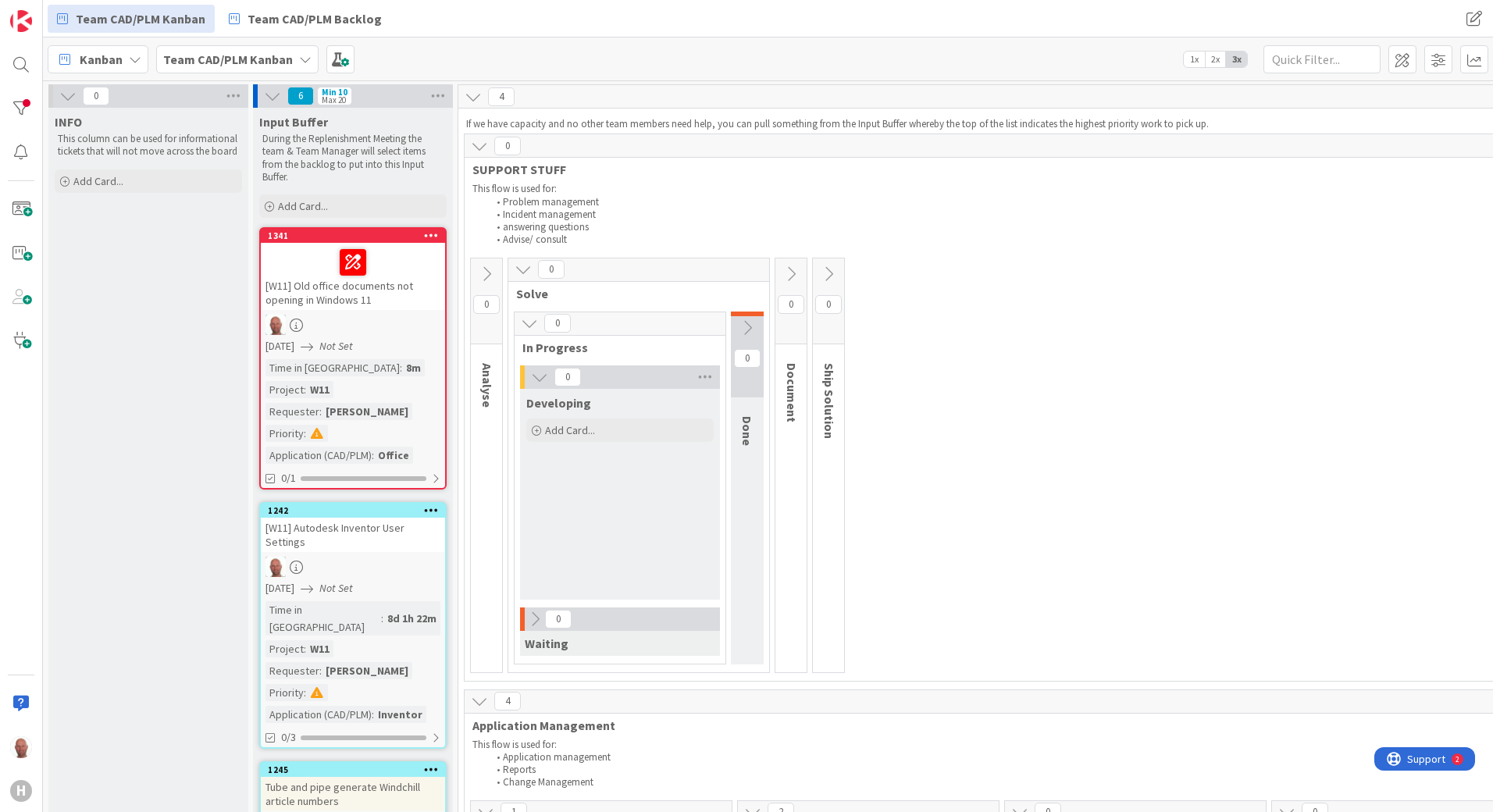 scroll, scrollTop: 0, scrollLeft: 0, axis: both 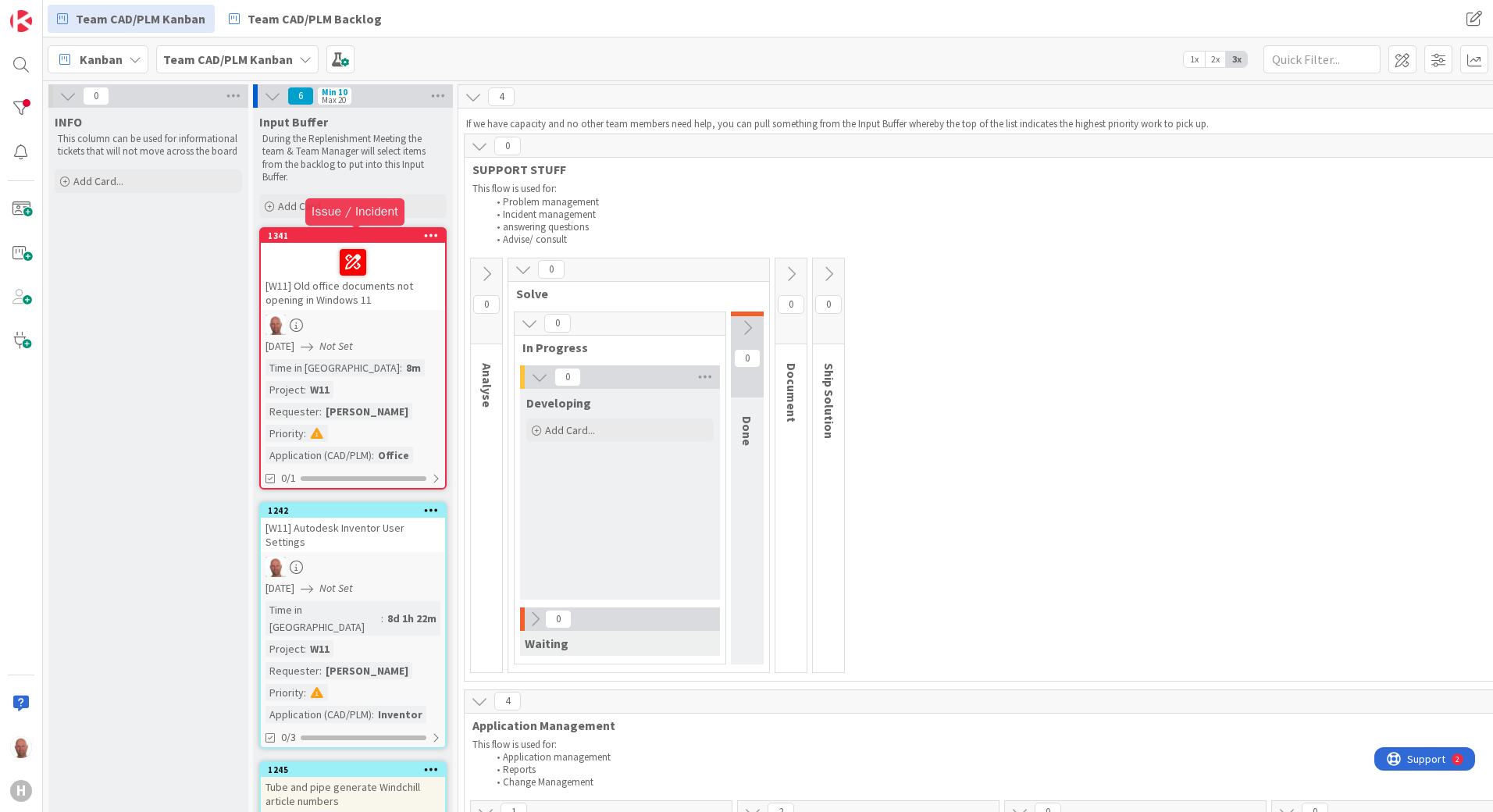 click on "1341" at bounding box center [356, 236] 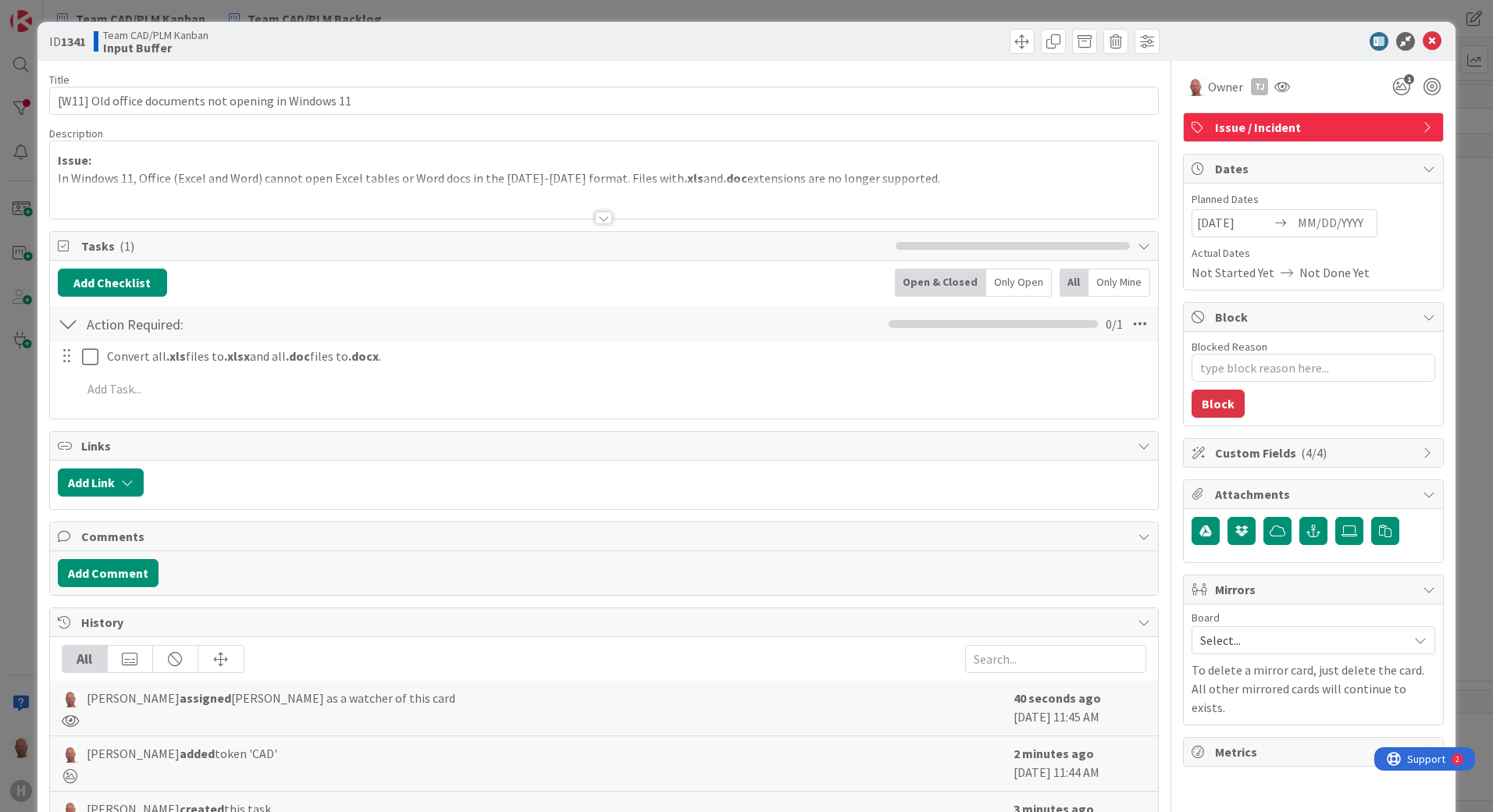 scroll, scrollTop: 0, scrollLeft: 0, axis: both 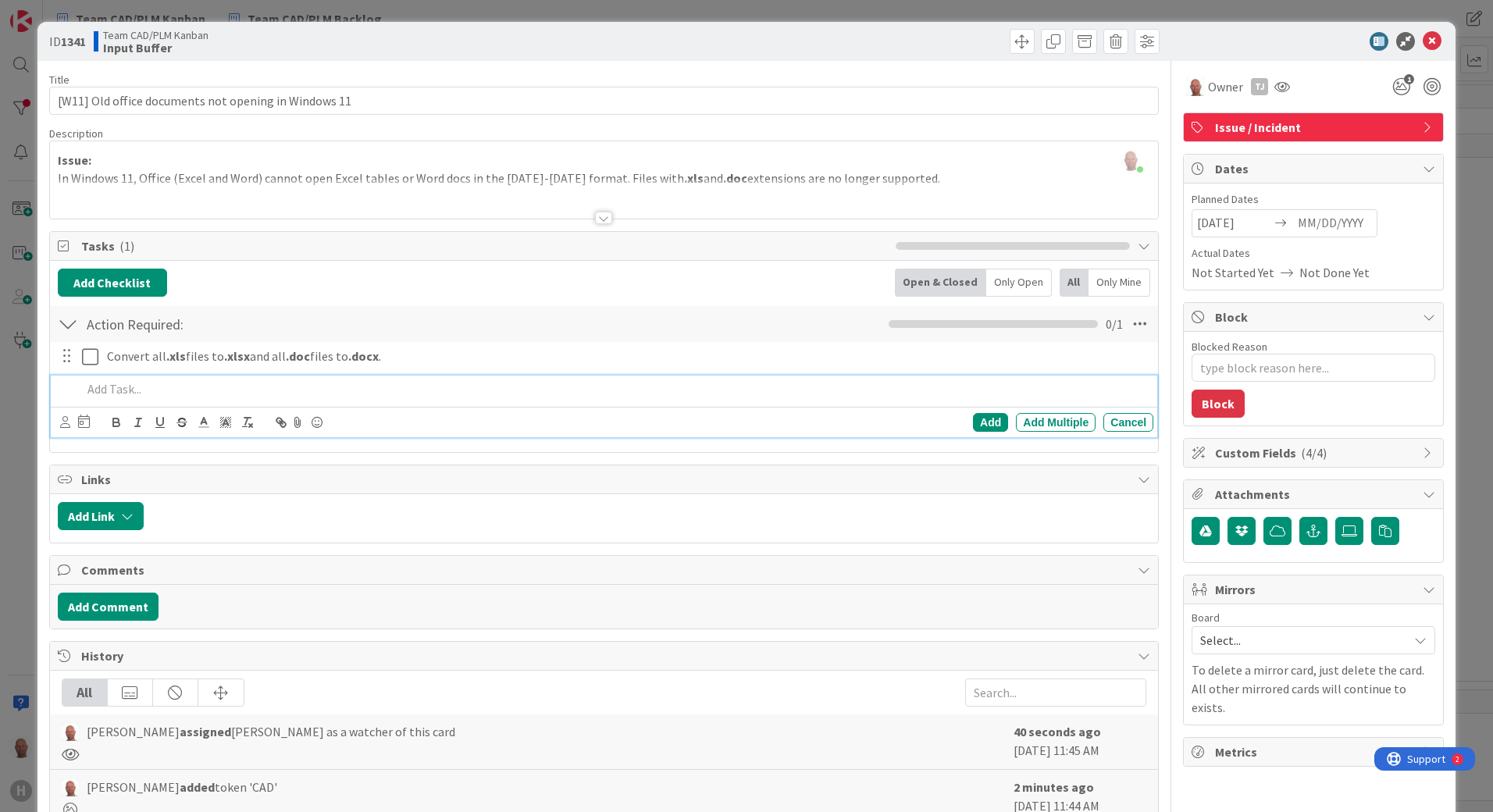 click at bounding box center (615, 389) 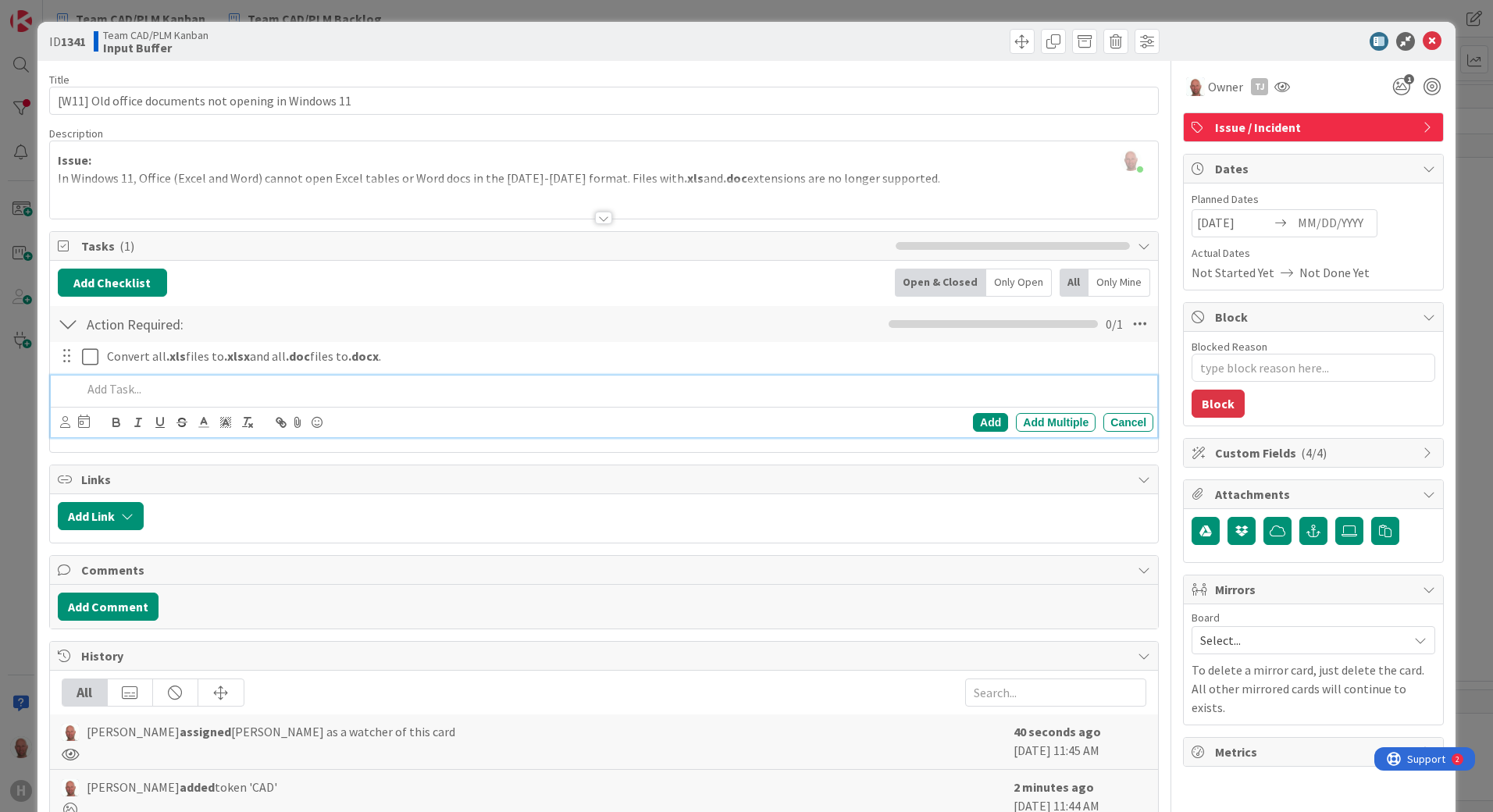 click at bounding box center [615, 389] 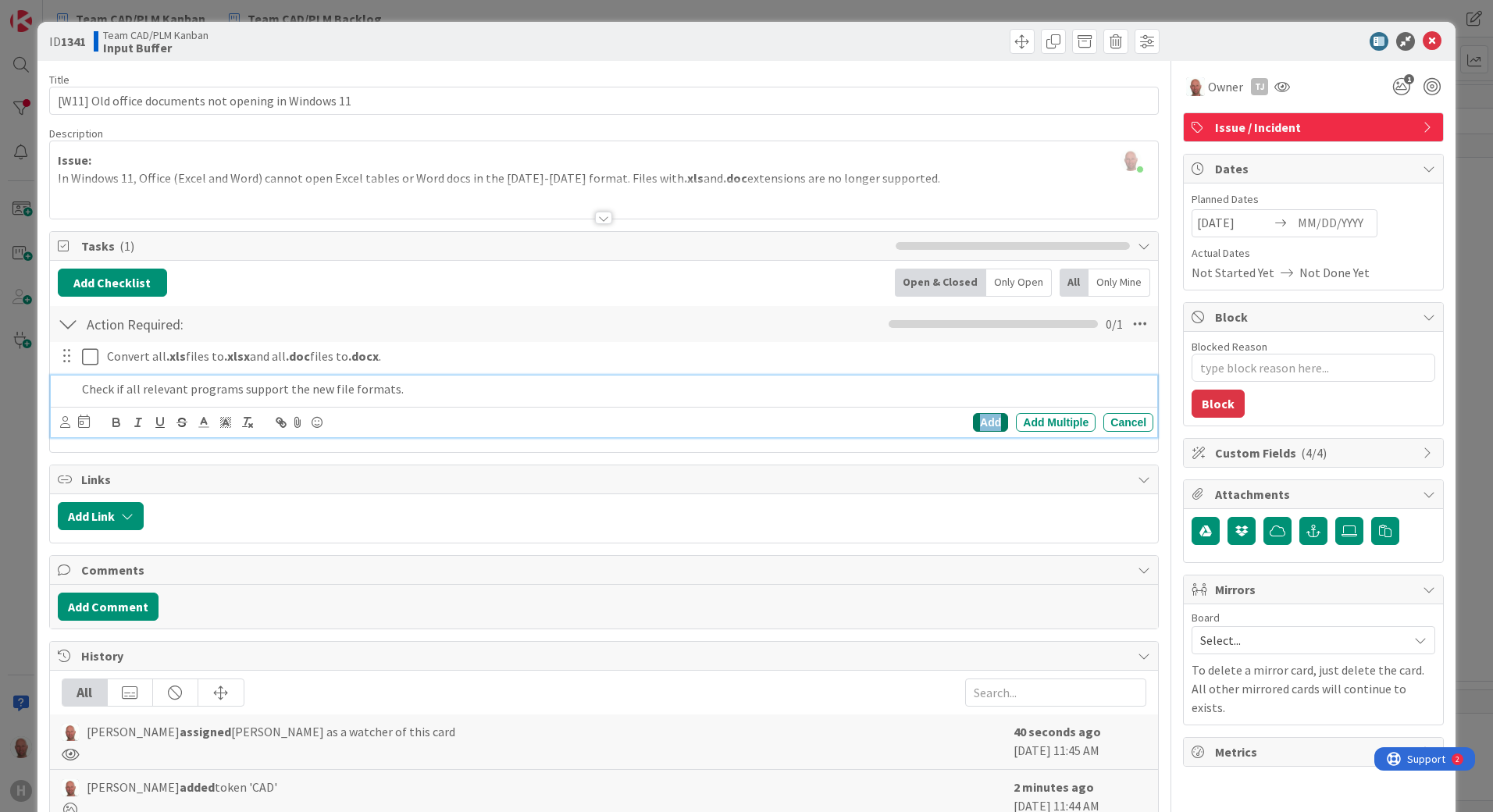 click on "Add" at bounding box center (990, 422) 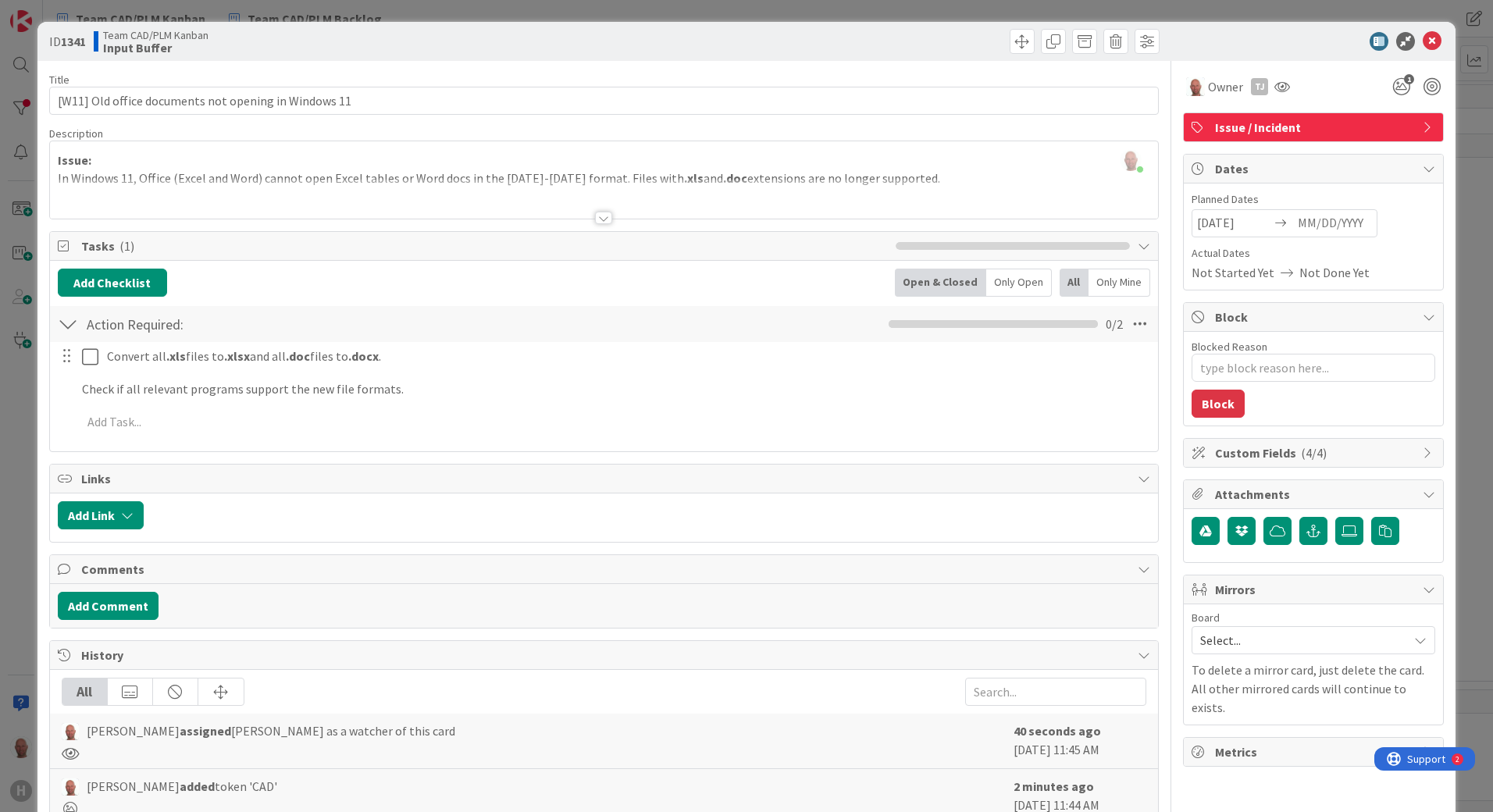 type on "x" 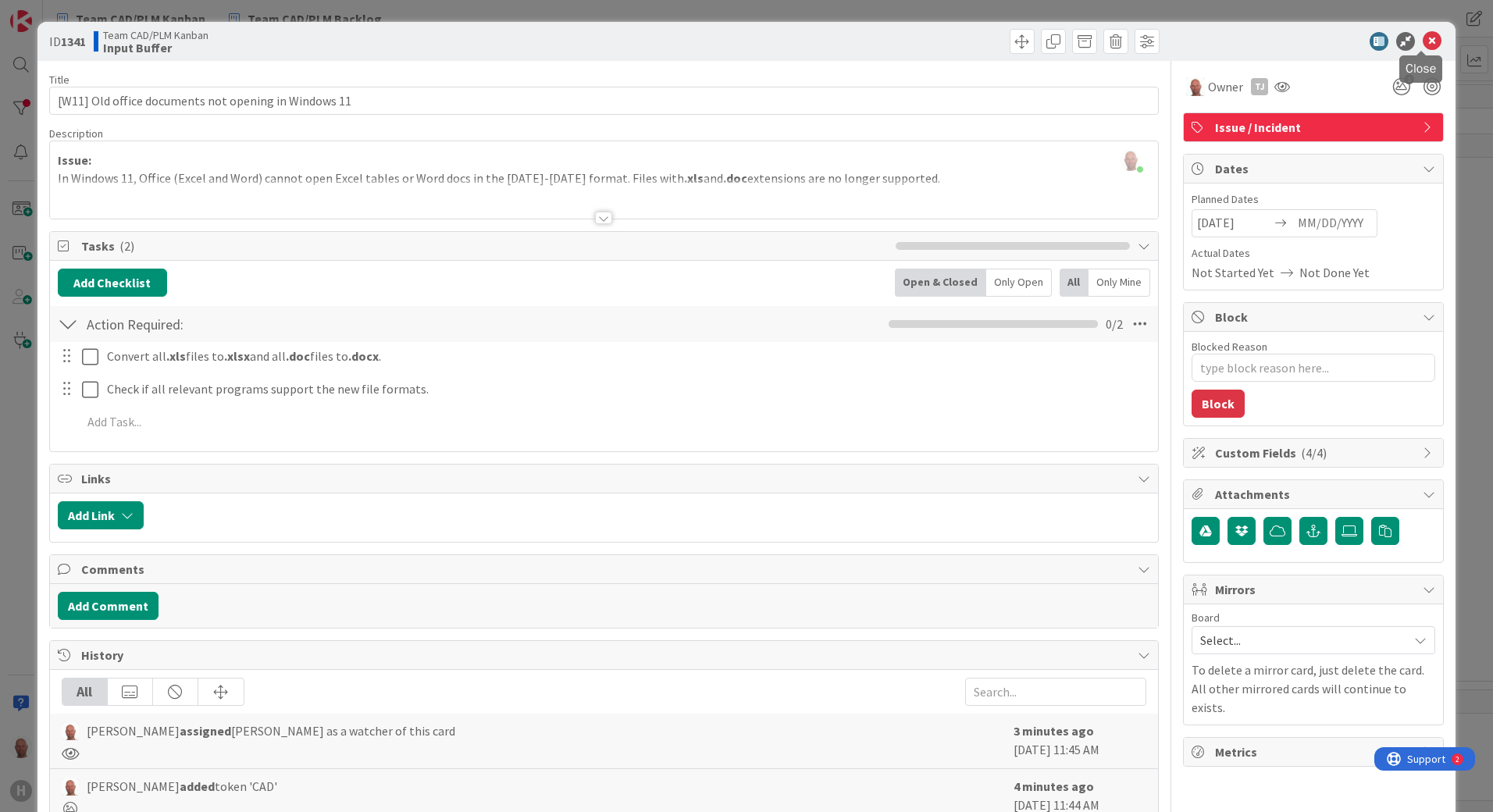 click at bounding box center [1432, 41] 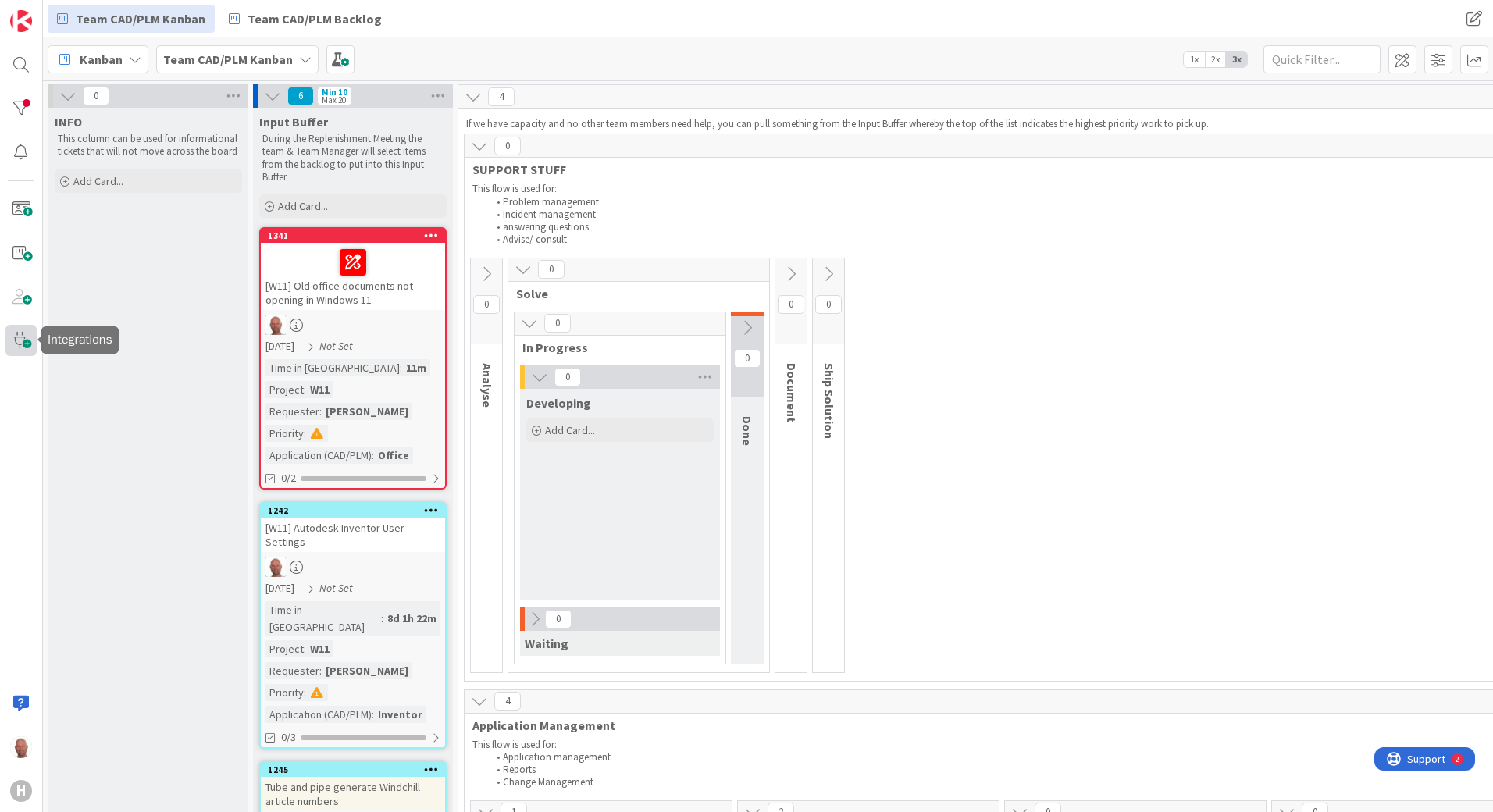 scroll, scrollTop: 0, scrollLeft: 0, axis: both 